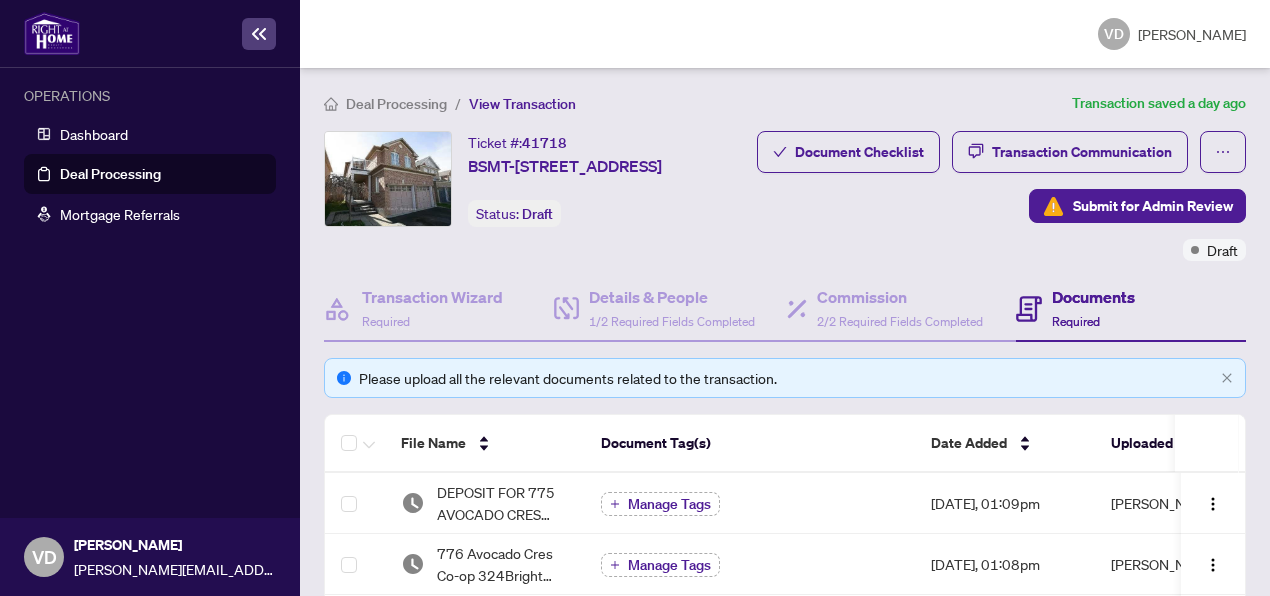 scroll, scrollTop: 0, scrollLeft: 0, axis: both 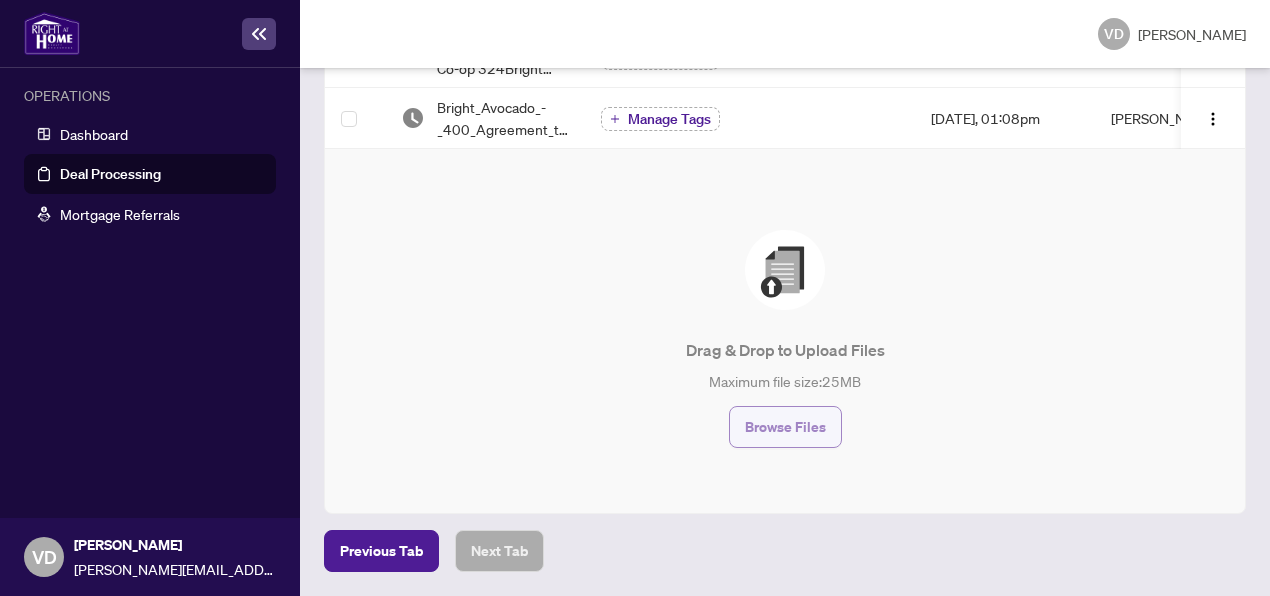 click on "Browse Files" at bounding box center (785, 427) 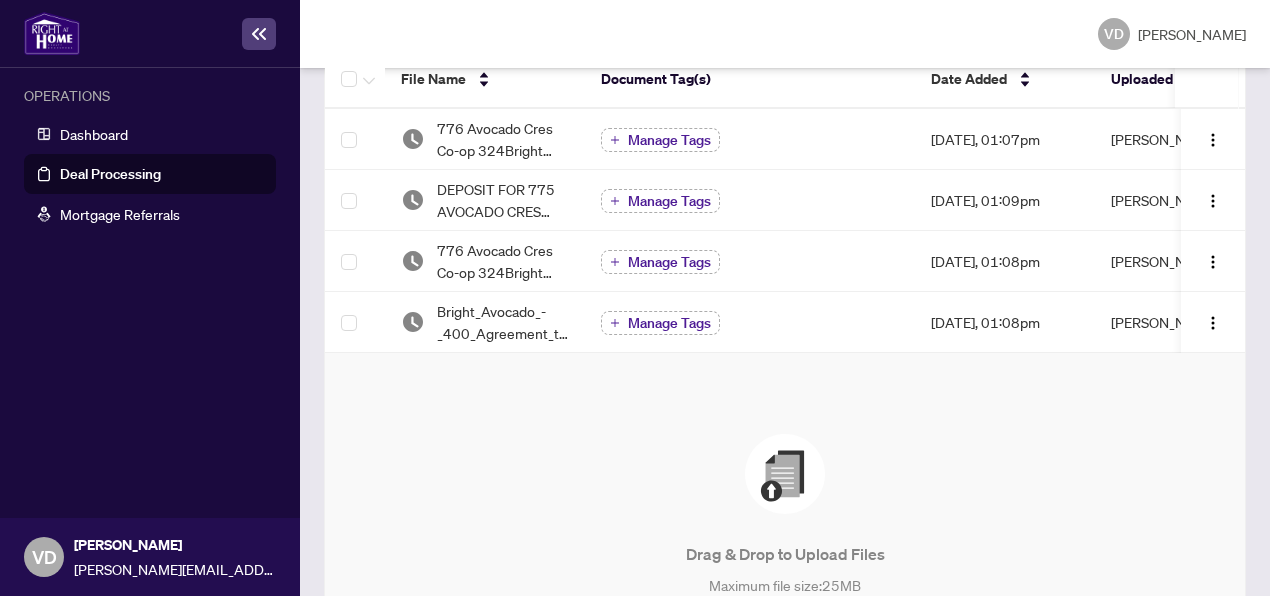 scroll, scrollTop: 360, scrollLeft: 0, axis: vertical 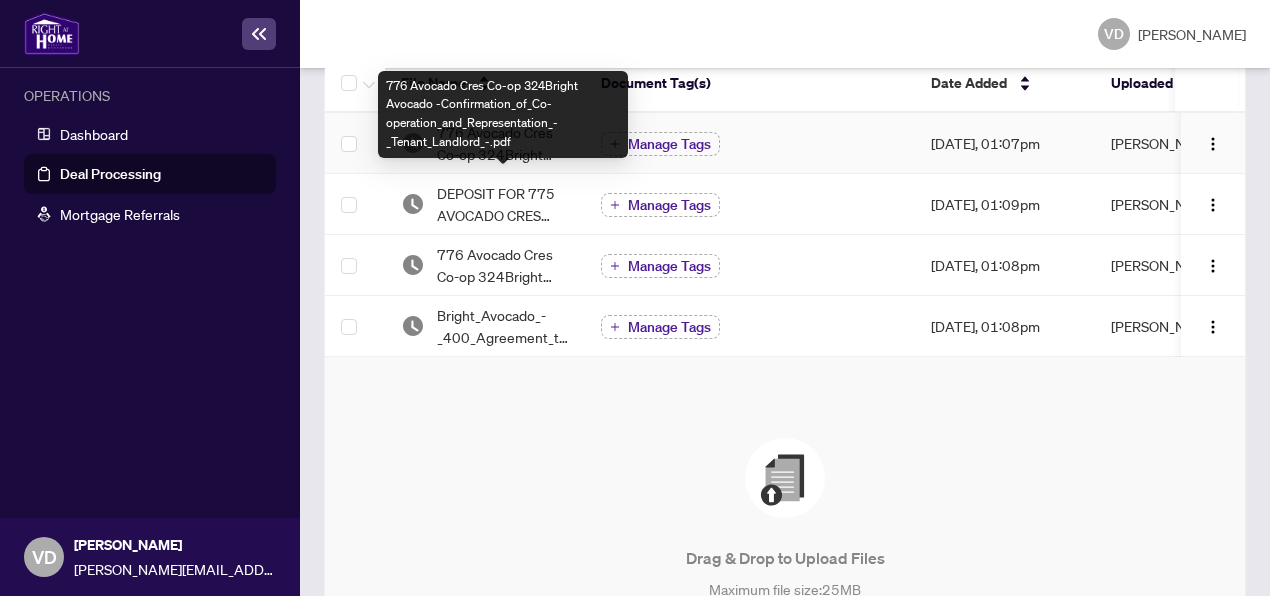 click on "776 Avocado Cres  Co-op 324Bright Avocado -Confirmation_of_Co-operation_and_Representation_-_Tenant_Landlord_-.pdf" at bounding box center (503, 143) 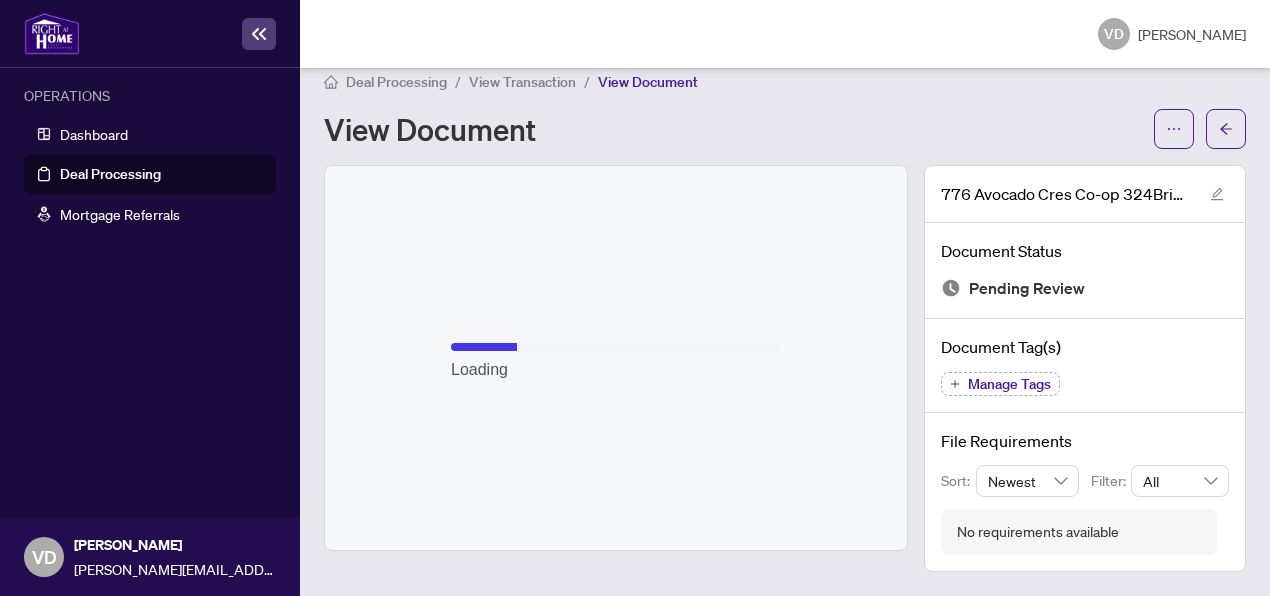 scroll, scrollTop: 18, scrollLeft: 0, axis: vertical 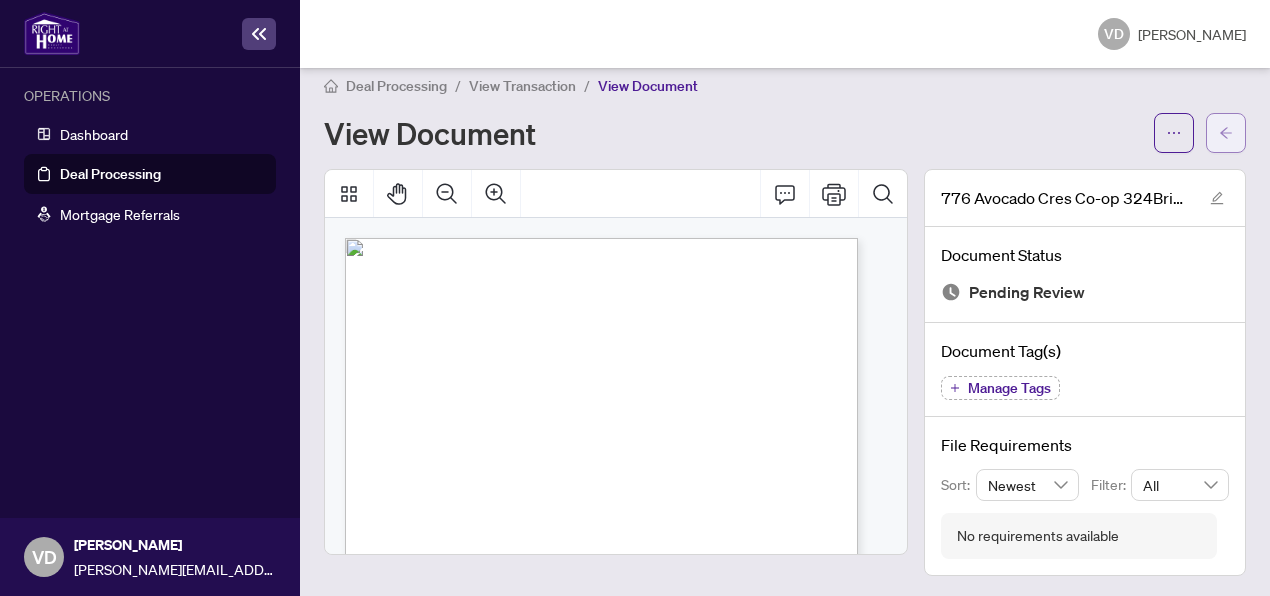 click 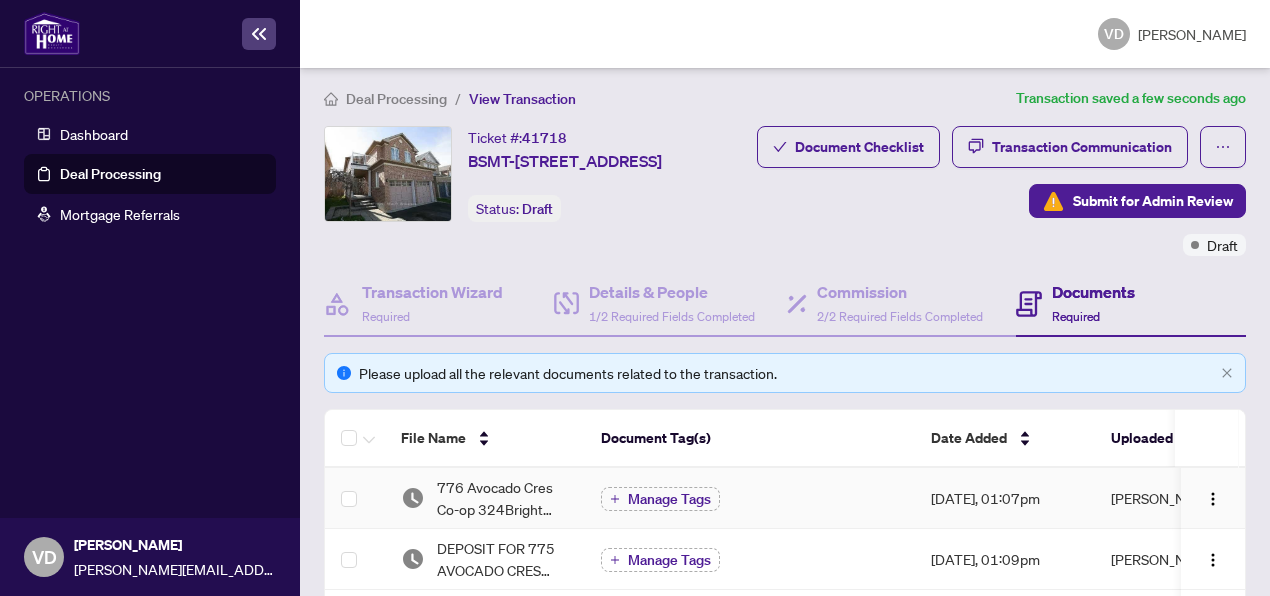 scroll, scrollTop: 0, scrollLeft: 0, axis: both 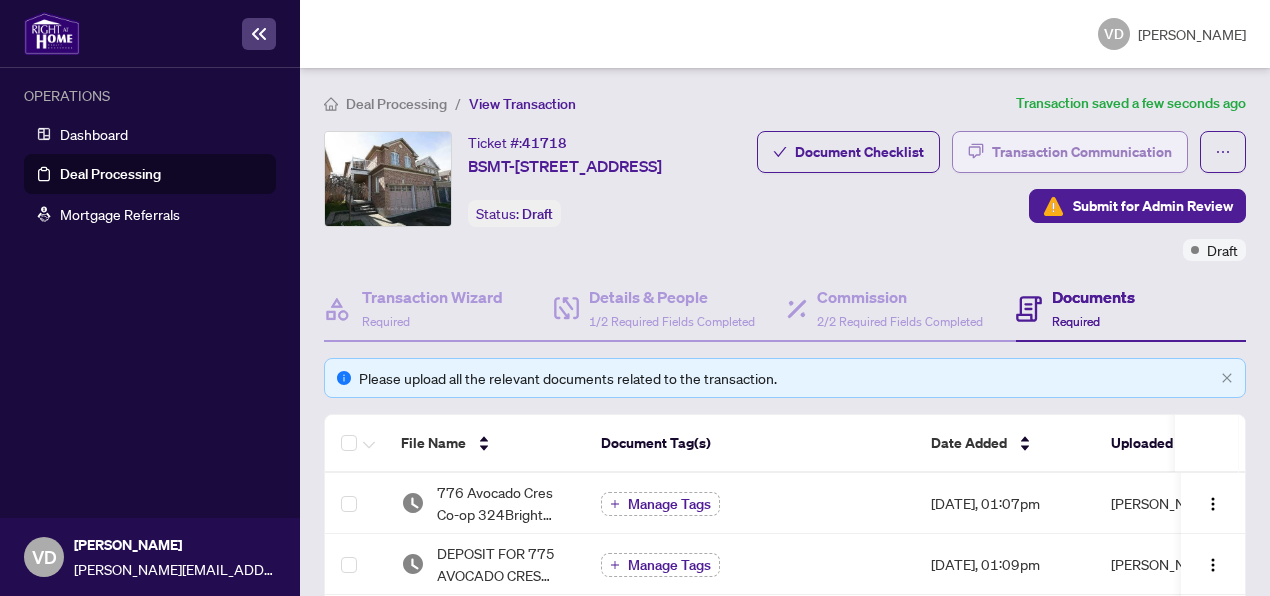 click on "Transaction Communication" at bounding box center [1082, 152] 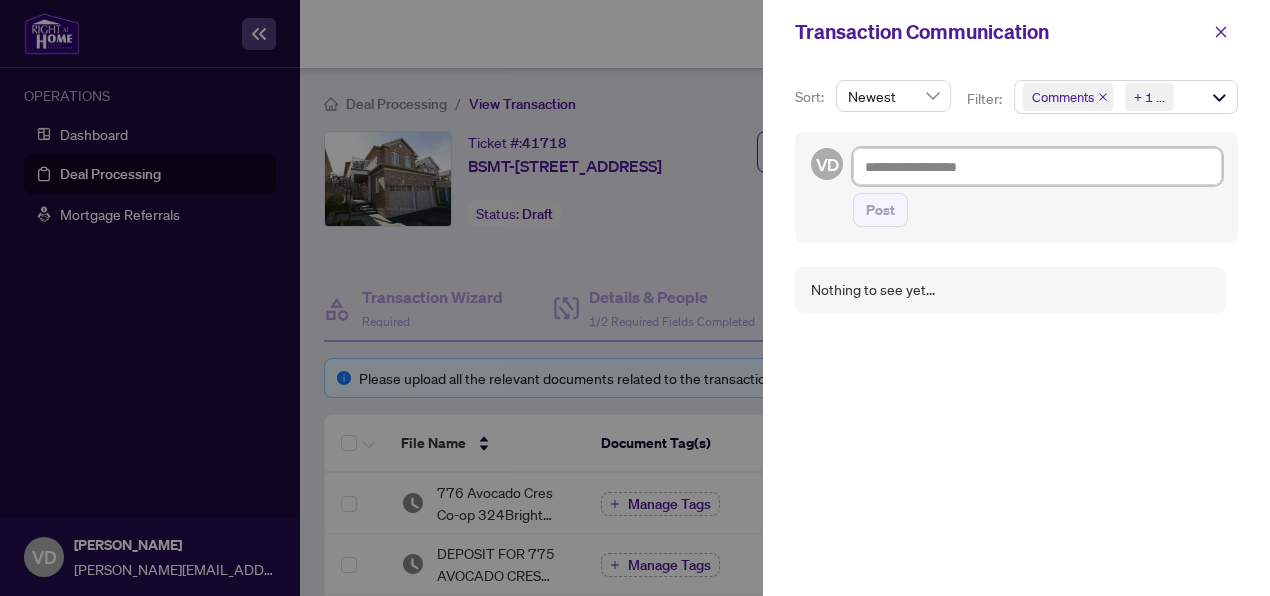 click at bounding box center (1037, 166) 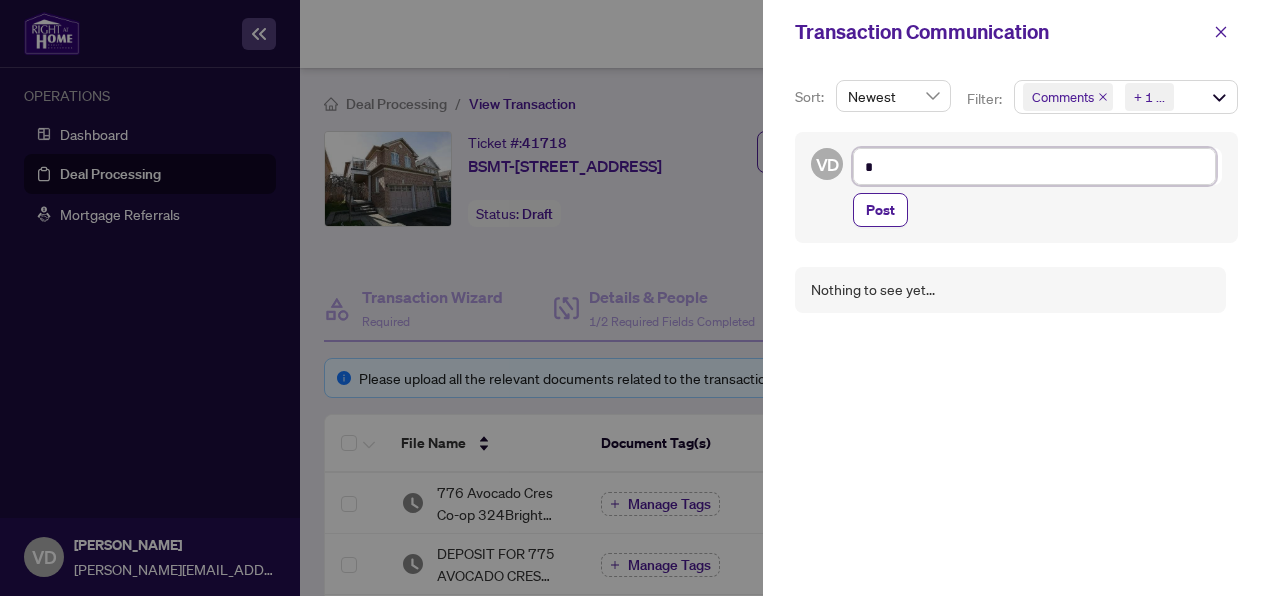 type on "**" 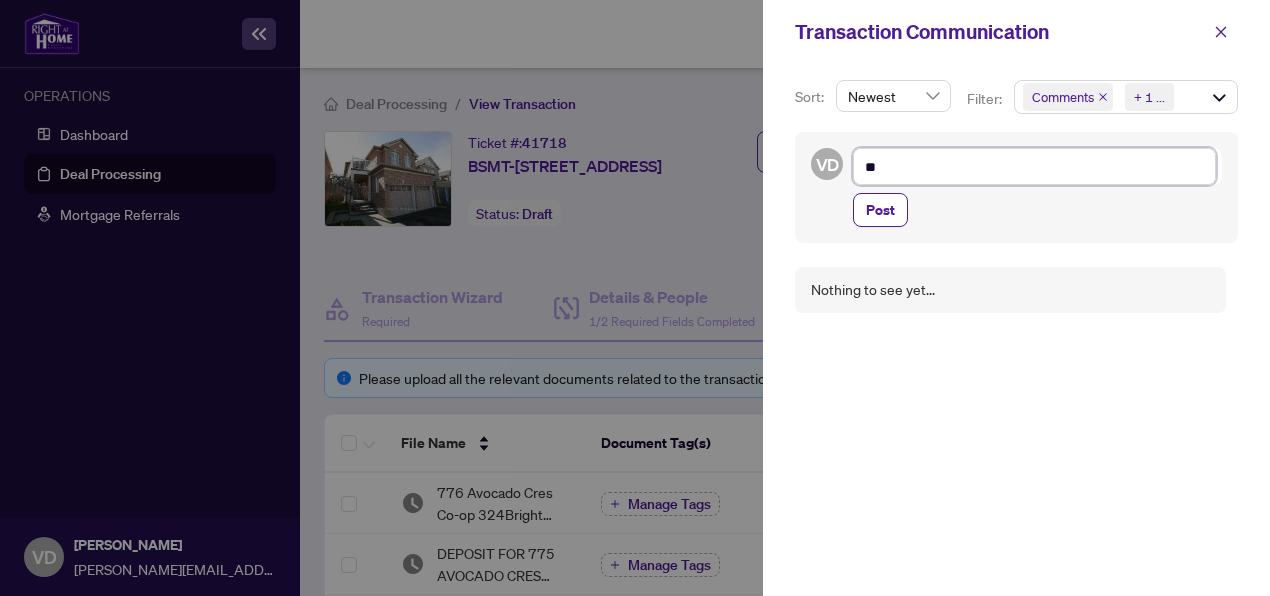 type on "***" 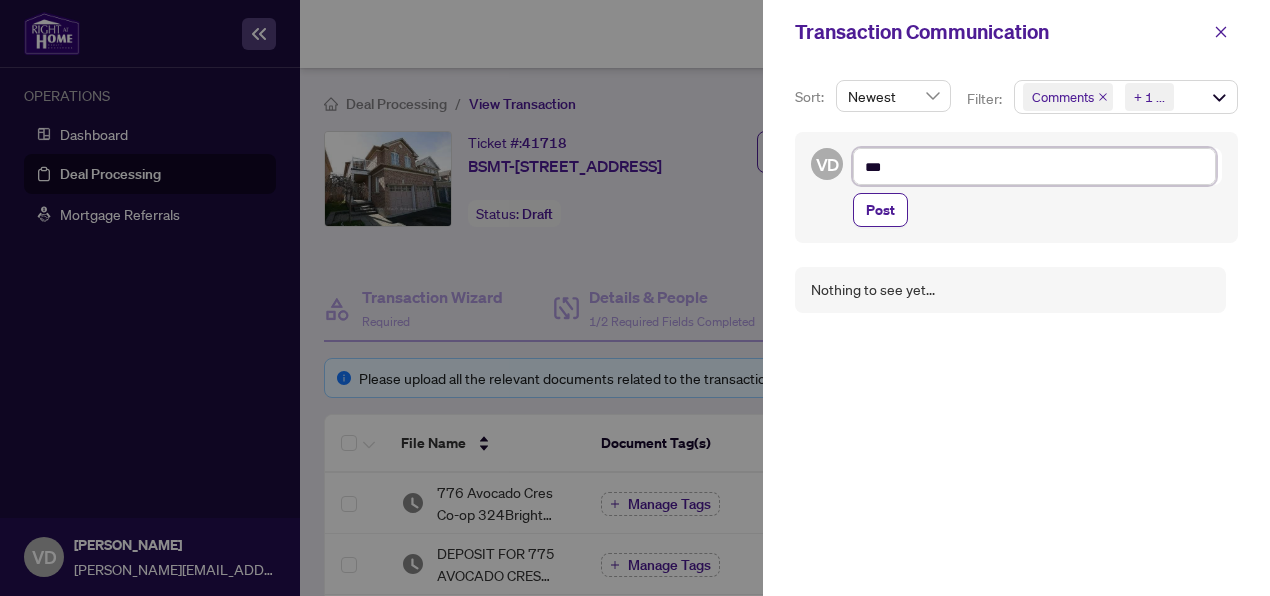 type on "****" 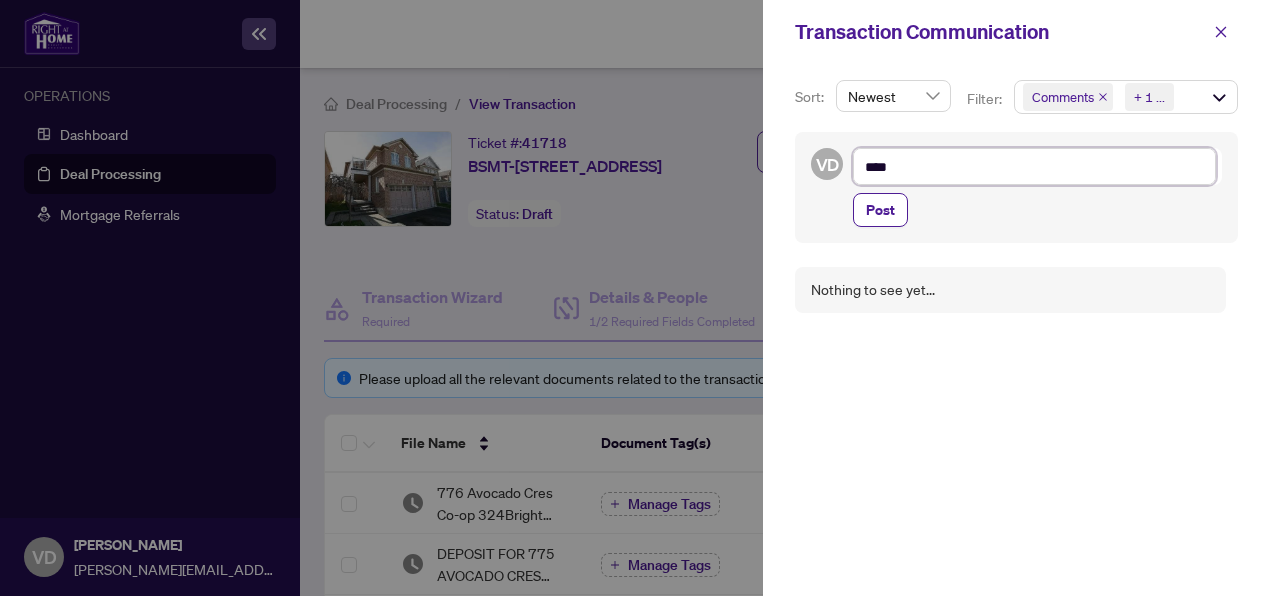 type on "****" 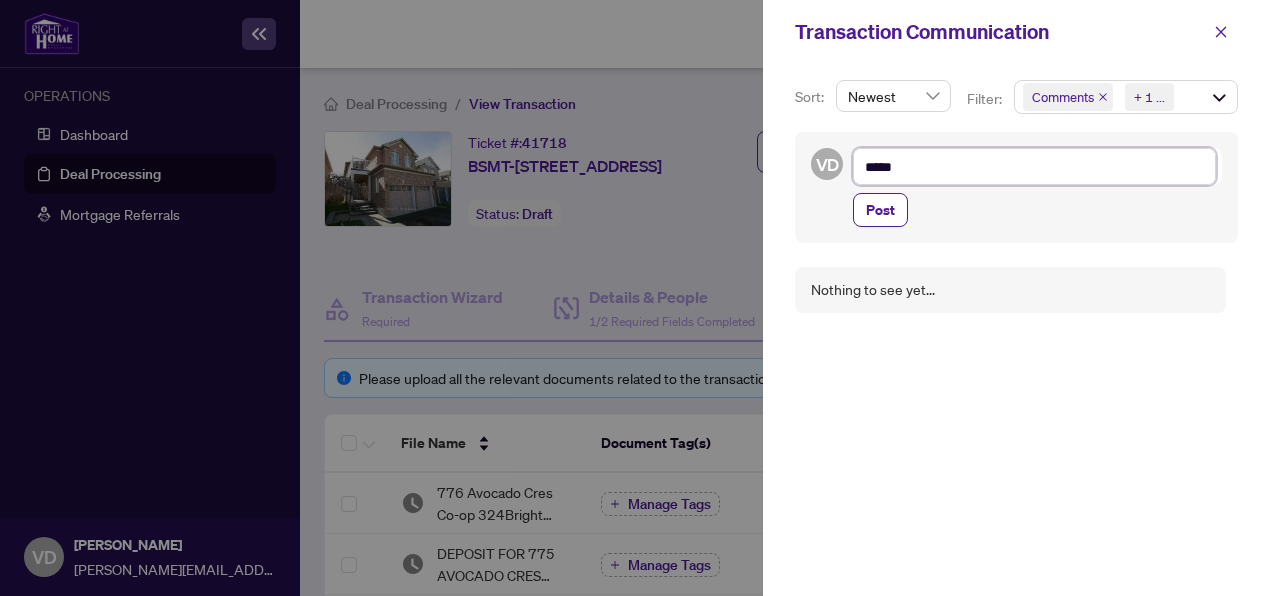 type on "******" 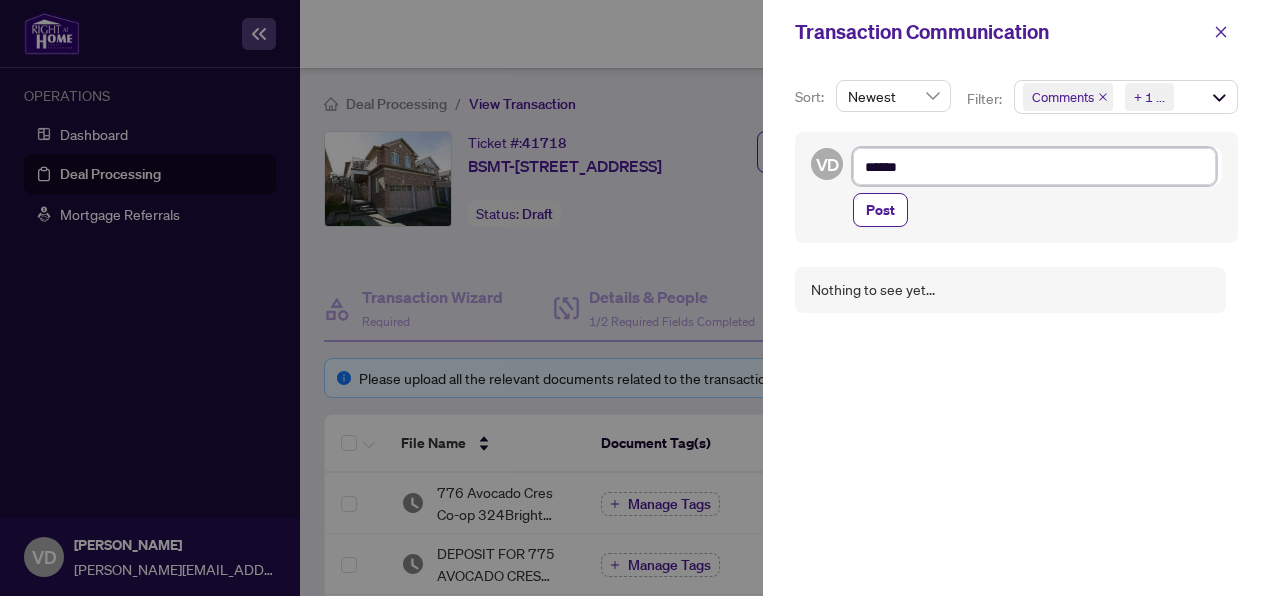 type on "*******" 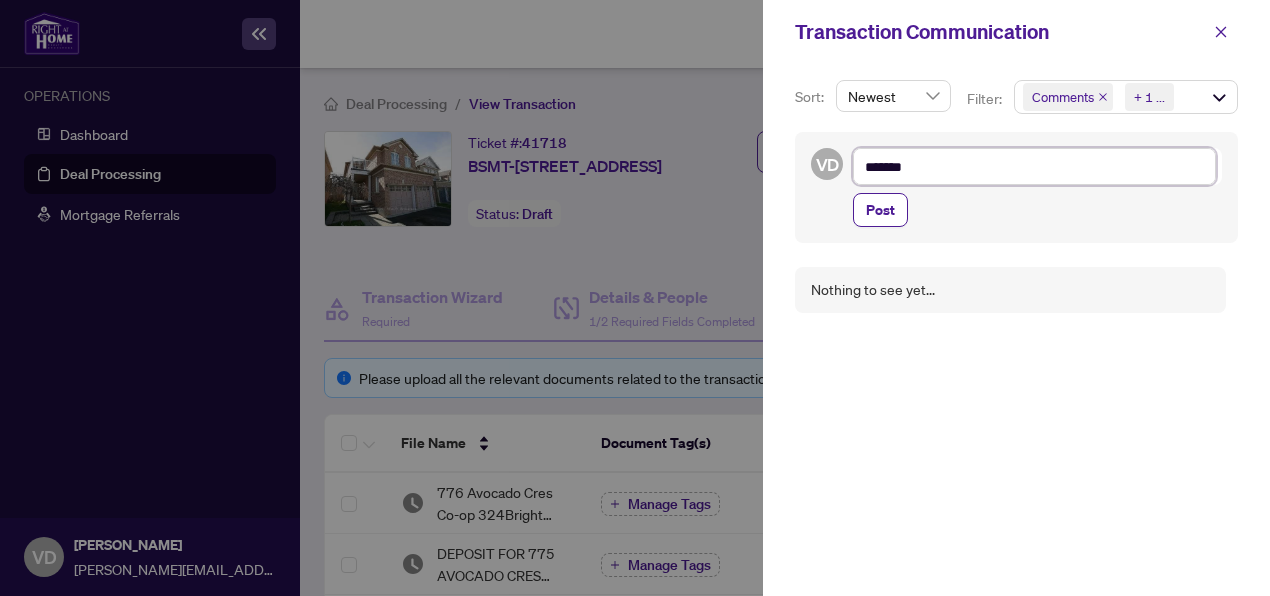 type on "********" 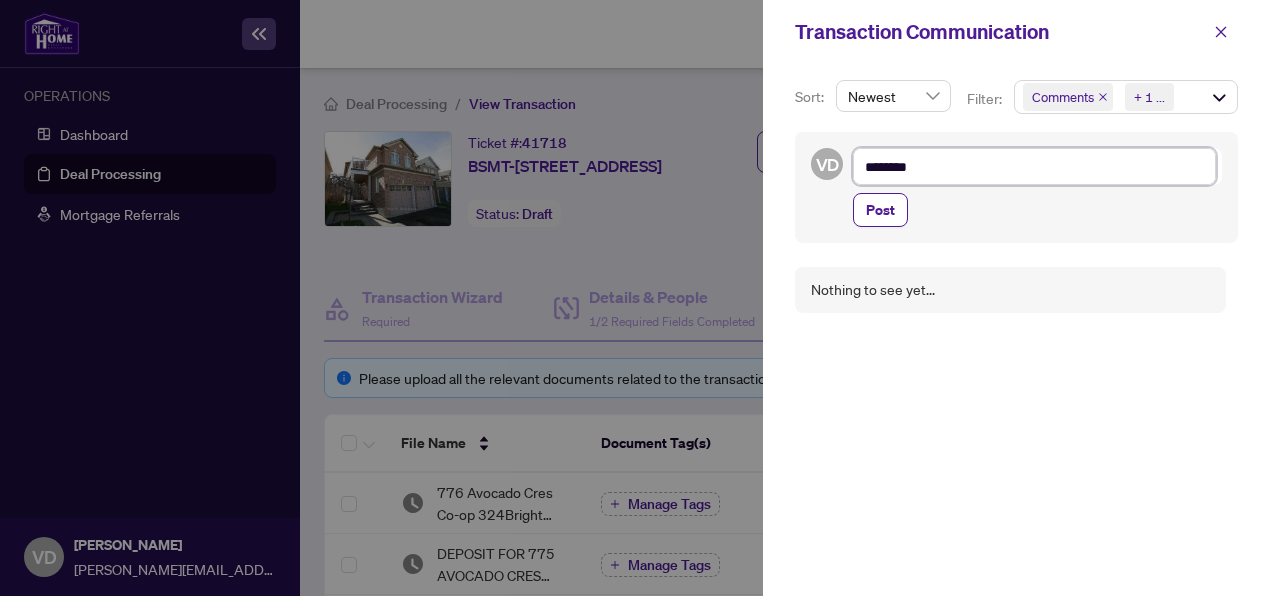 type on "********" 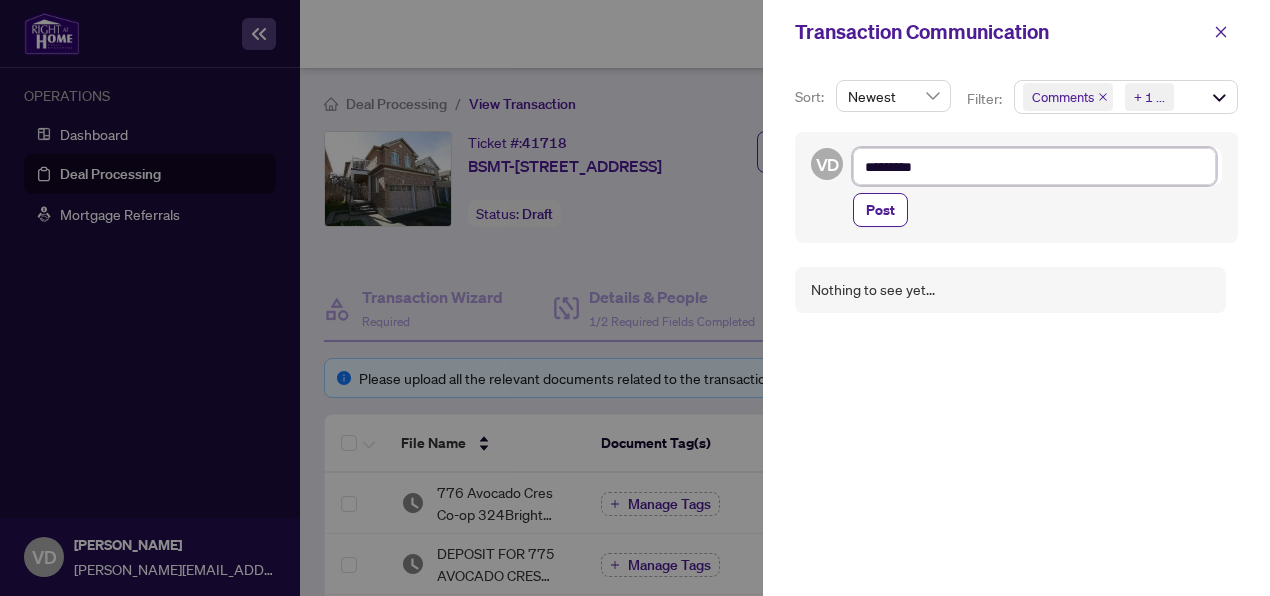 type on "**********" 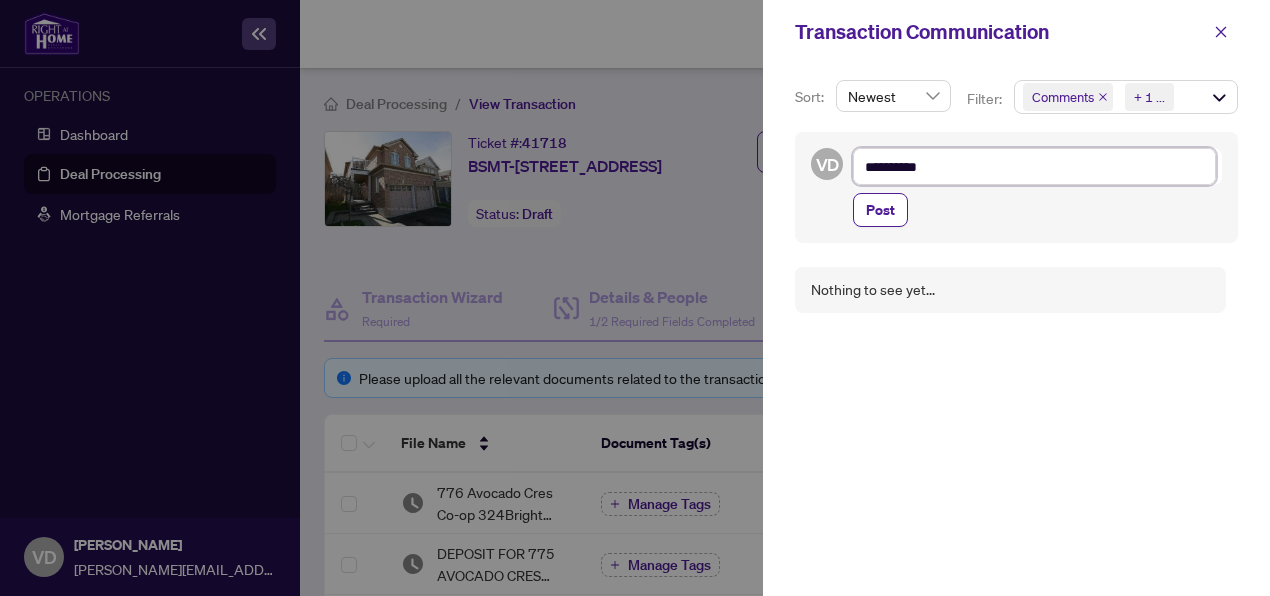 type on "**********" 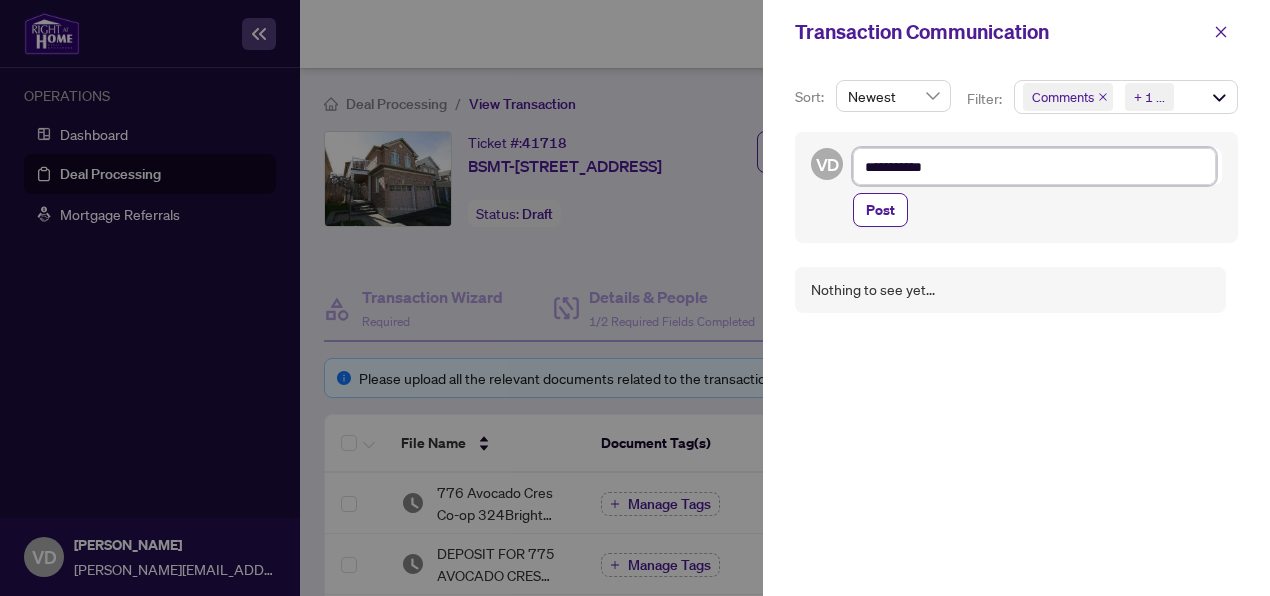 type on "**********" 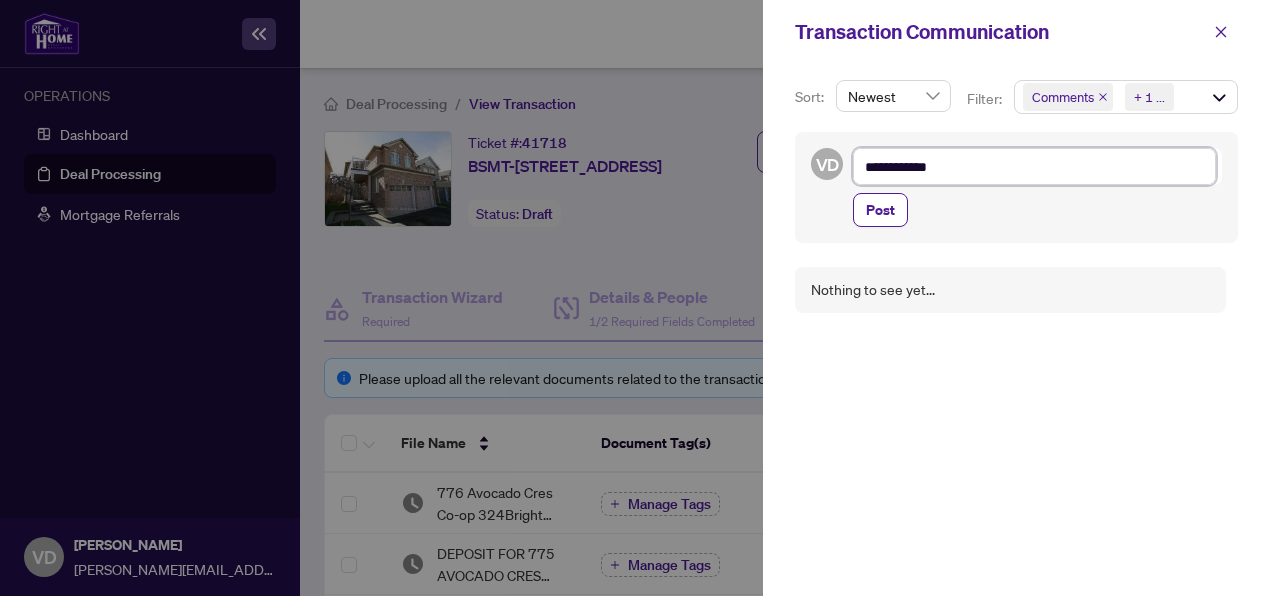 type on "**********" 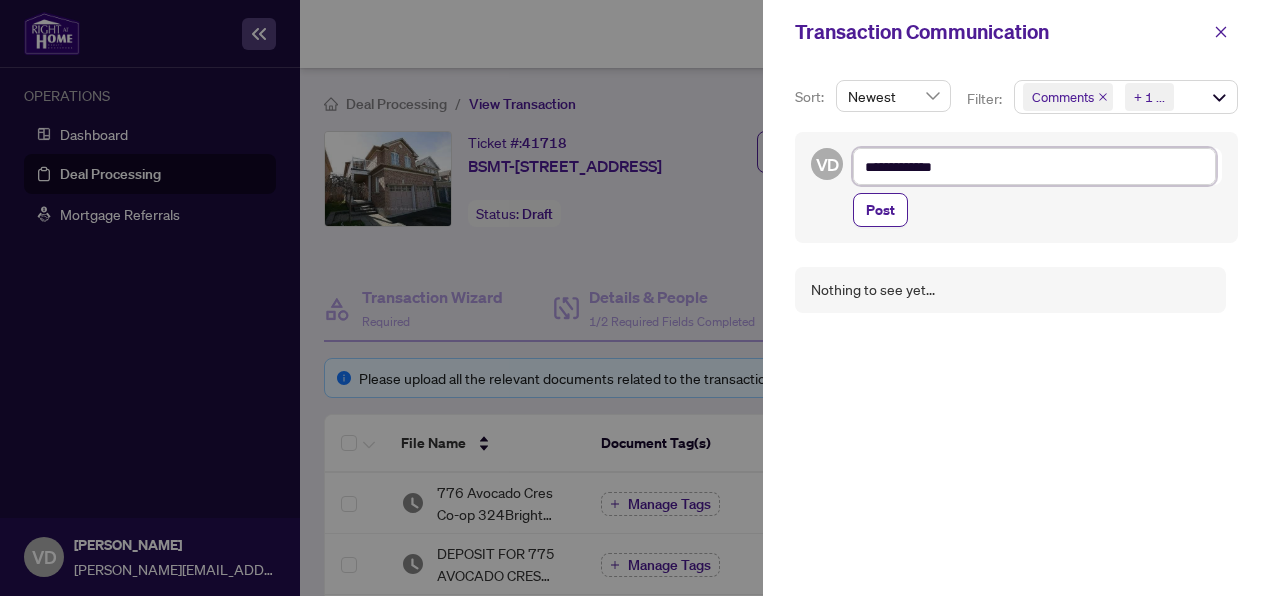 type on "**********" 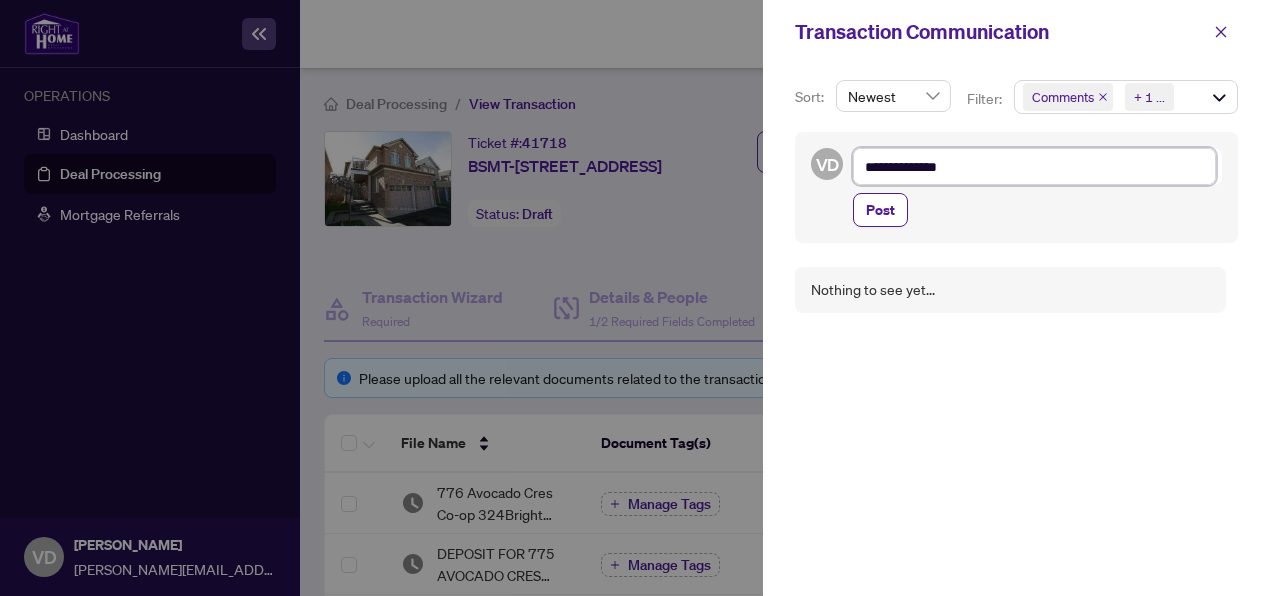 type on "**********" 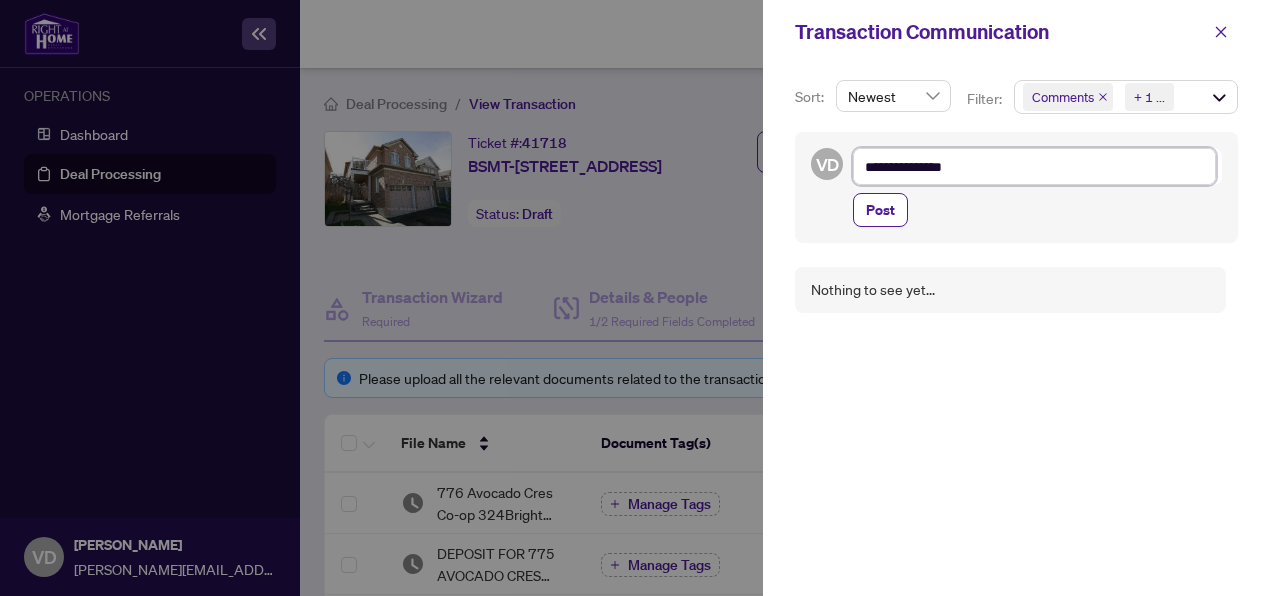 type on "**********" 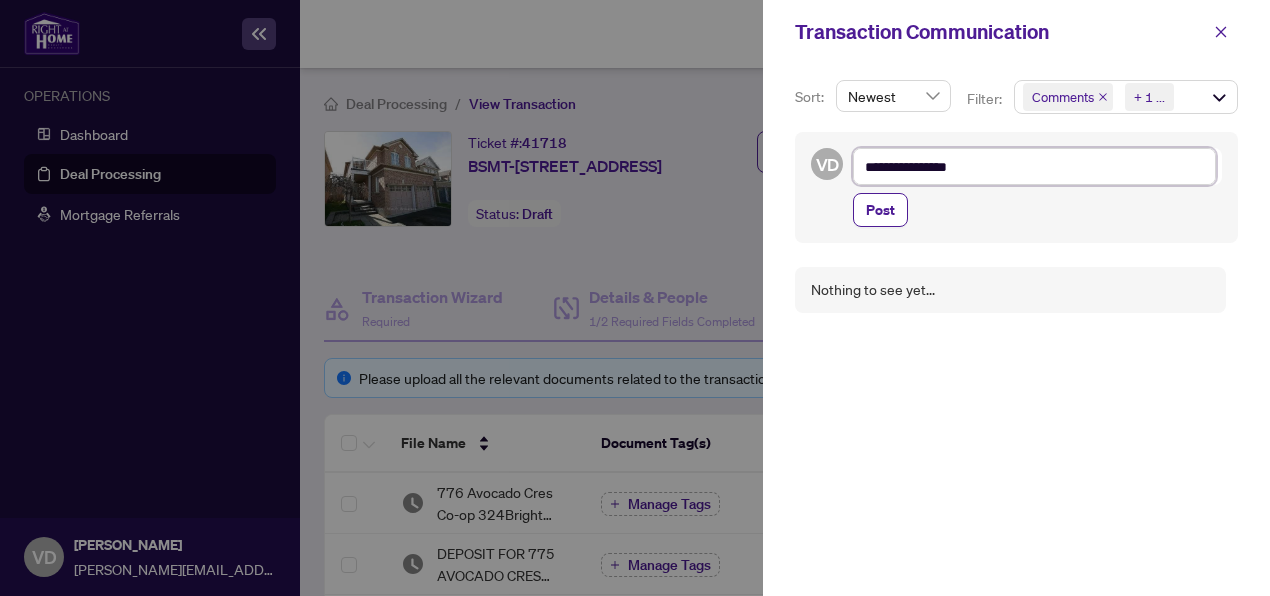 type on "**********" 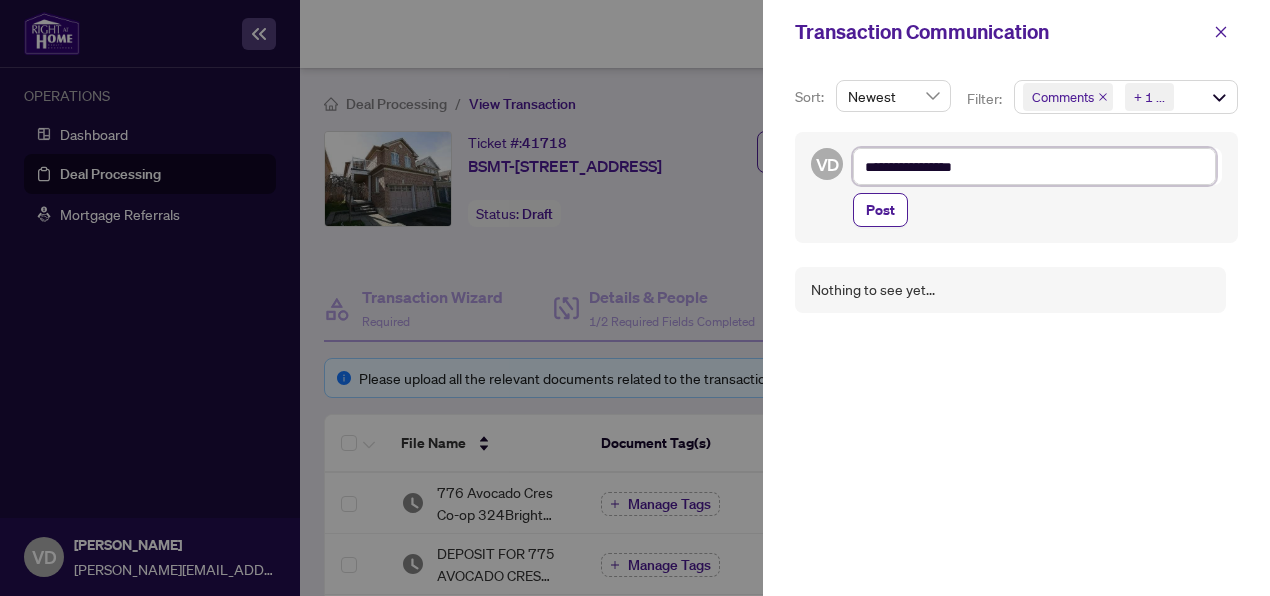 type on "**********" 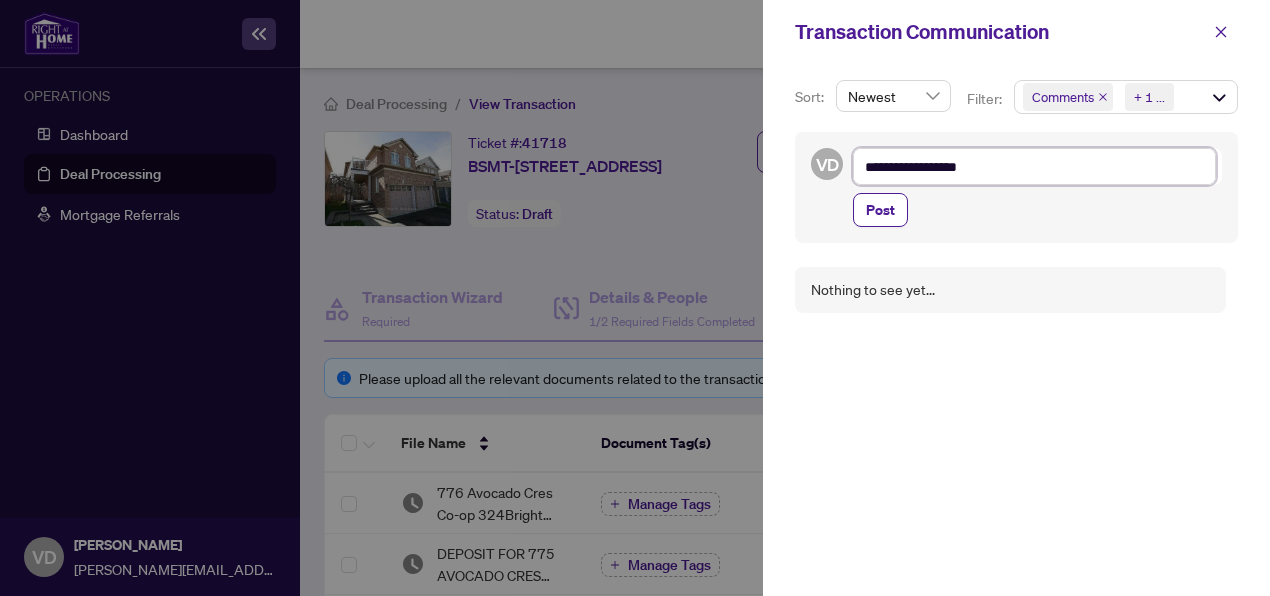 type on "**********" 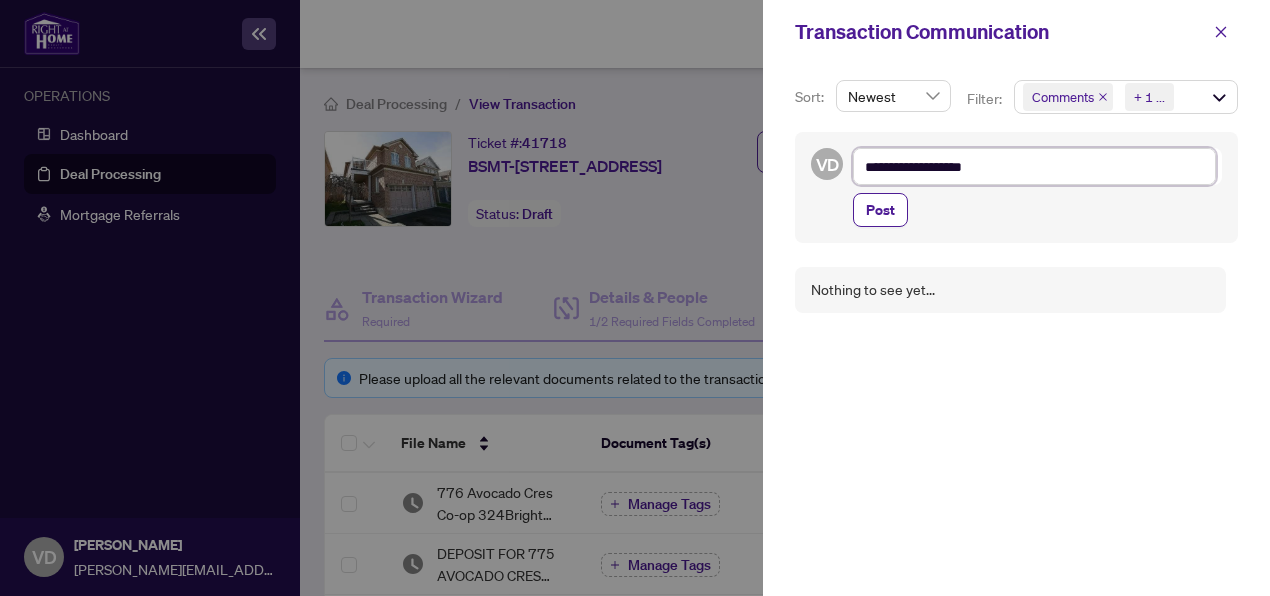 type on "**********" 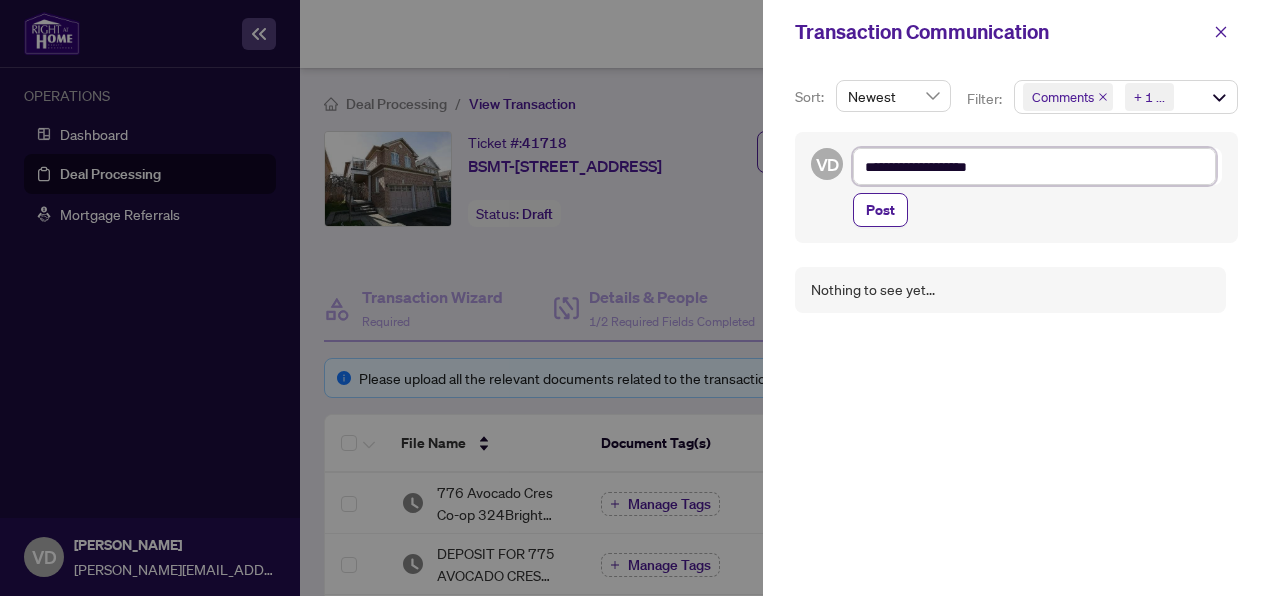 type on "**********" 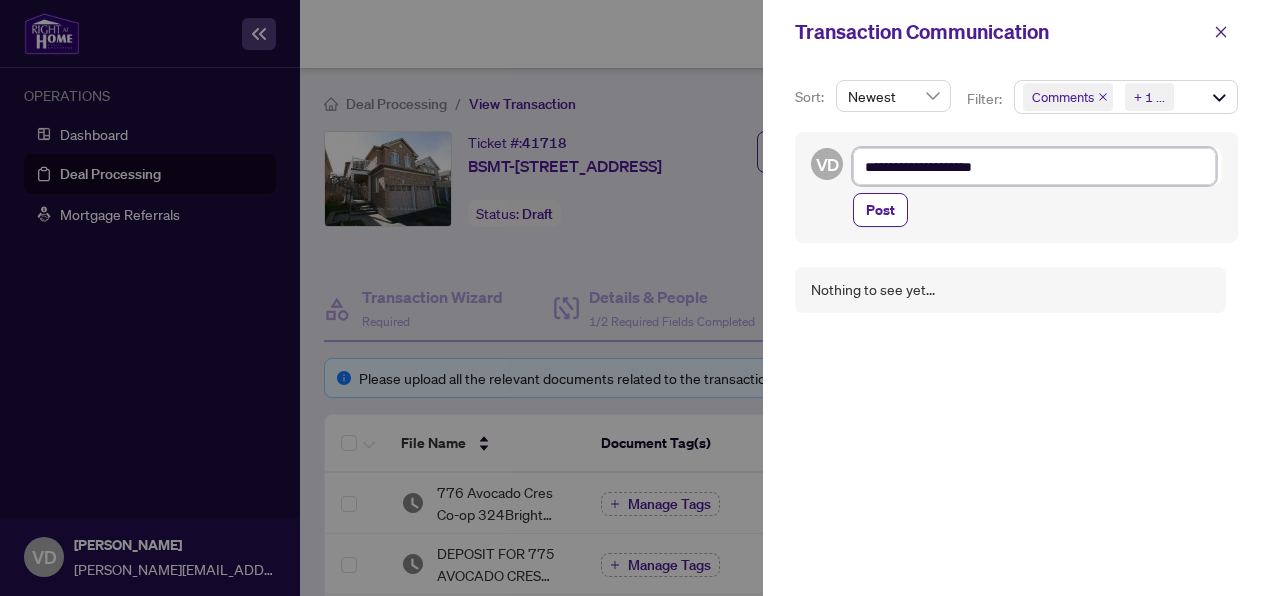 type on "**********" 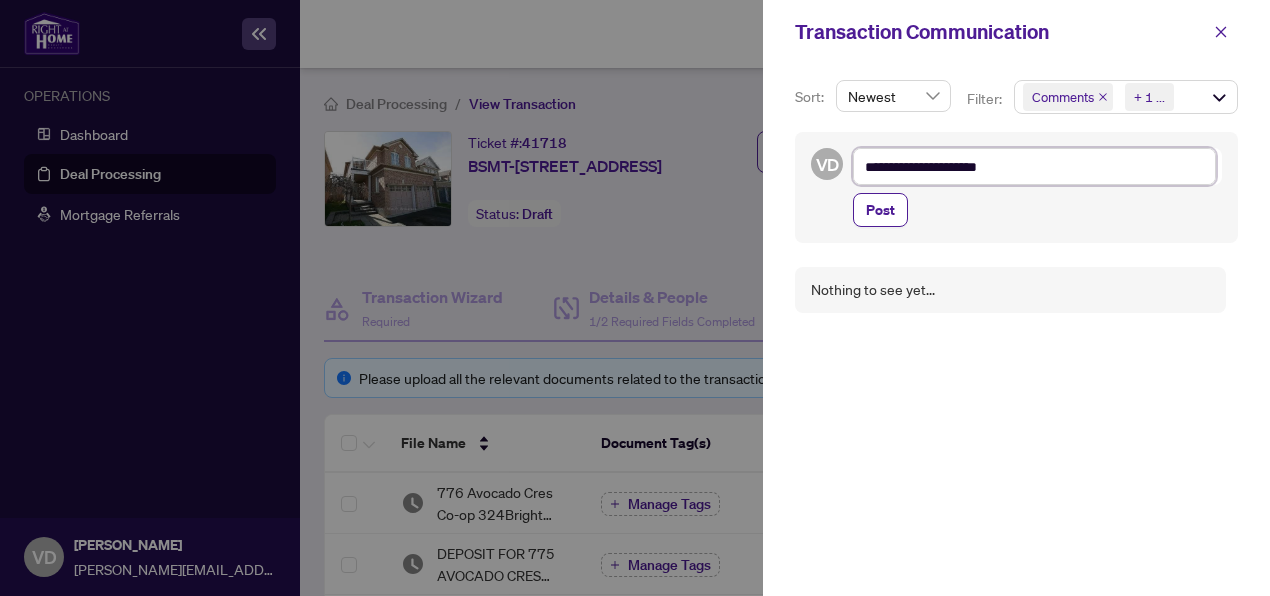 type on "**********" 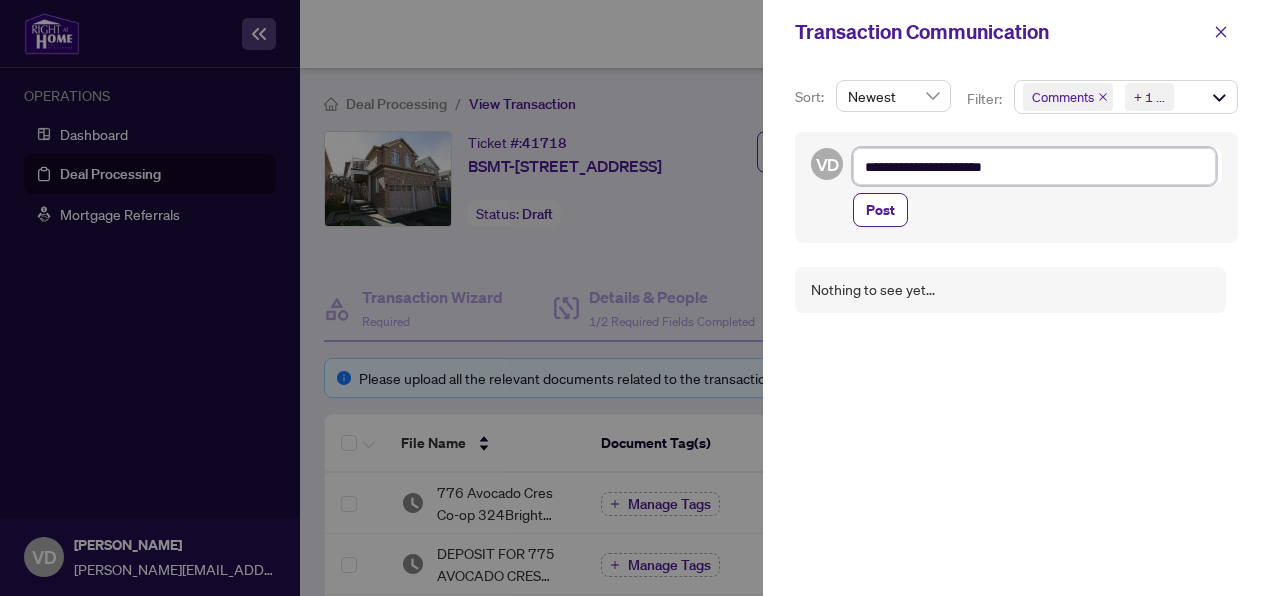 type on "**********" 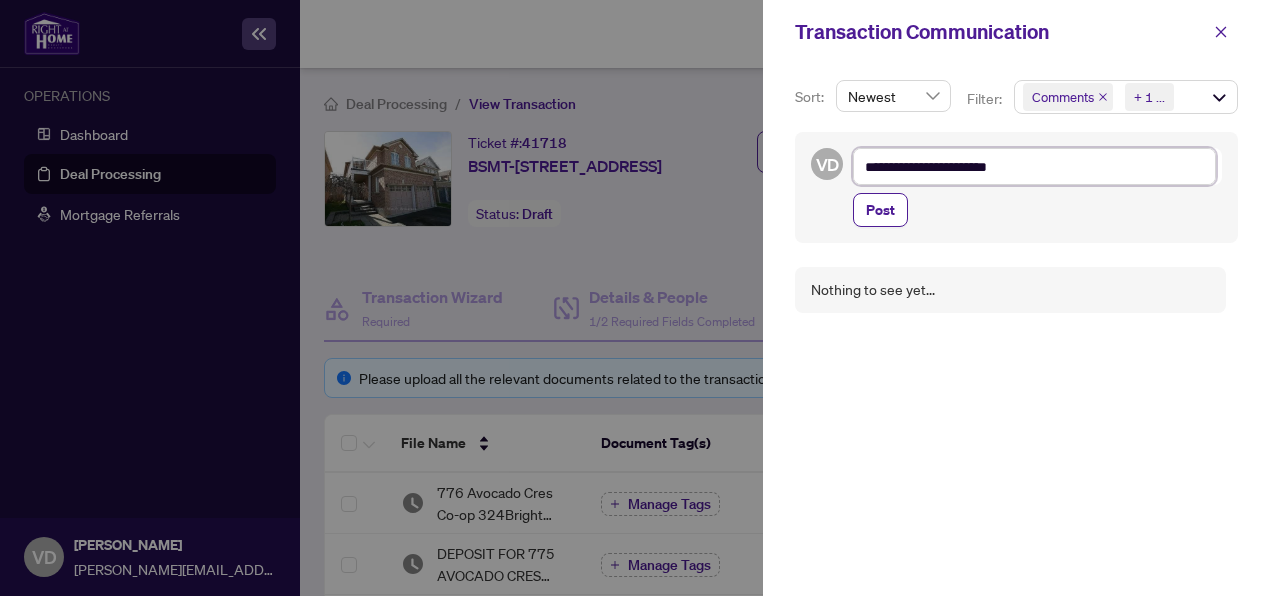 type on "**********" 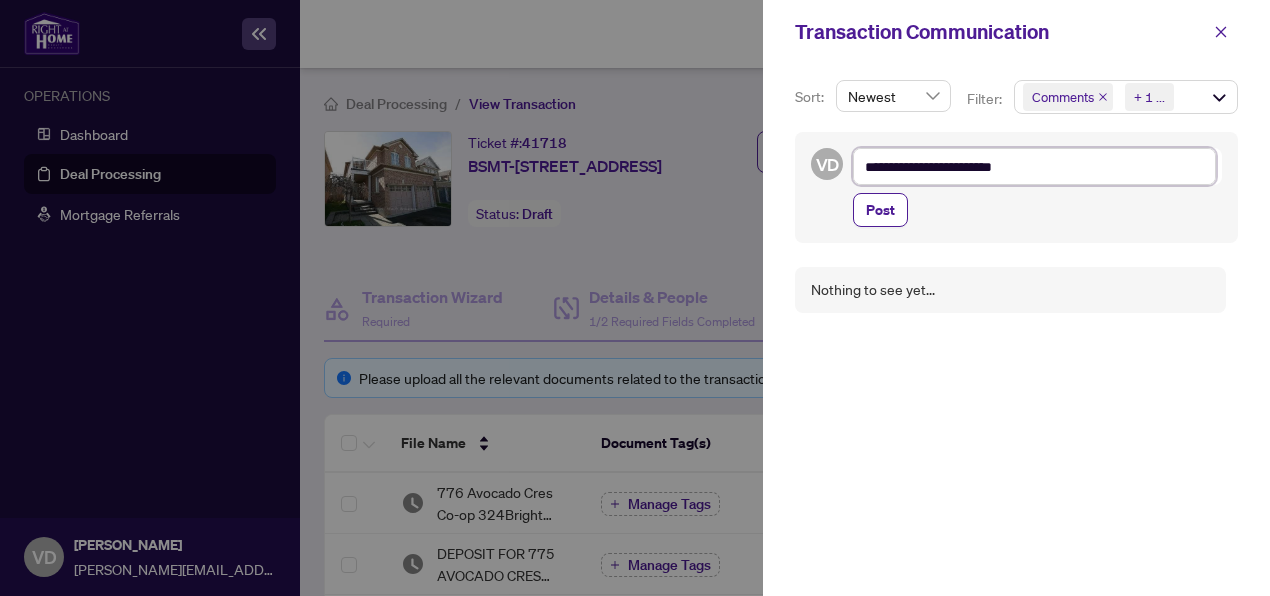 type on "**********" 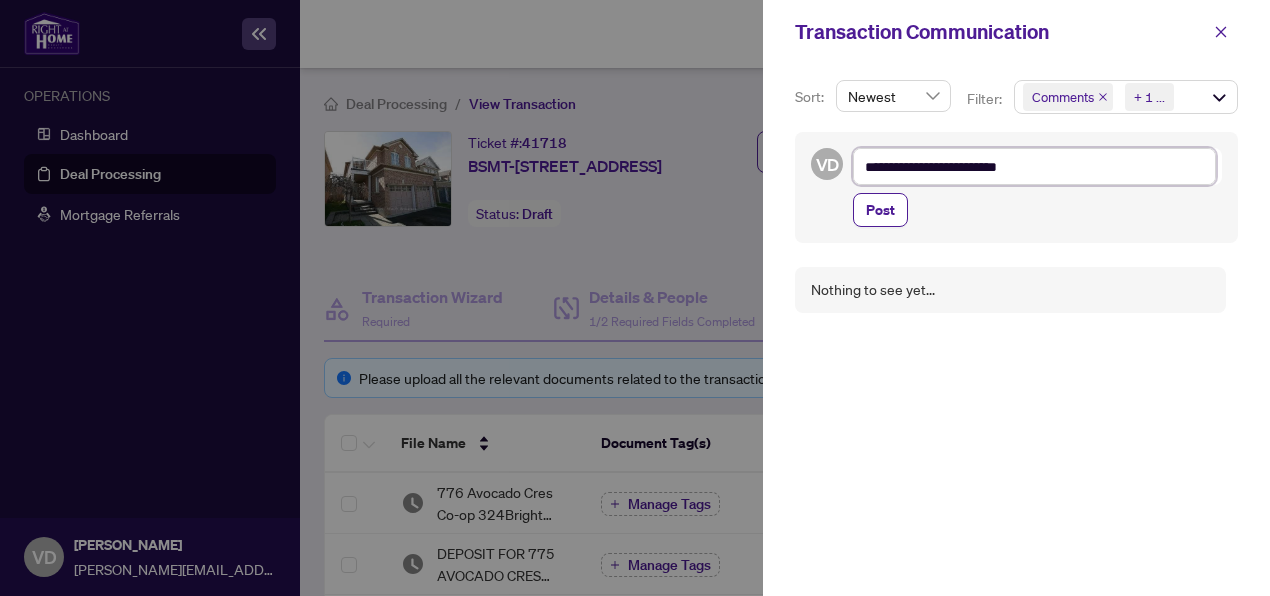type on "**********" 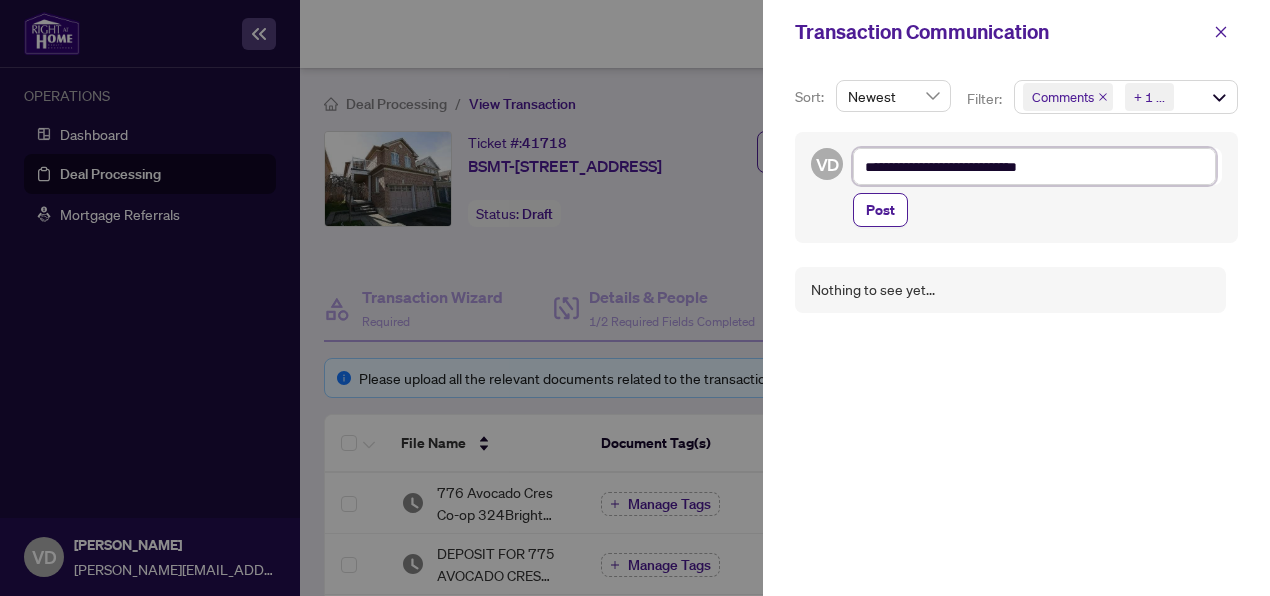 type on "**********" 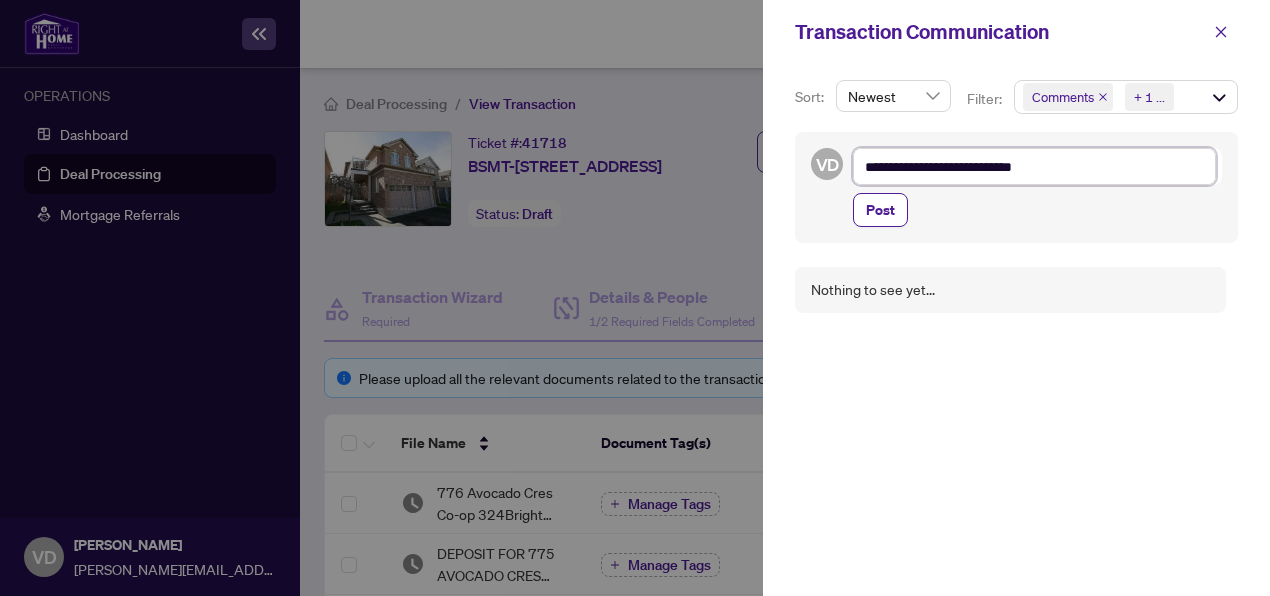 type on "**********" 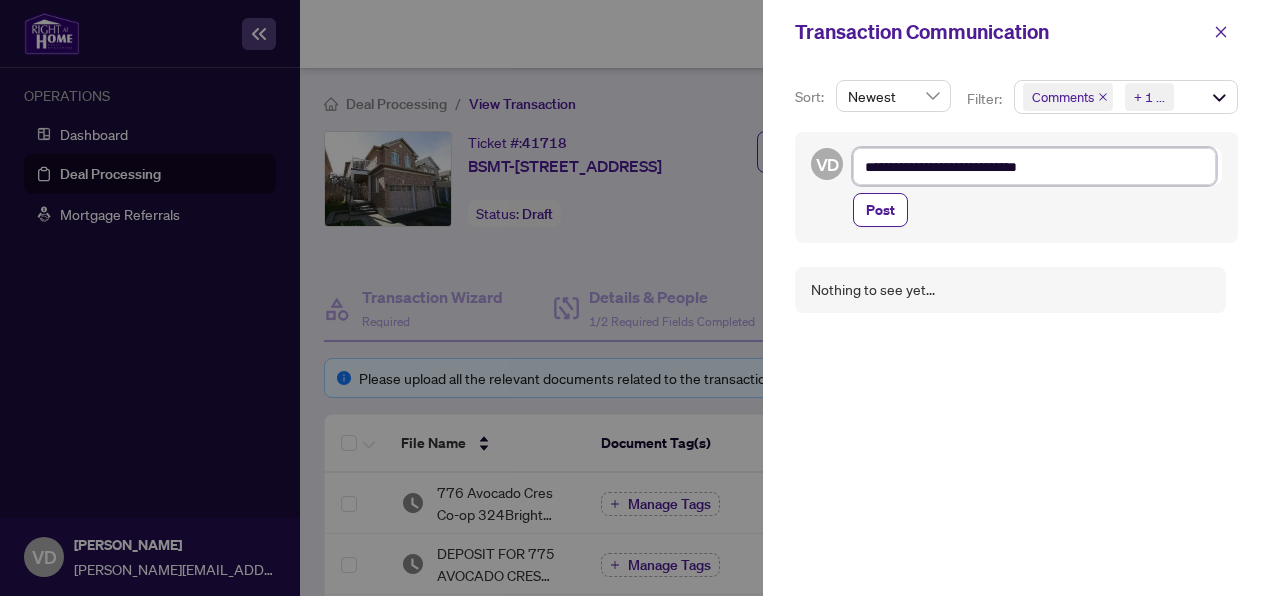 type on "**********" 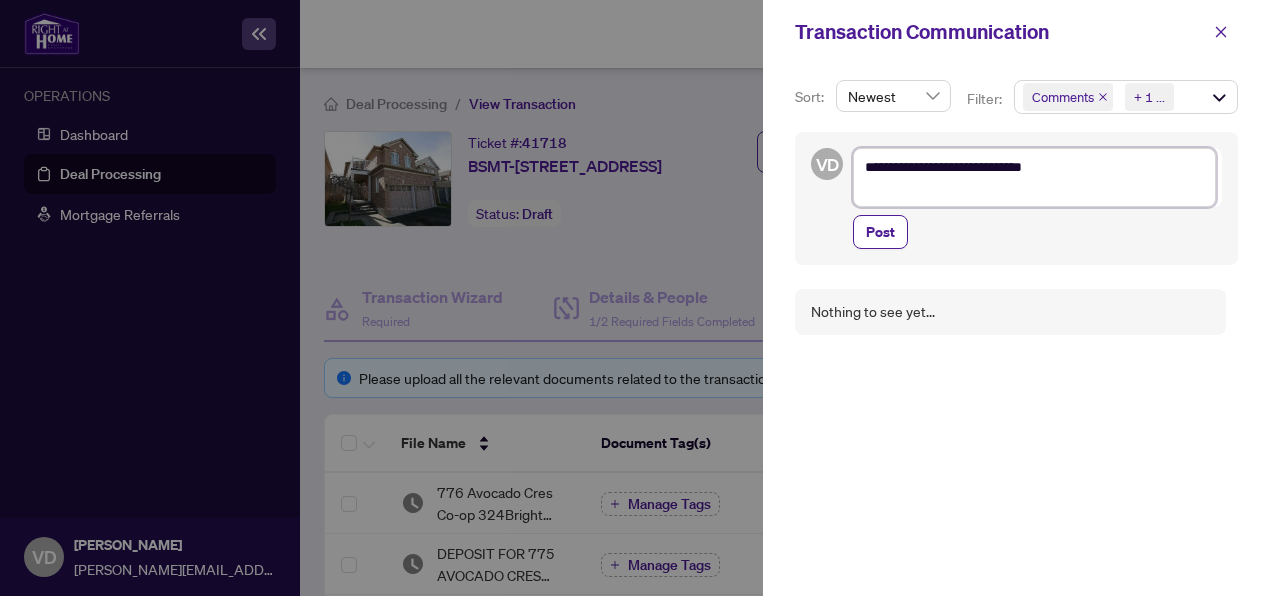 type on "**********" 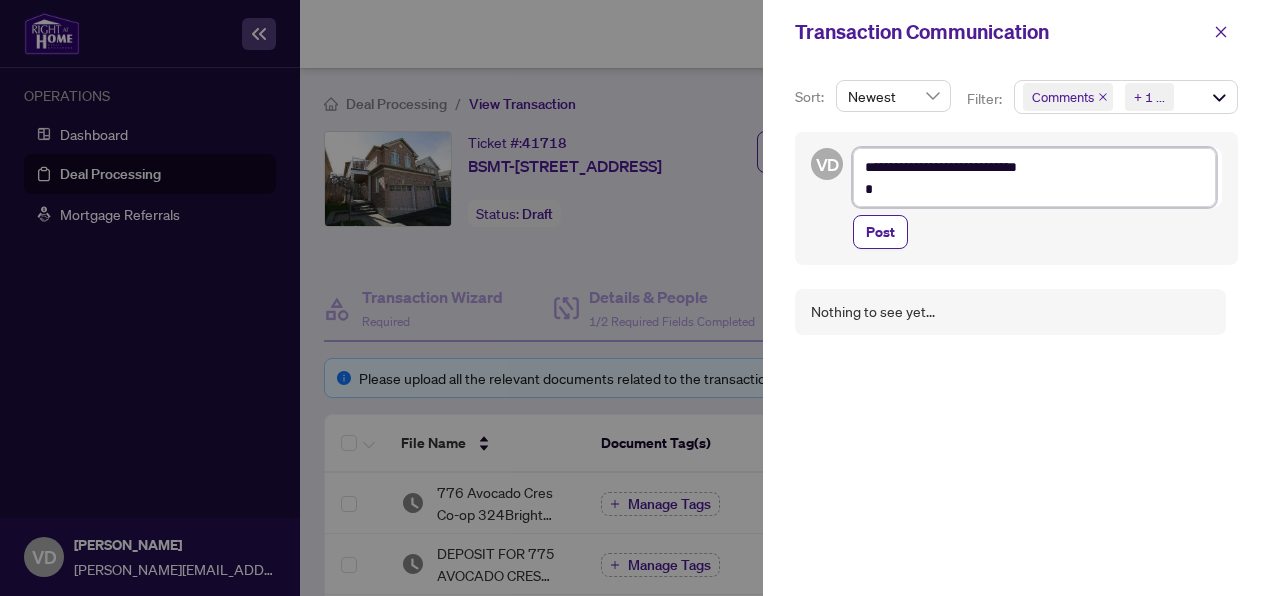 type on "**********" 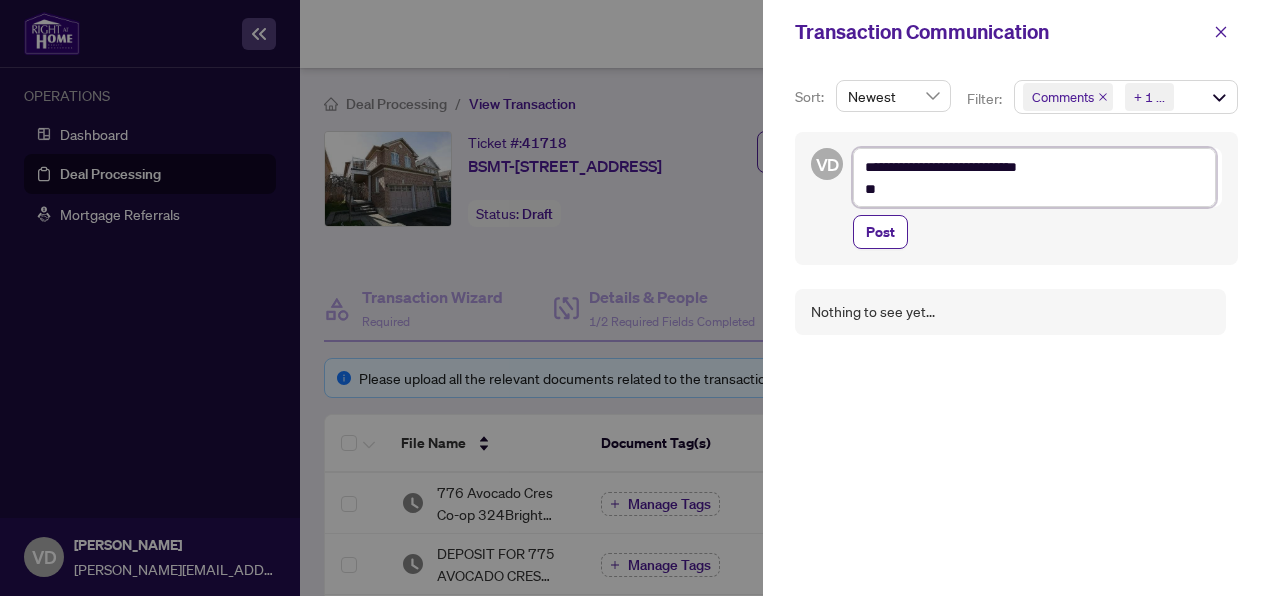 type on "**********" 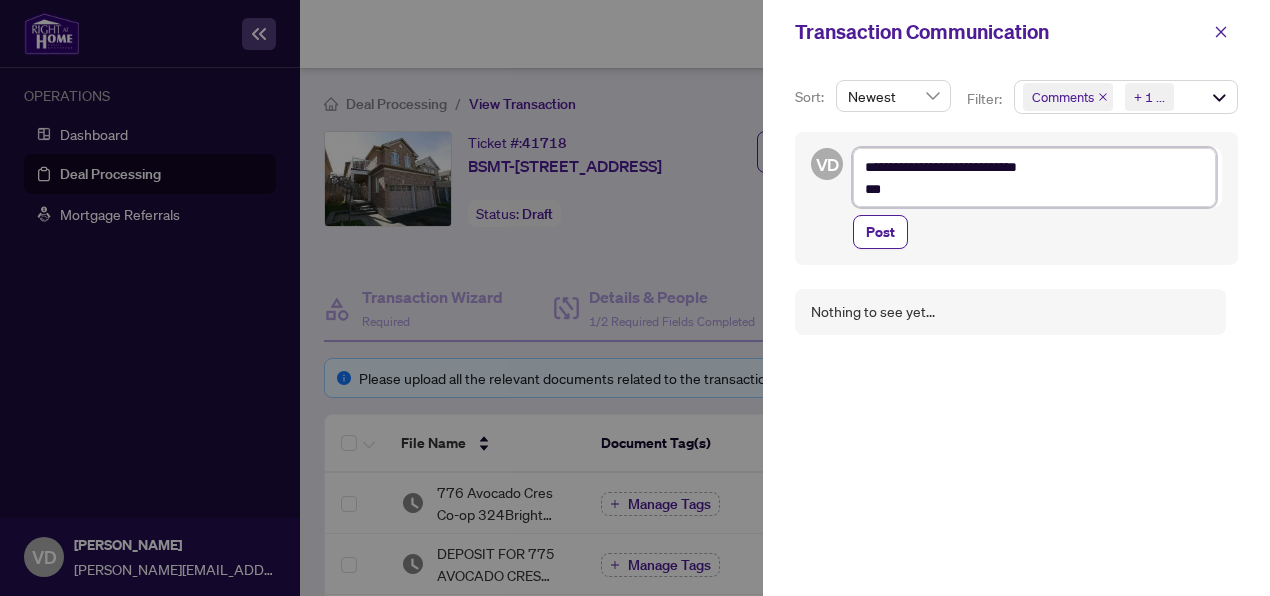 type on "**********" 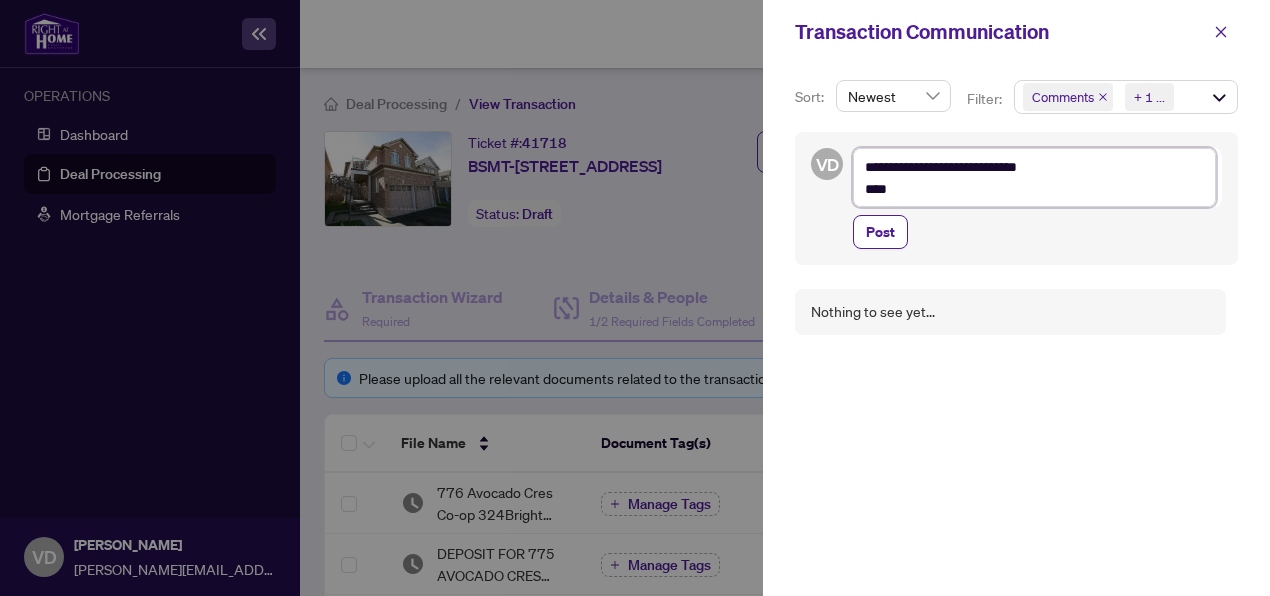 type on "**********" 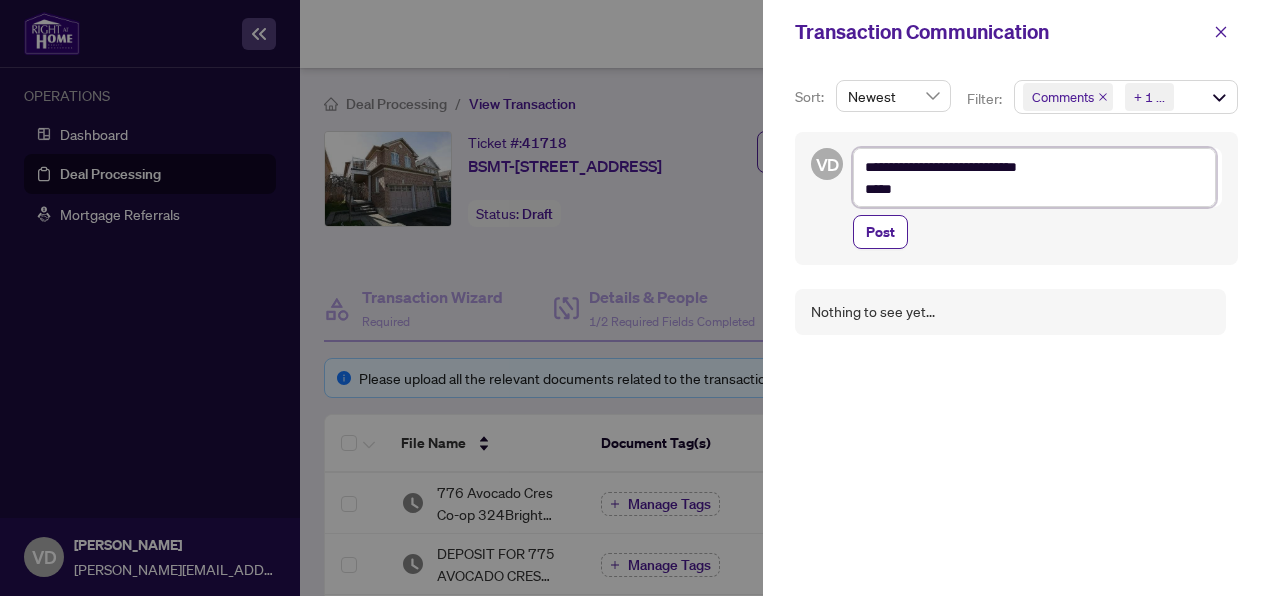 type on "**********" 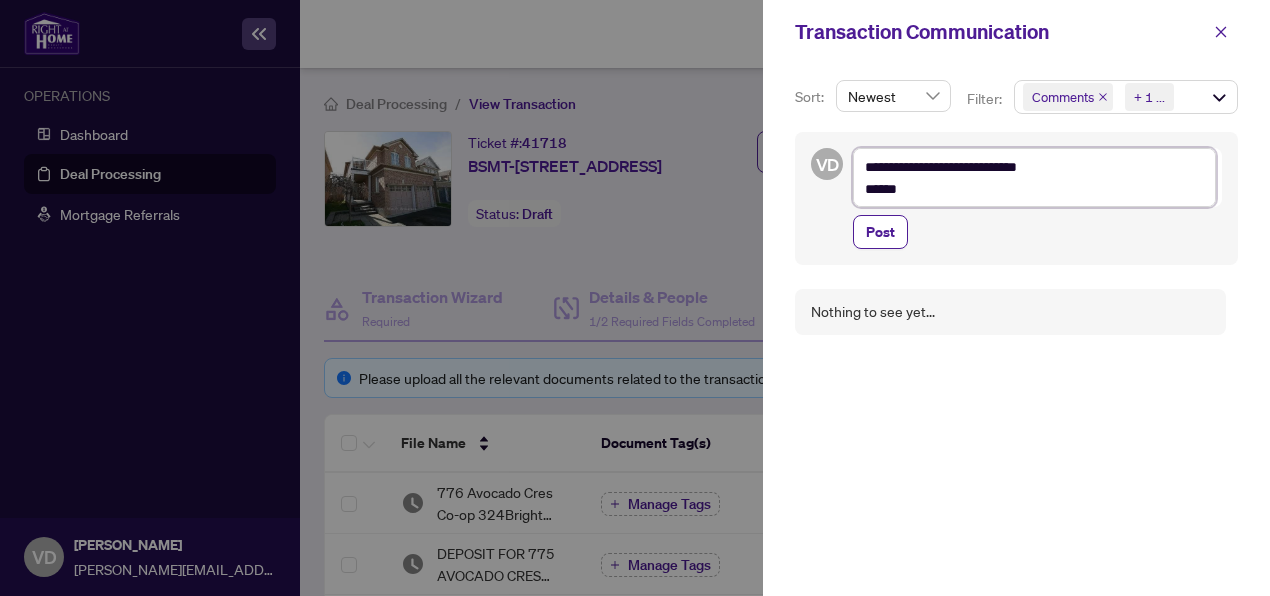 type on "**********" 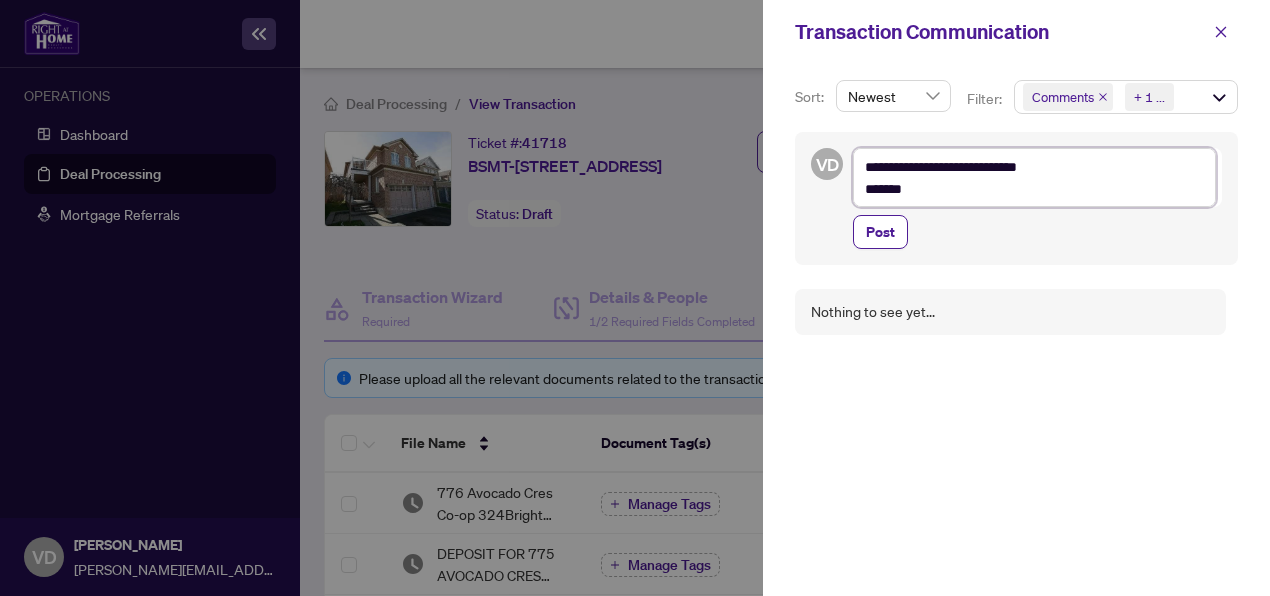 type on "**********" 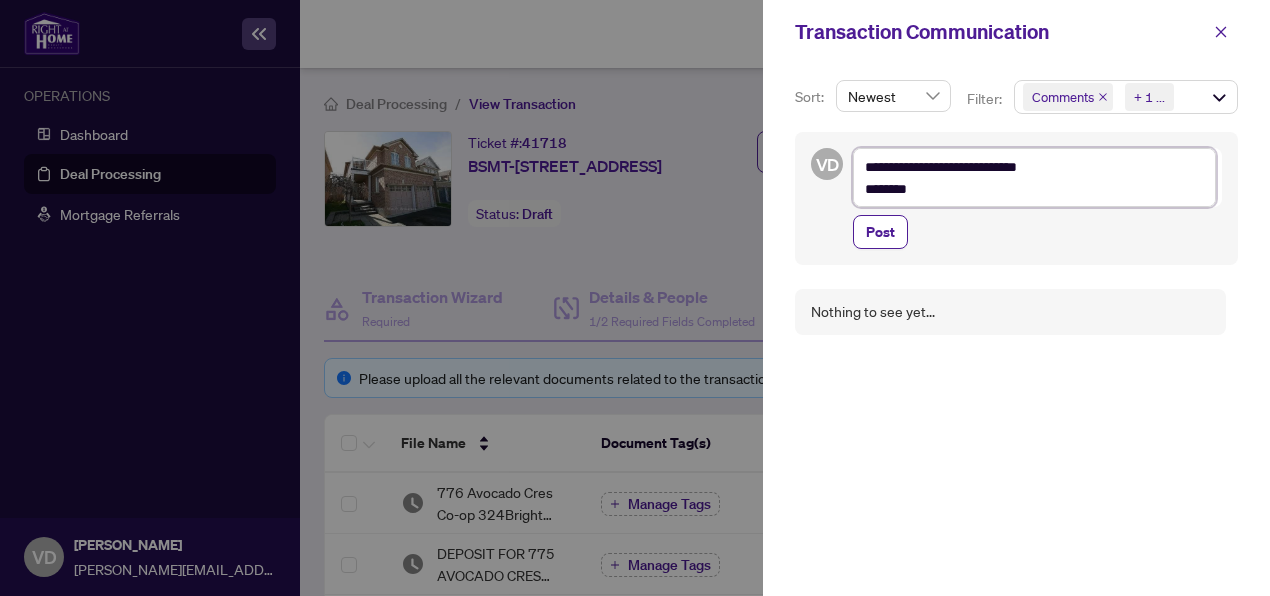 type on "**********" 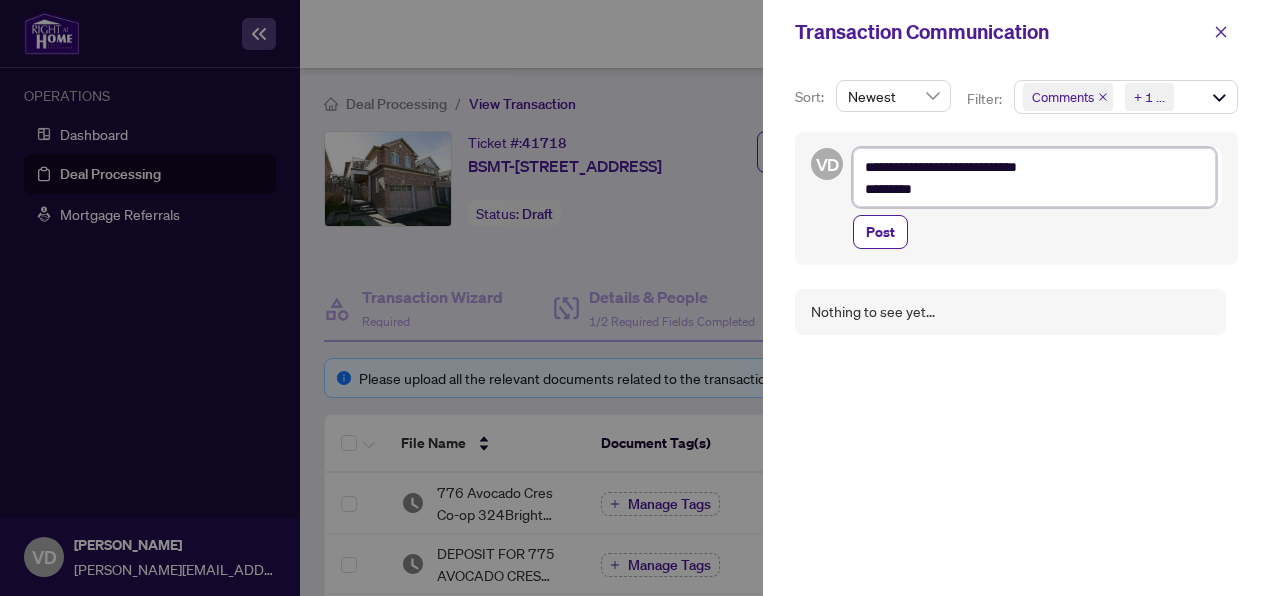 type on "**********" 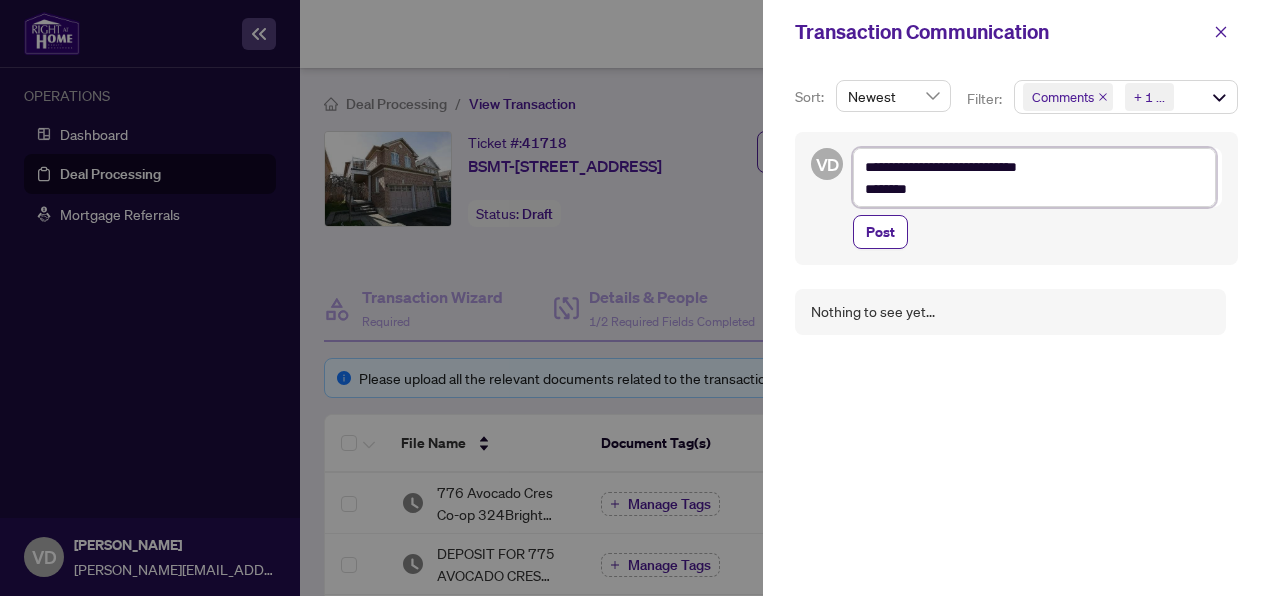 type on "**********" 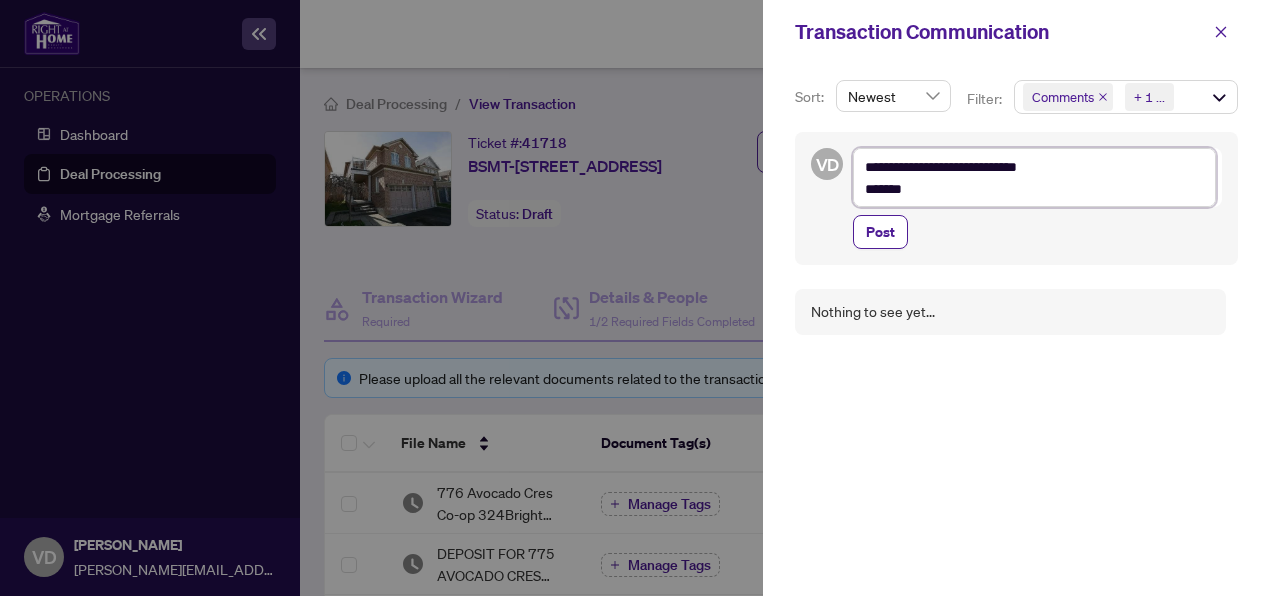 type on "**********" 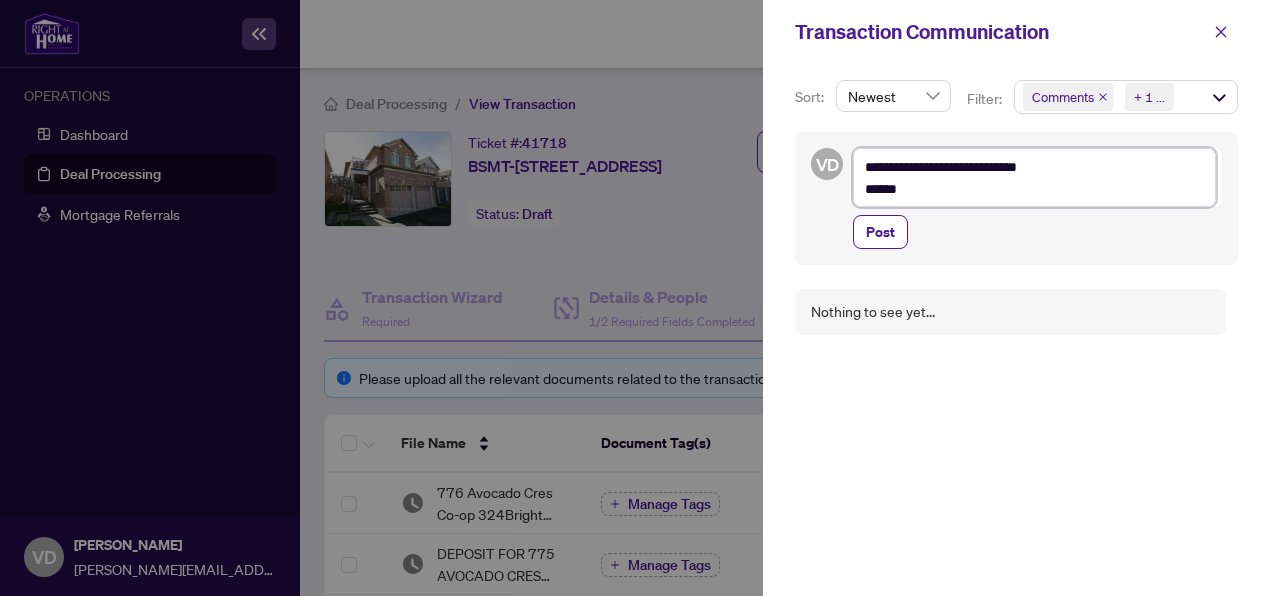 type on "**********" 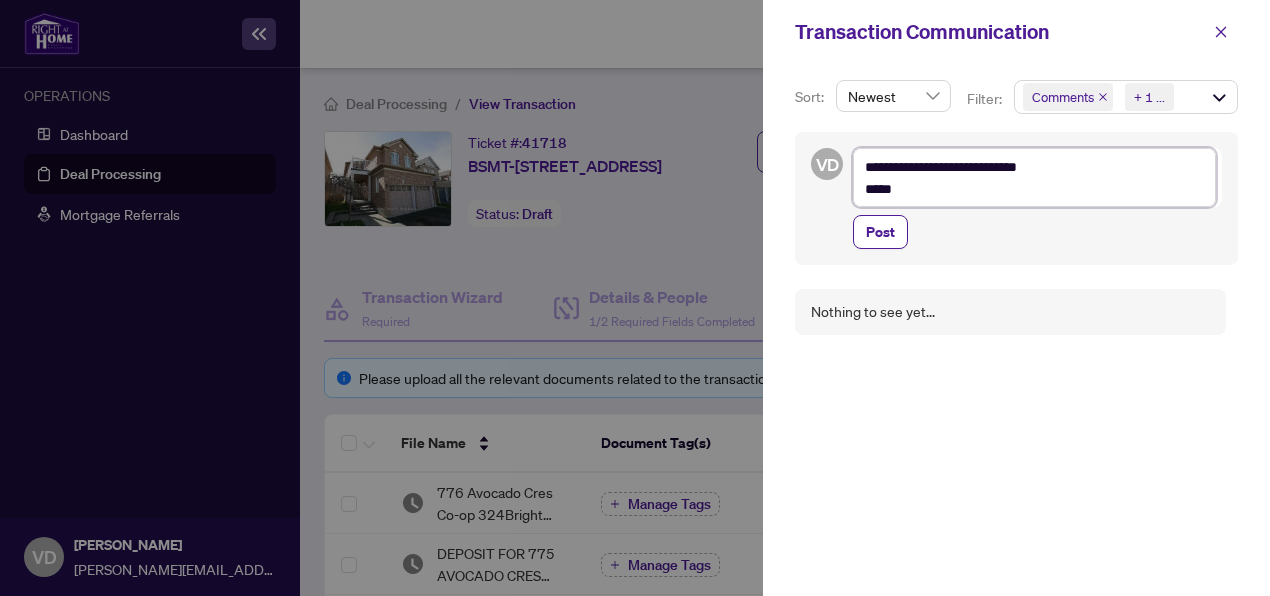 type on "**********" 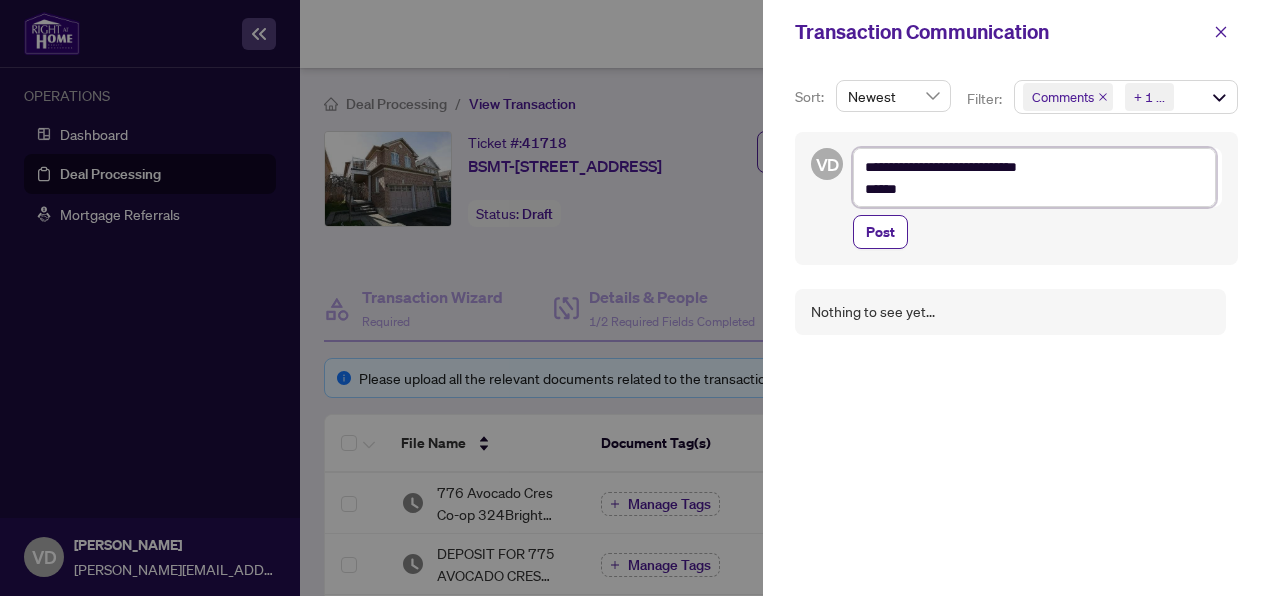 type on "**********" 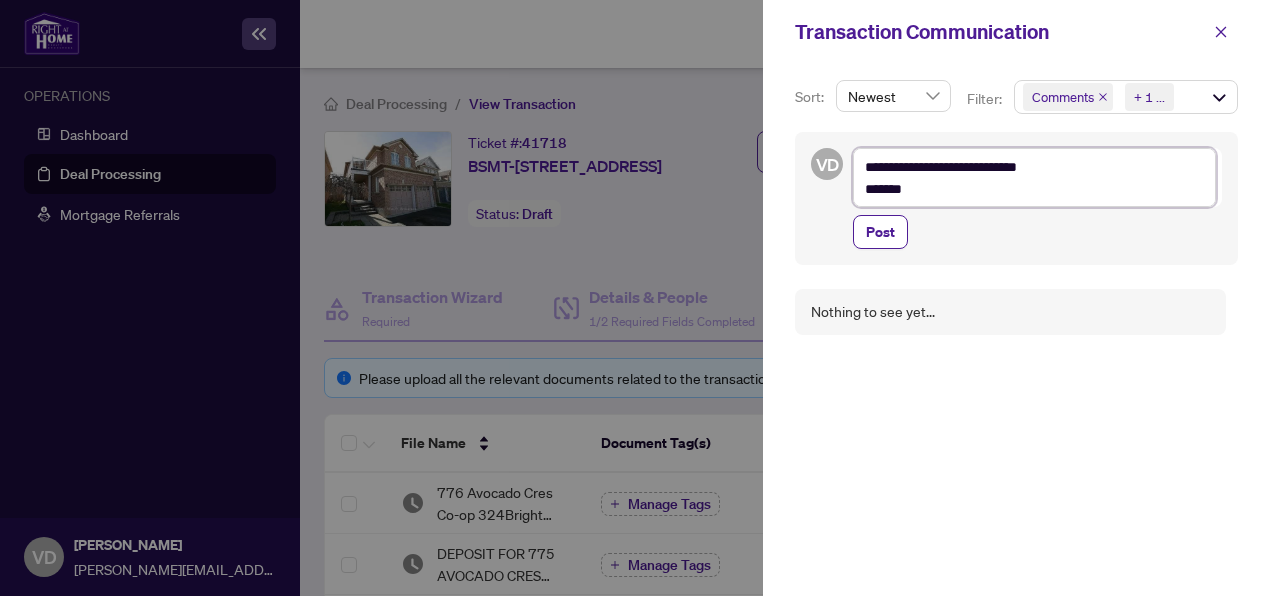 type on "**********" 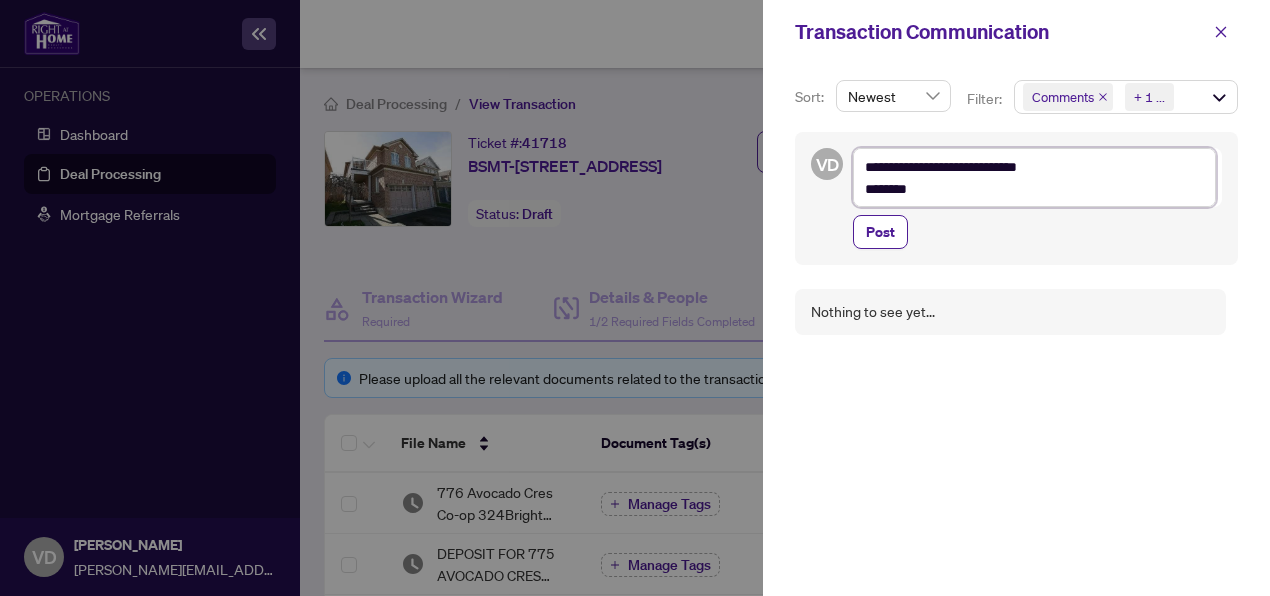 type on "**********" 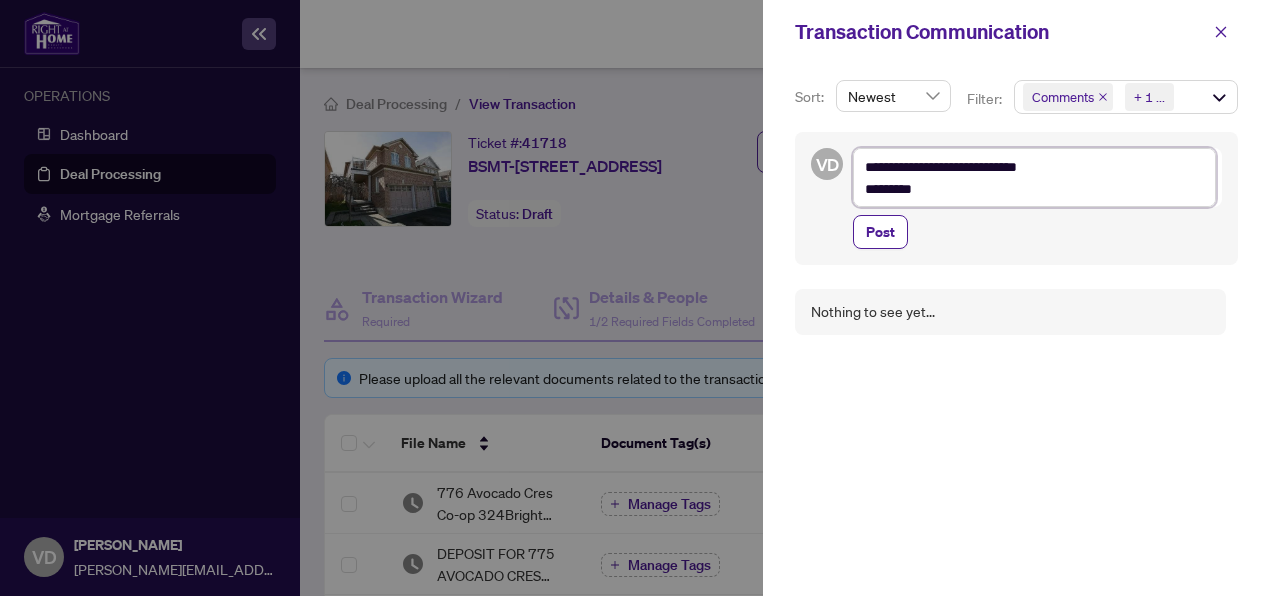 type on "**********" 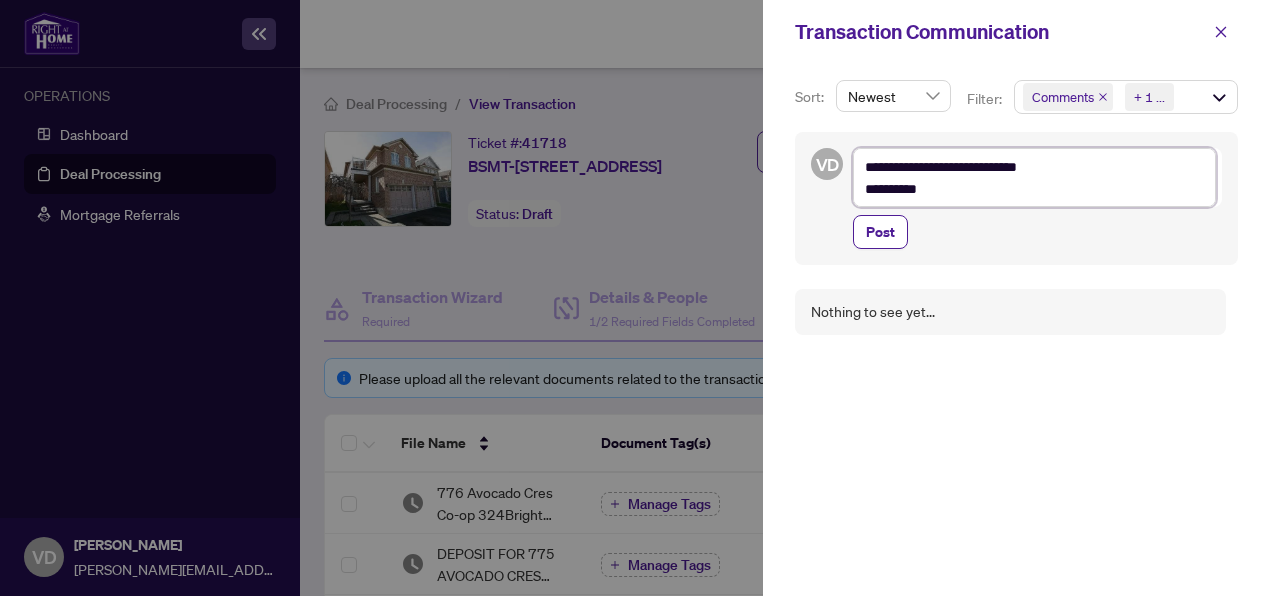 type on "**********" 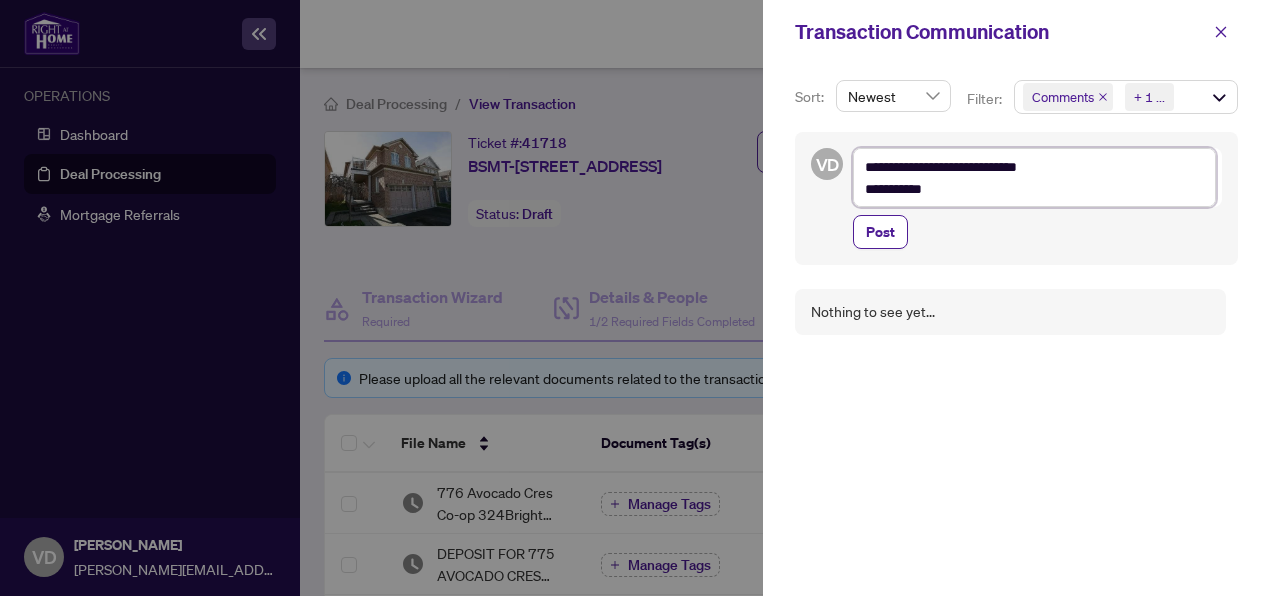 type on "**********" 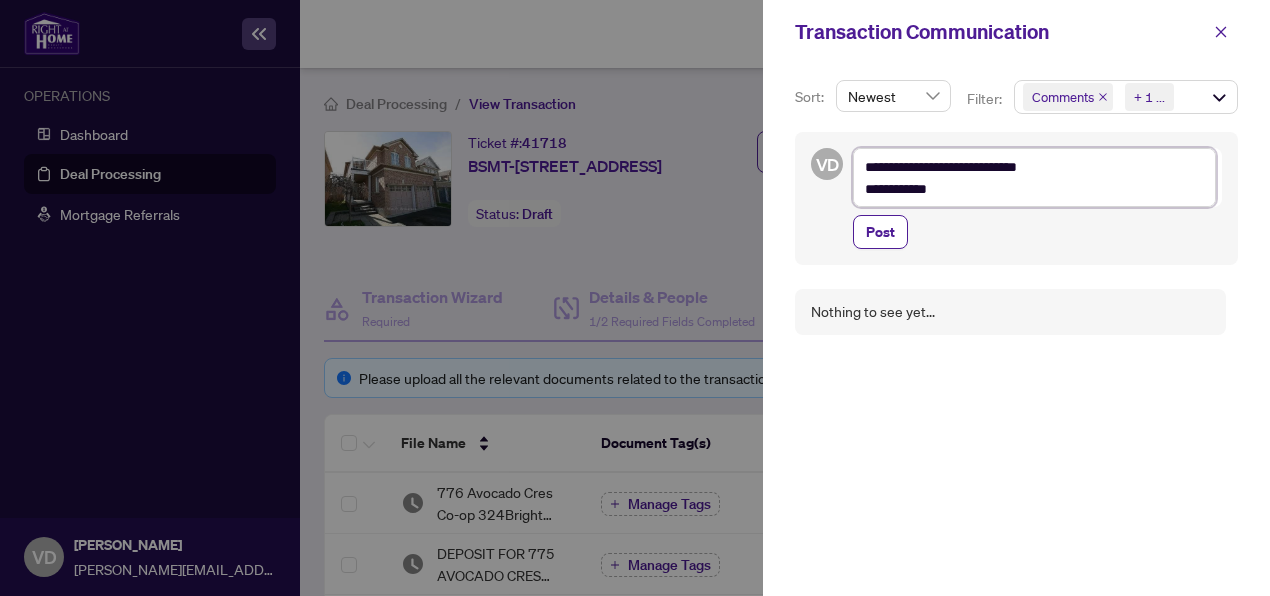 type on "**********" 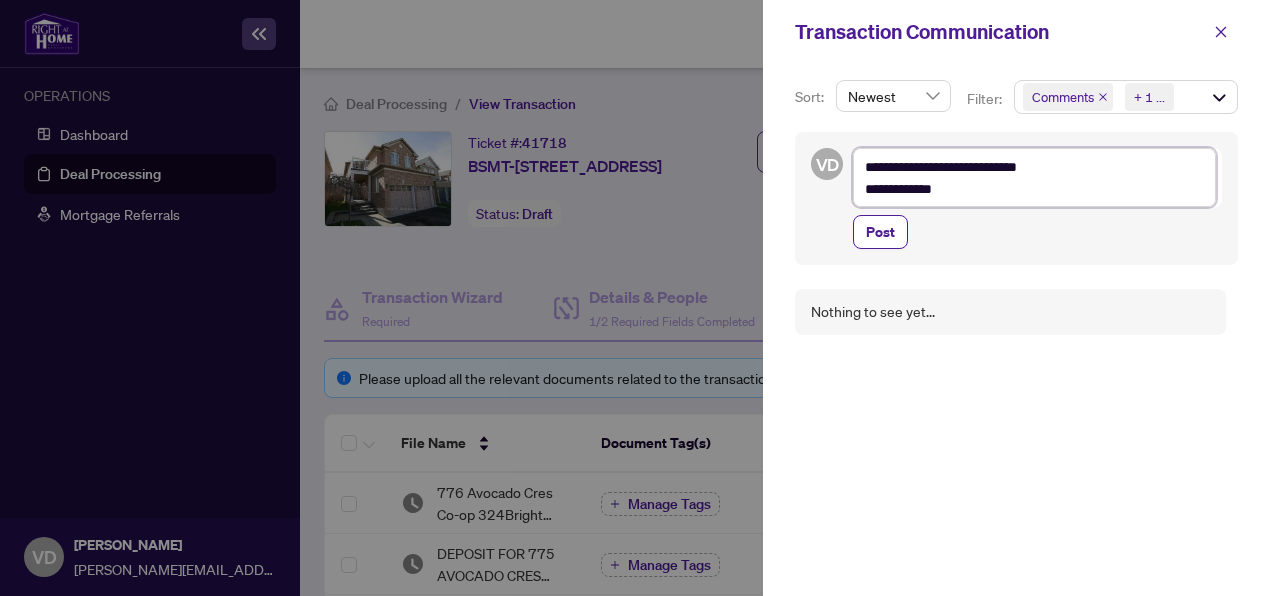 type on "**********" 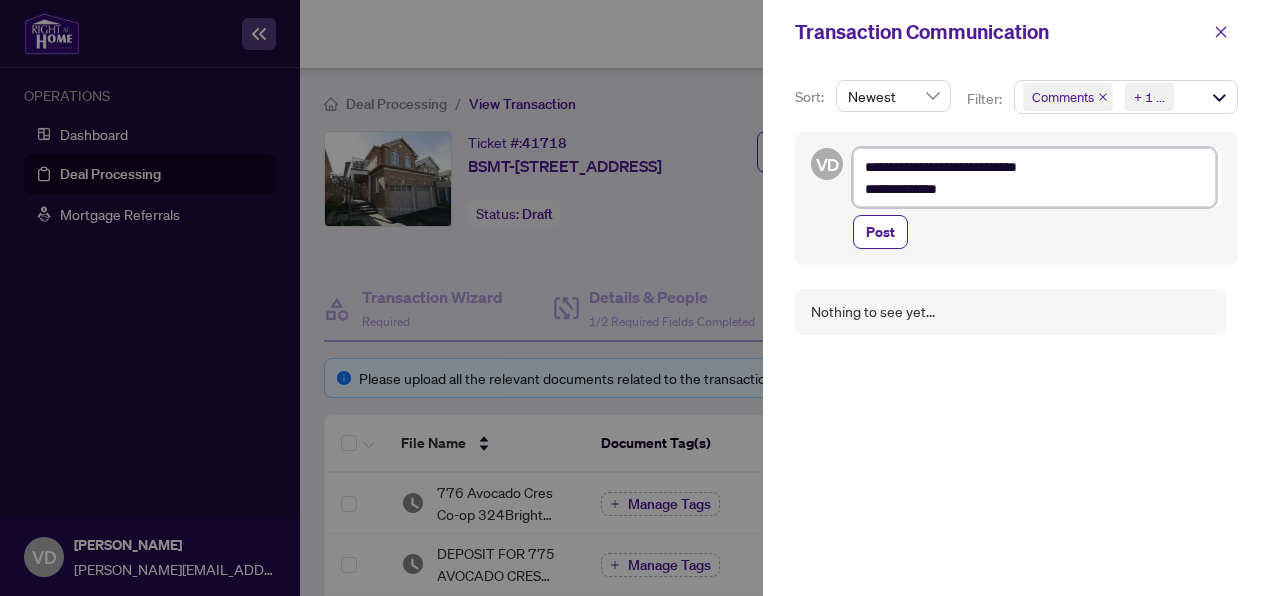 type on "**********" 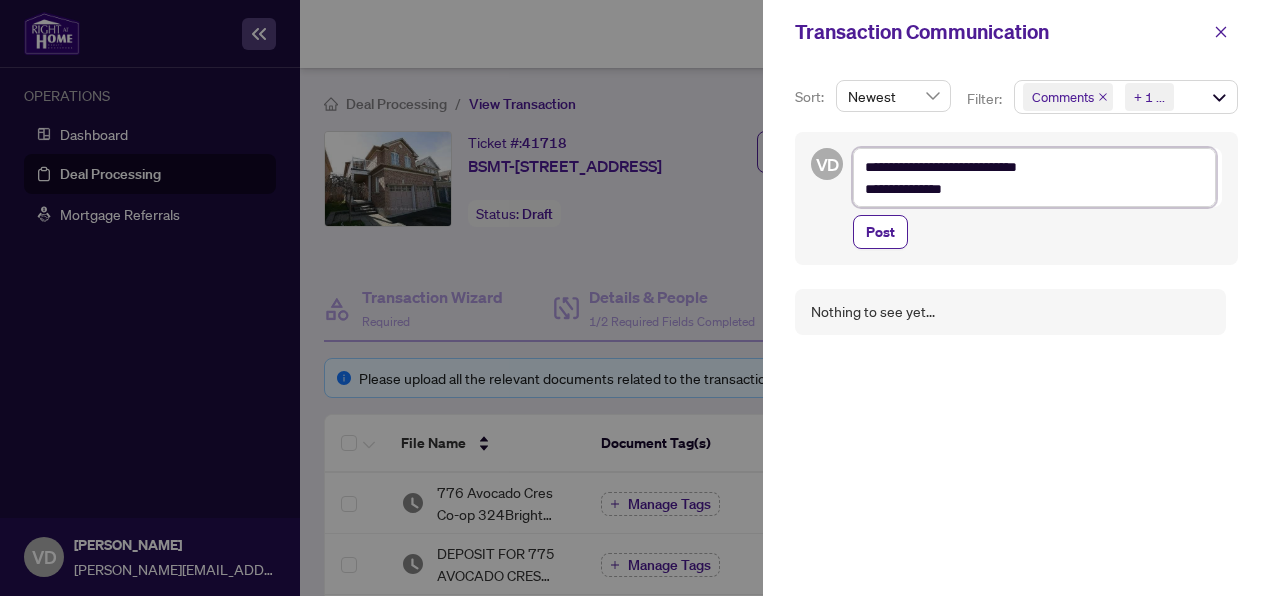 type on "**********" 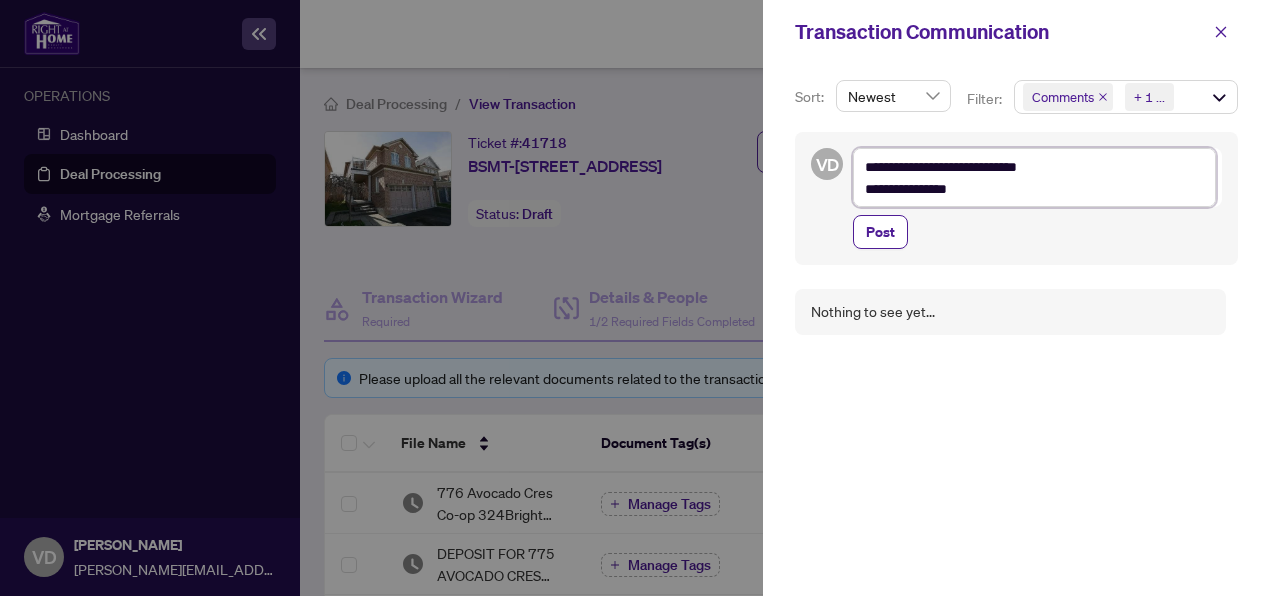 type on "**********" 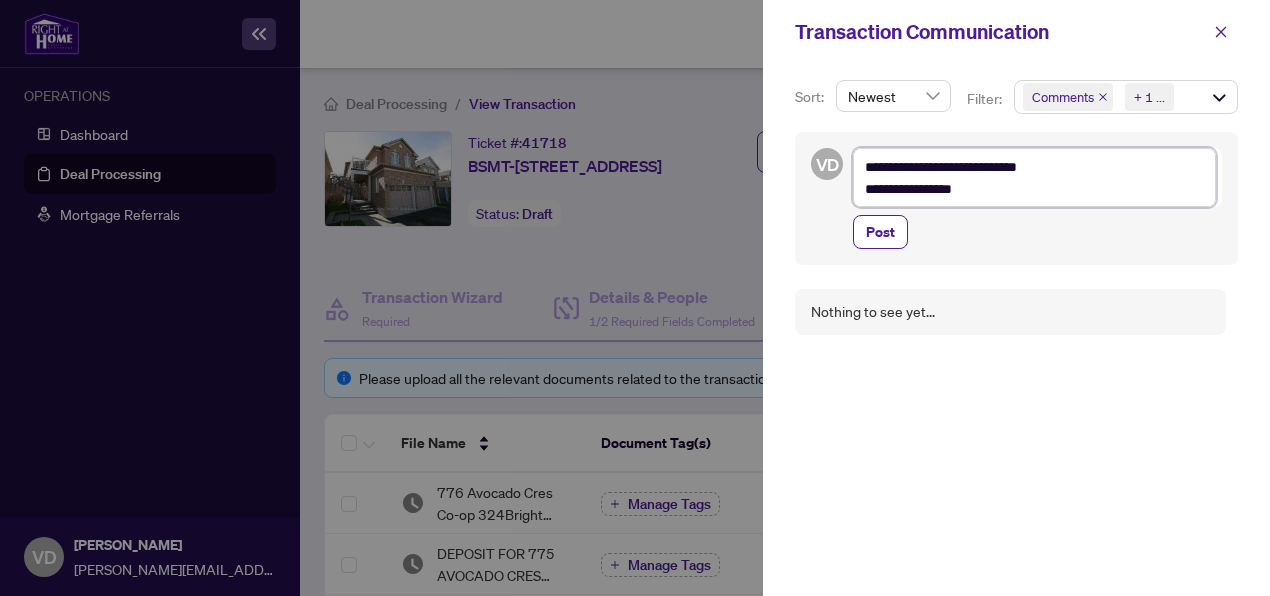 type on "**********" 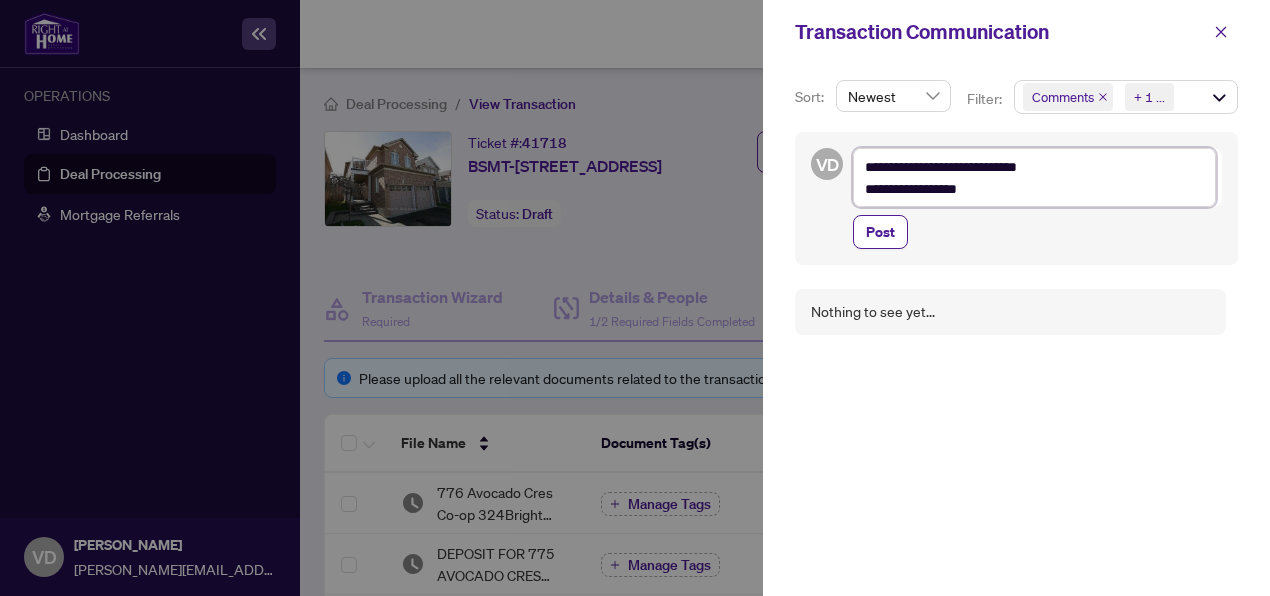 type on "**********" 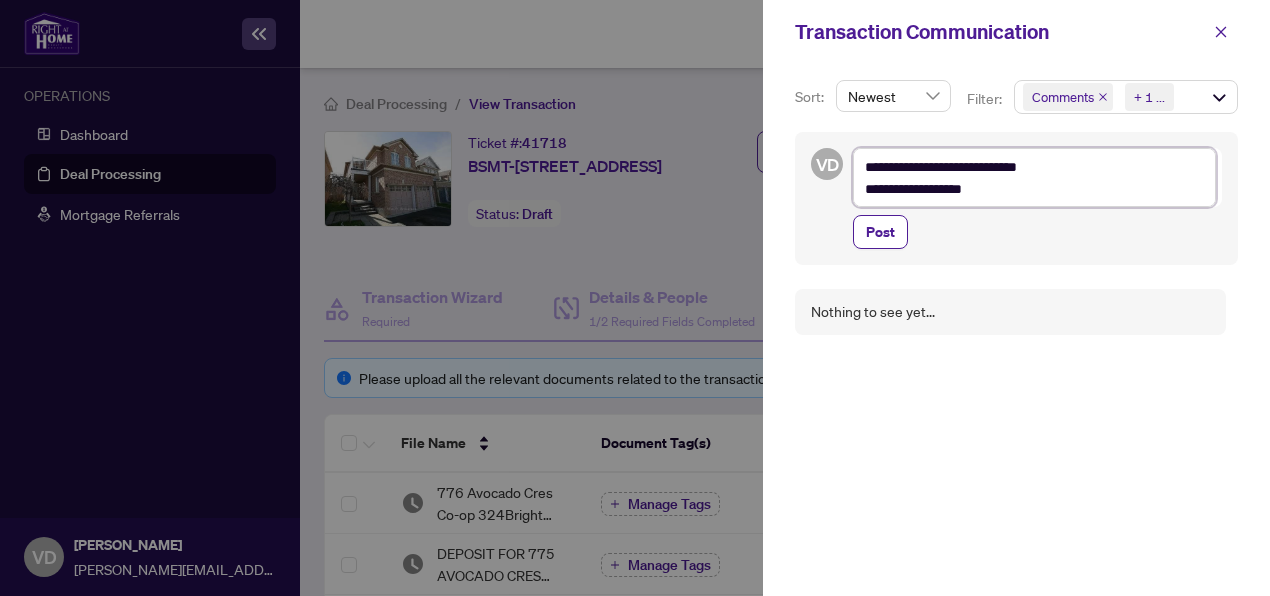 type on "**********" 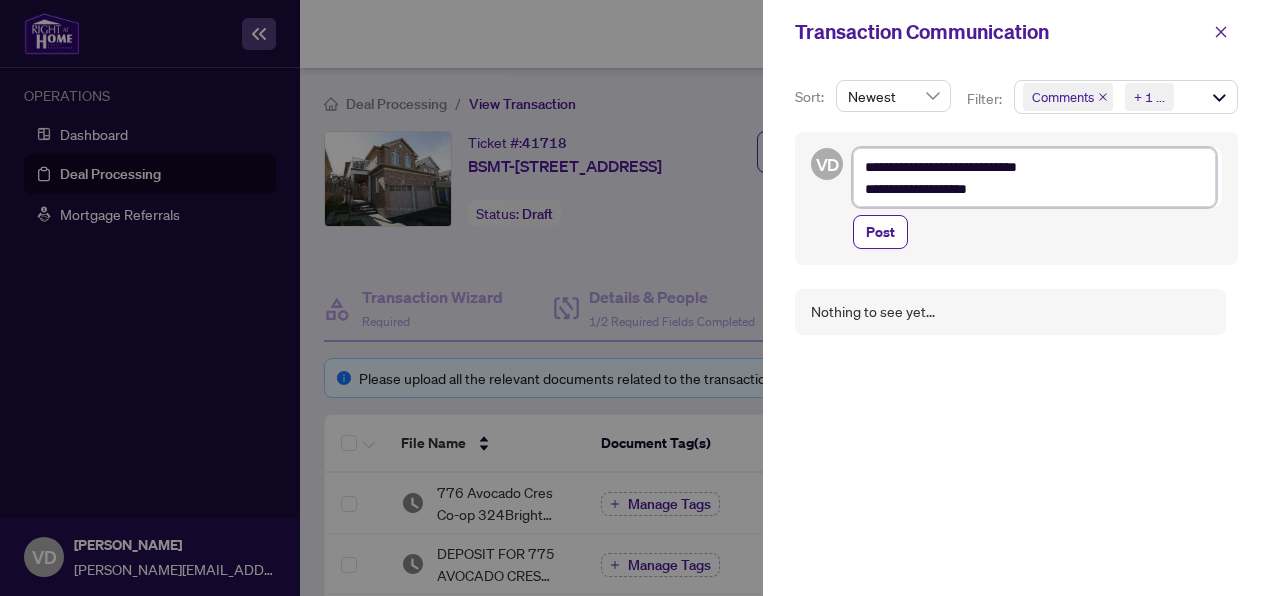 type on "**********" 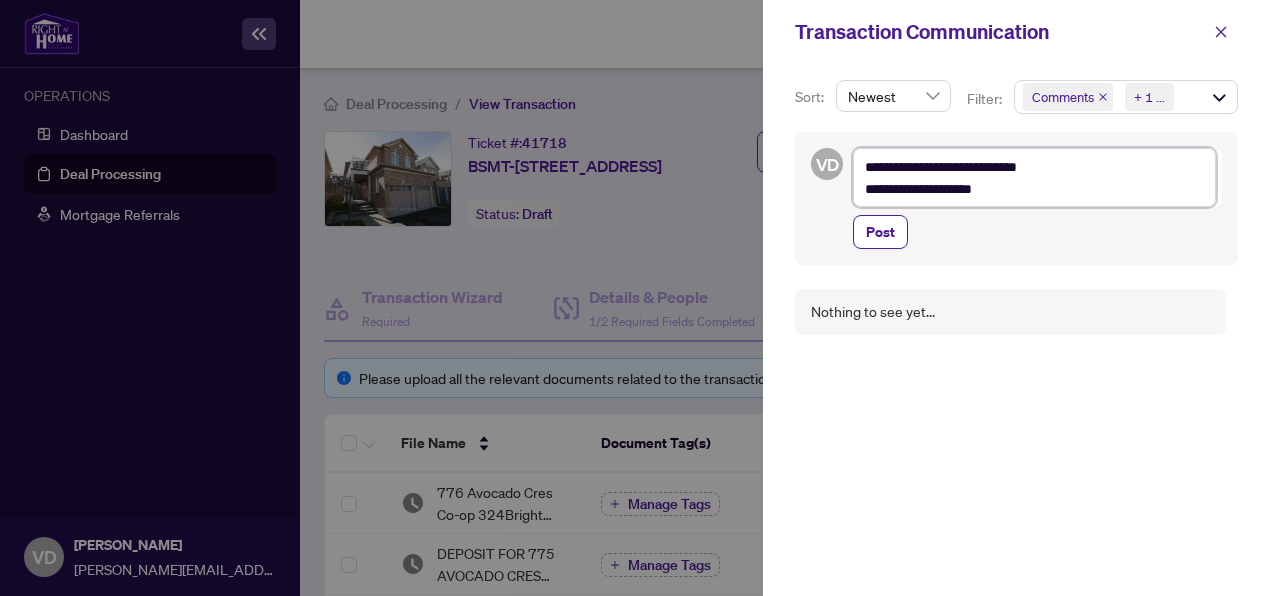 type on "**********" 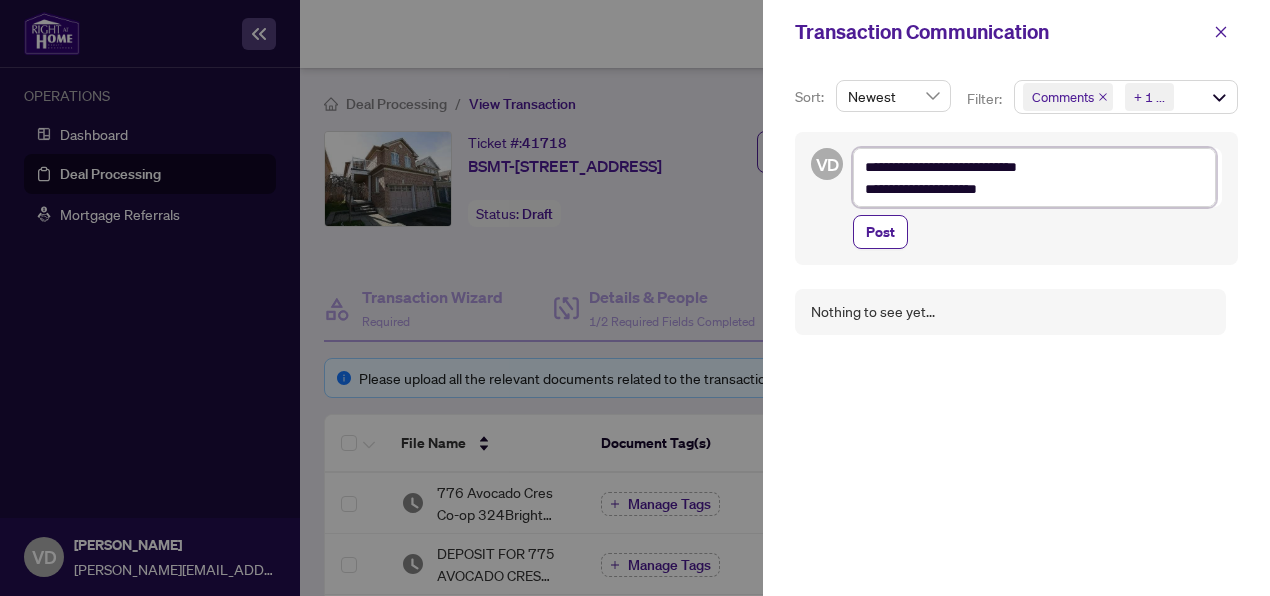 type on "**********" 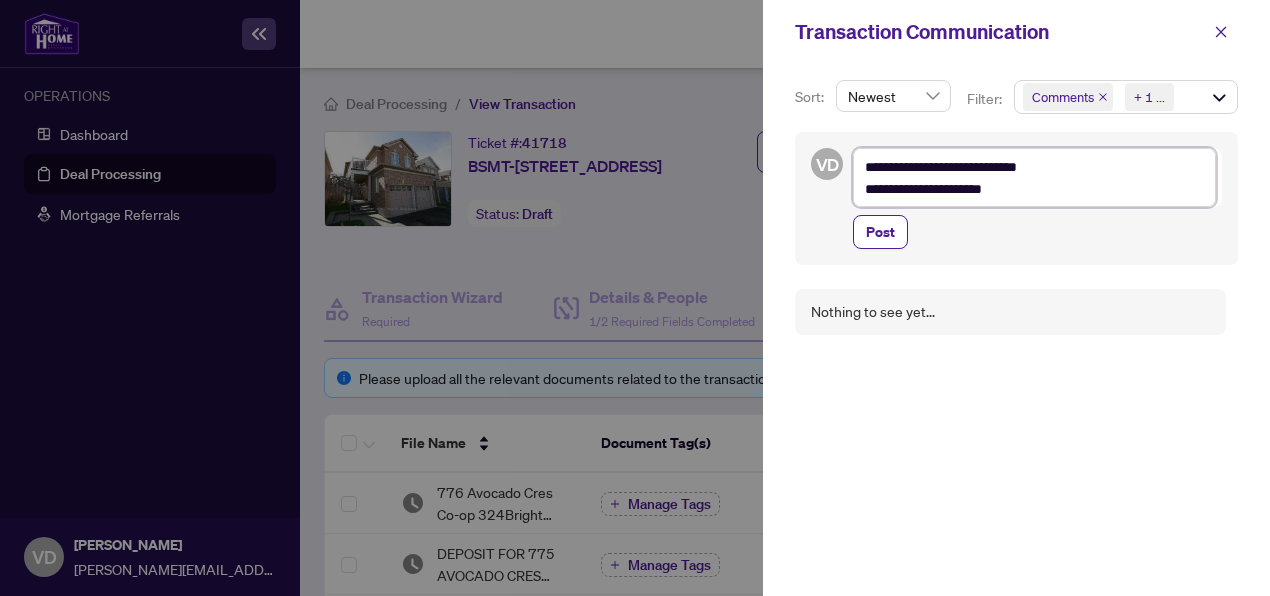 type on "**********" 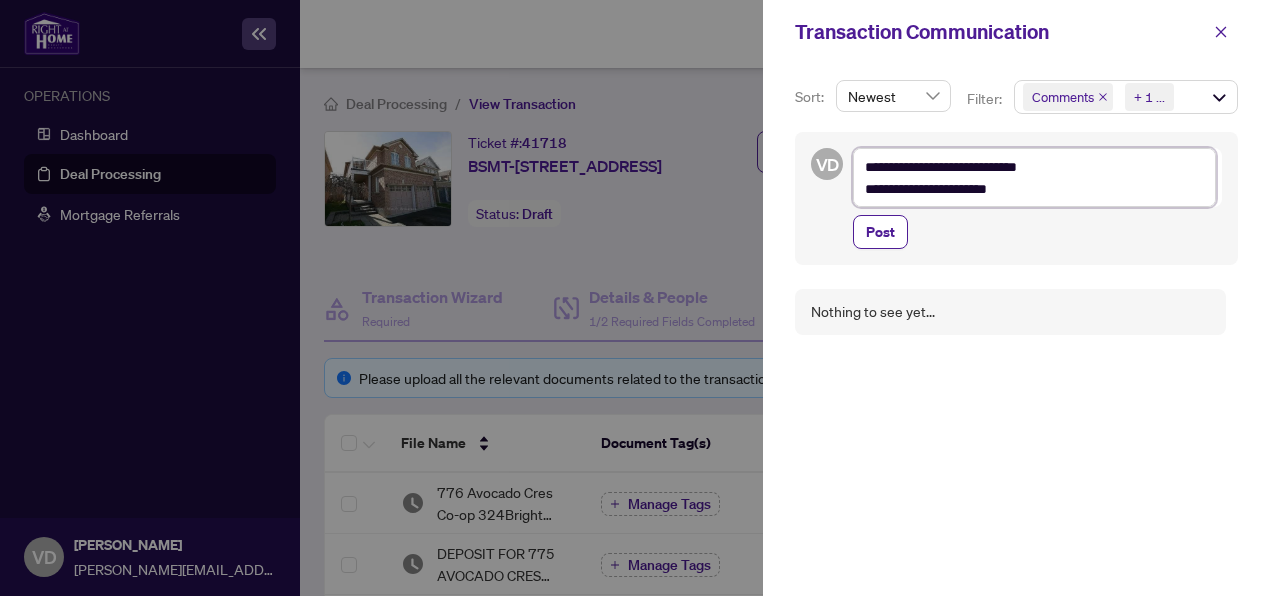 type on "**********" 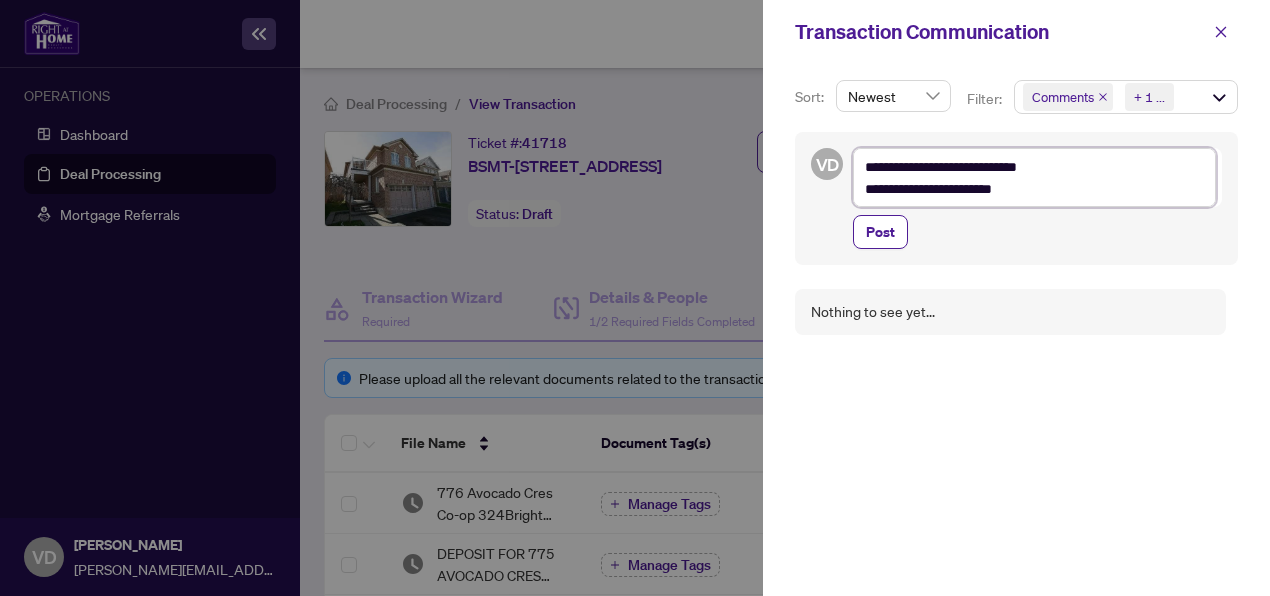 type on "**********" 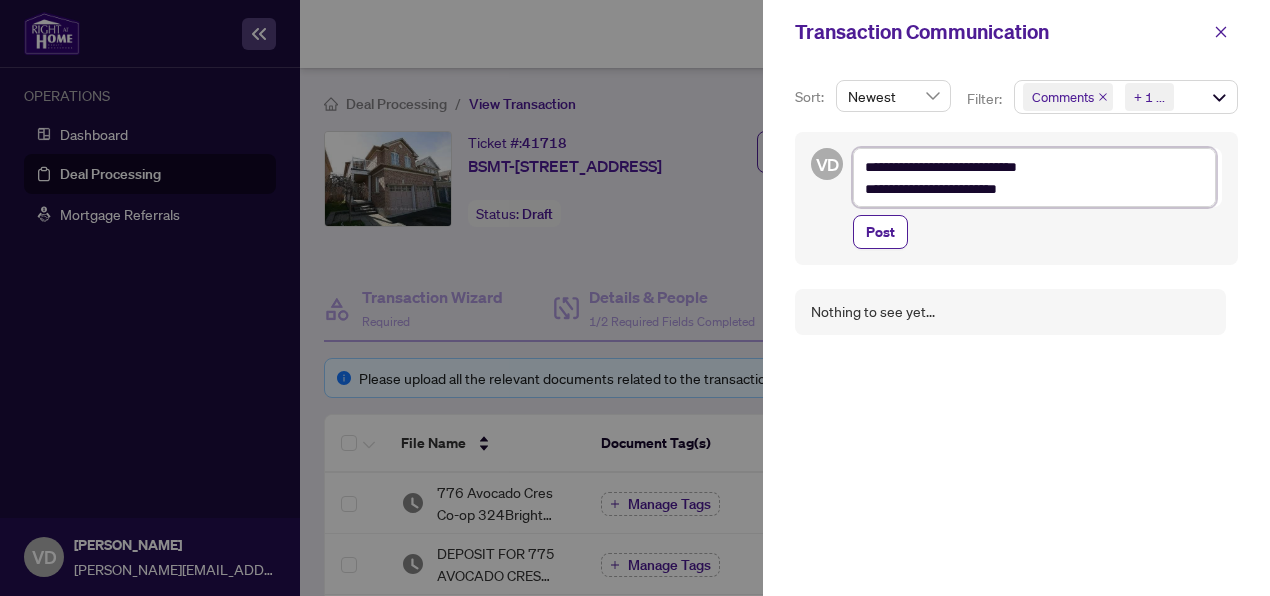 type on "**********" 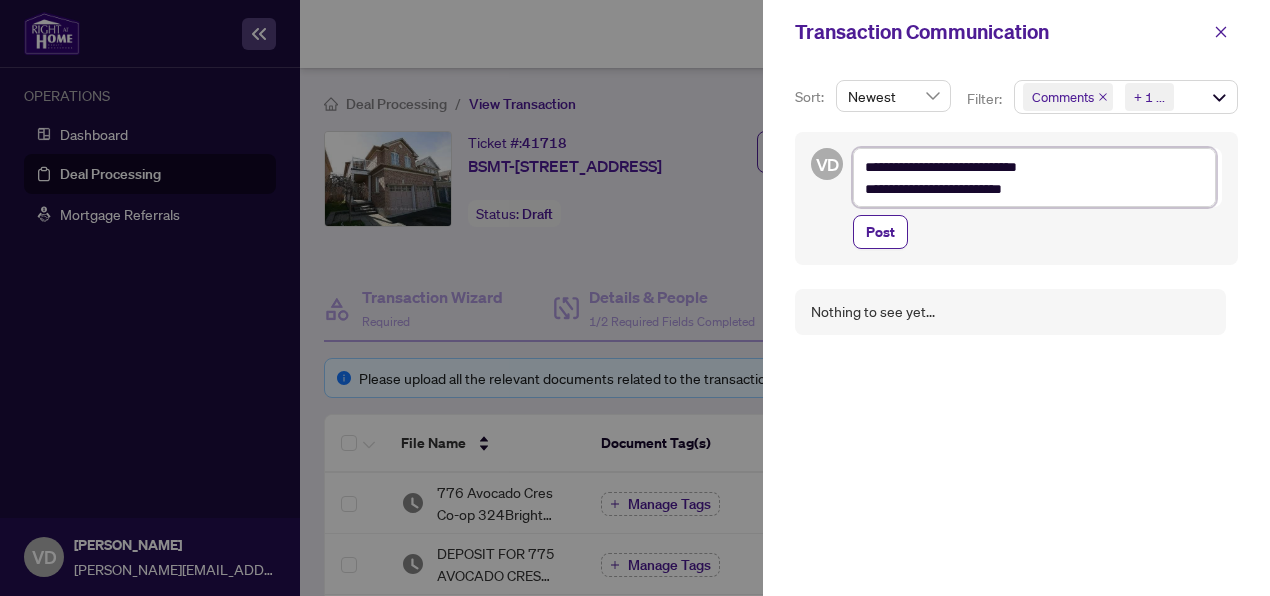 type on "**********" 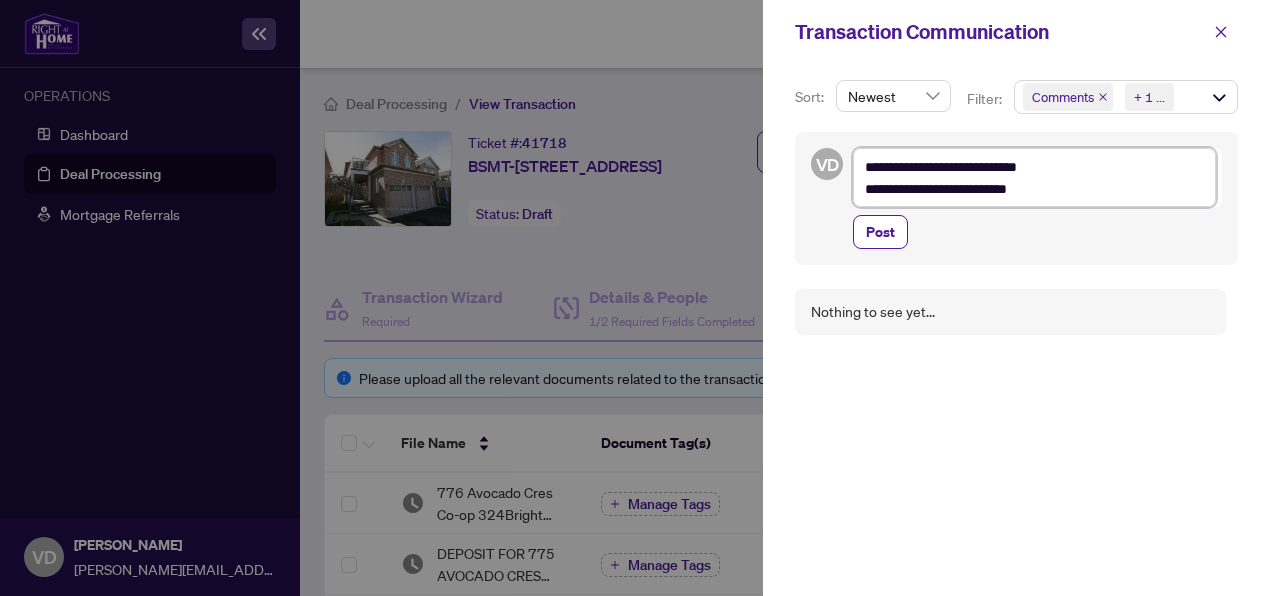 type on "**********" 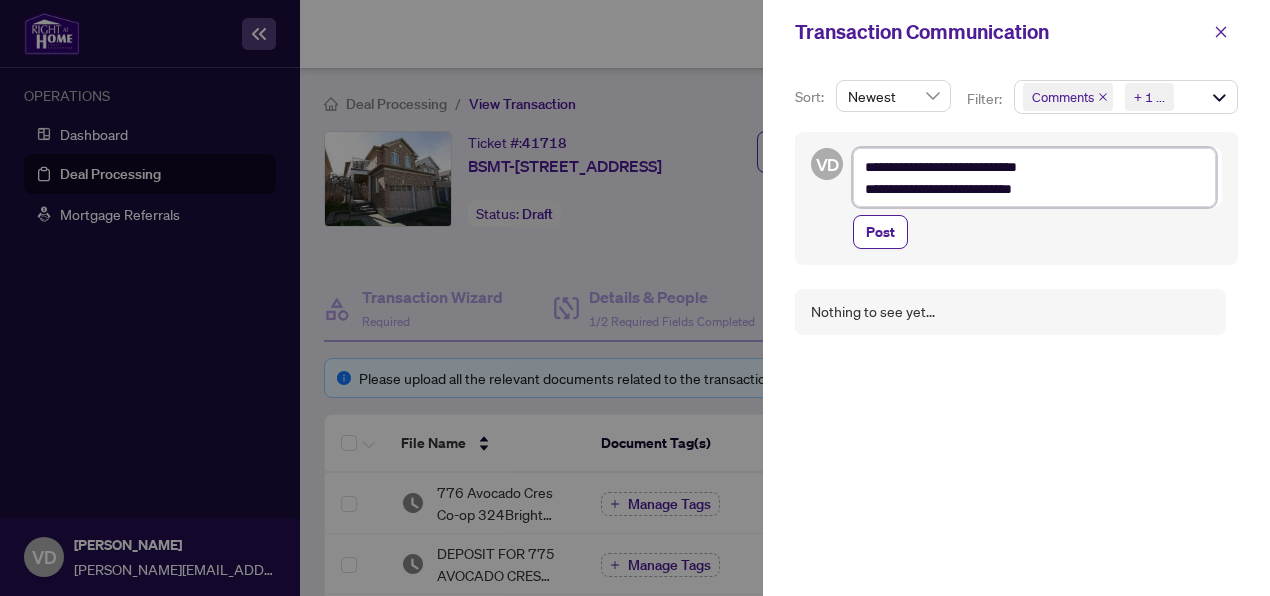 type on "**********" 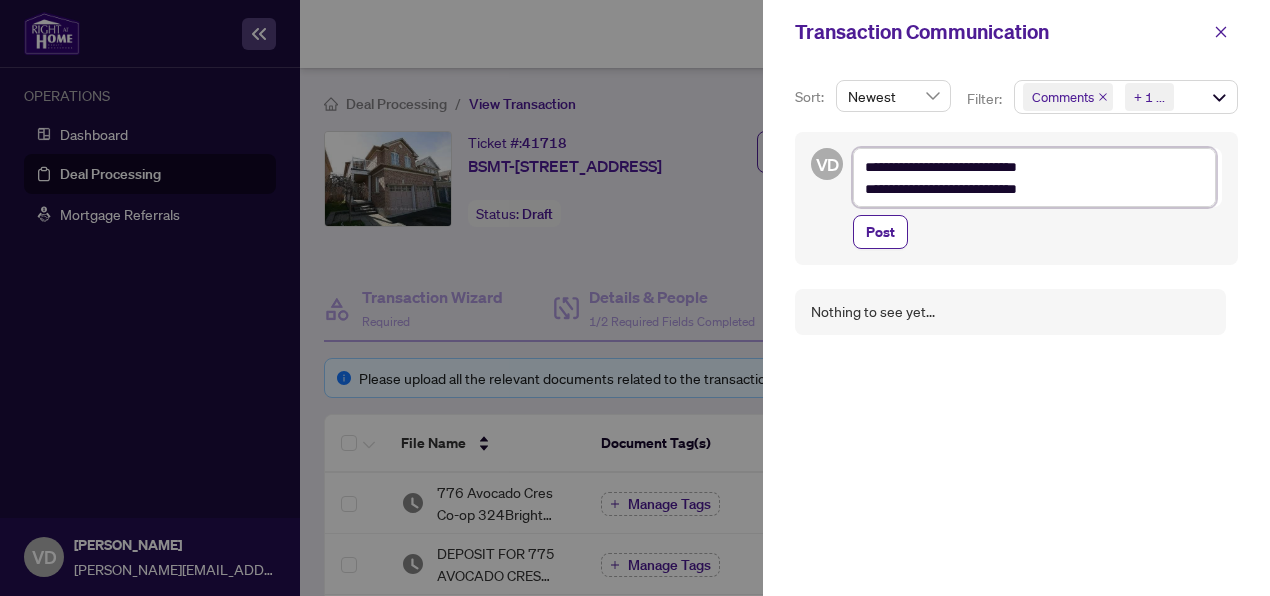 type on "**********" 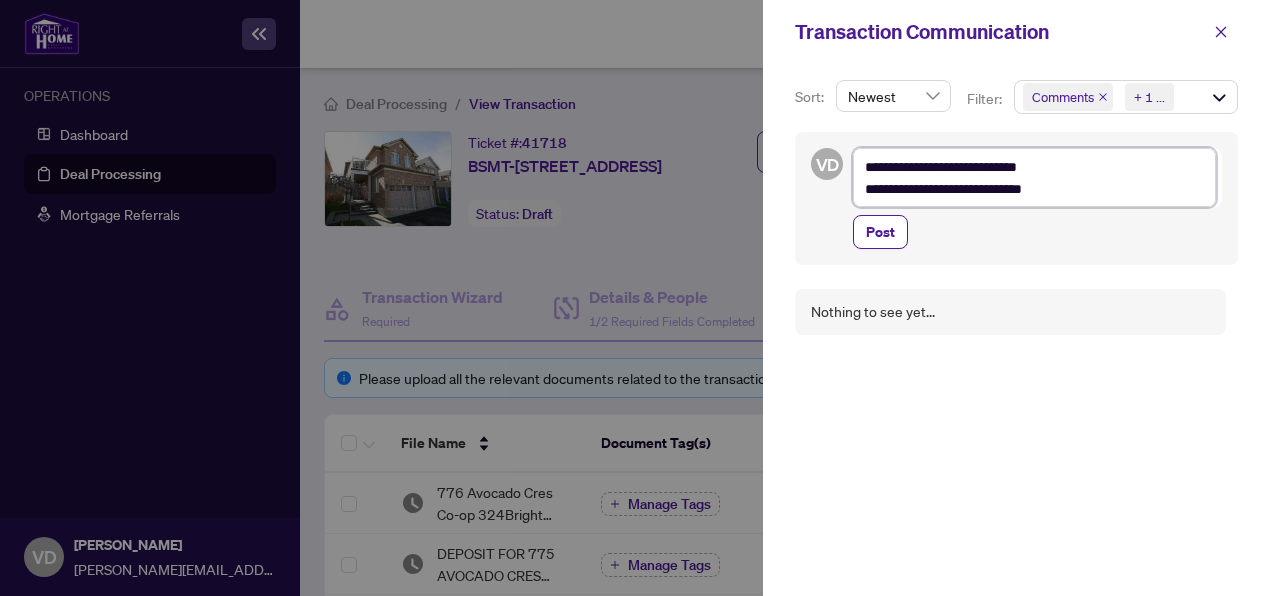type on "**********" 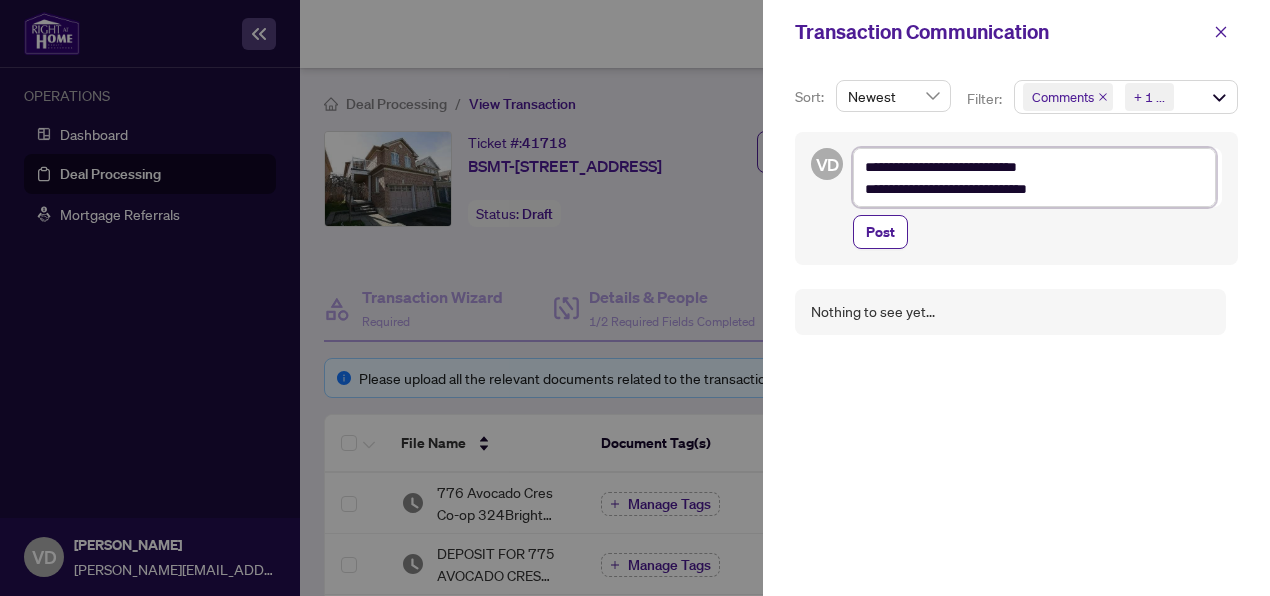 type on "**********" 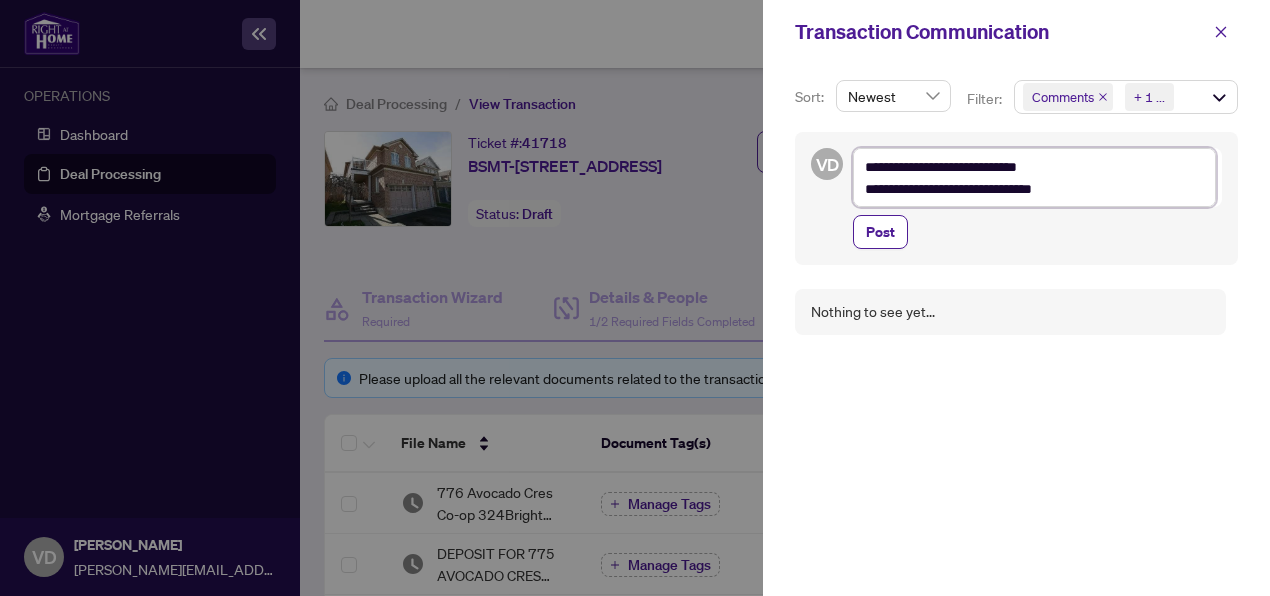 type on "**********" 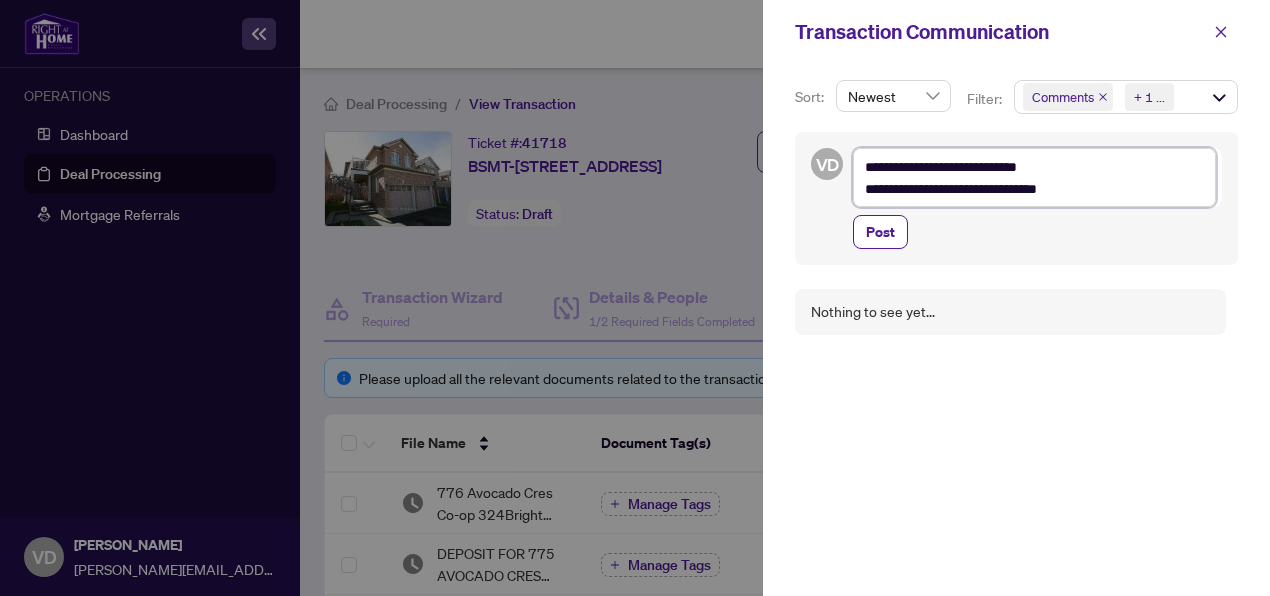 type on "**********" 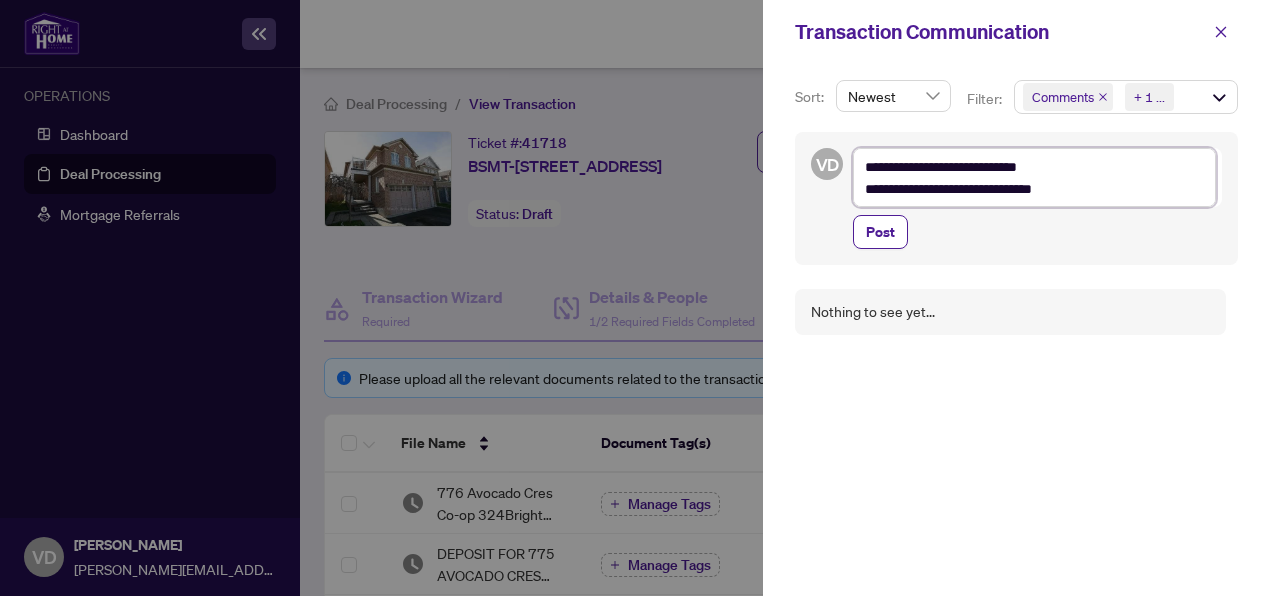 type on "**********" 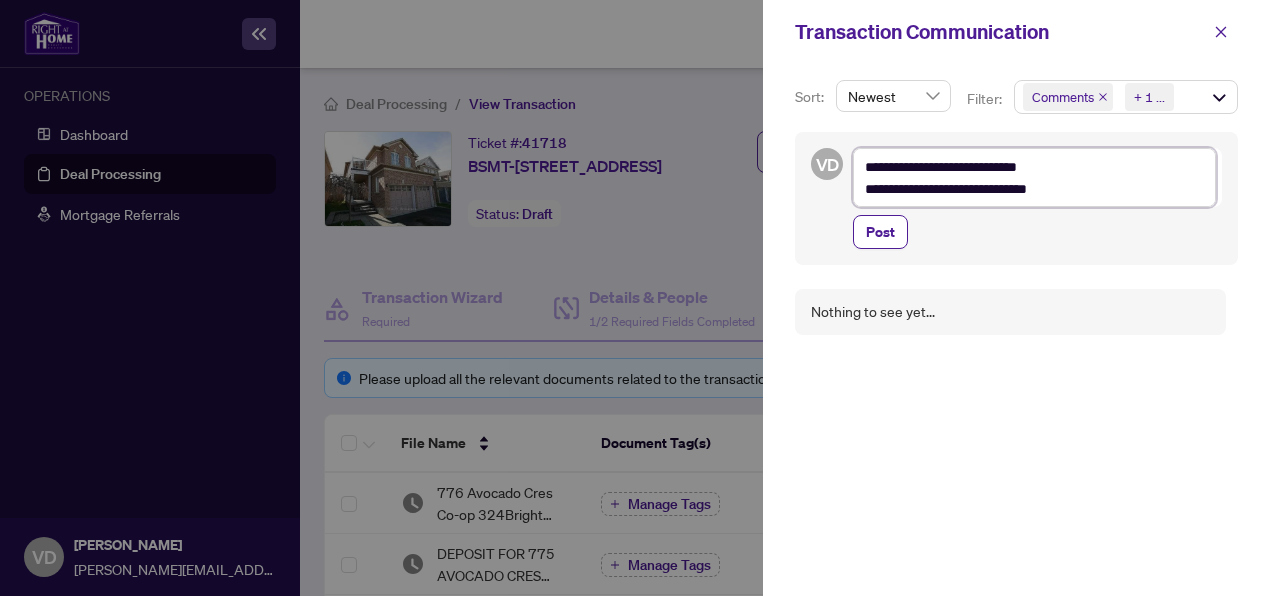 type on "**********" 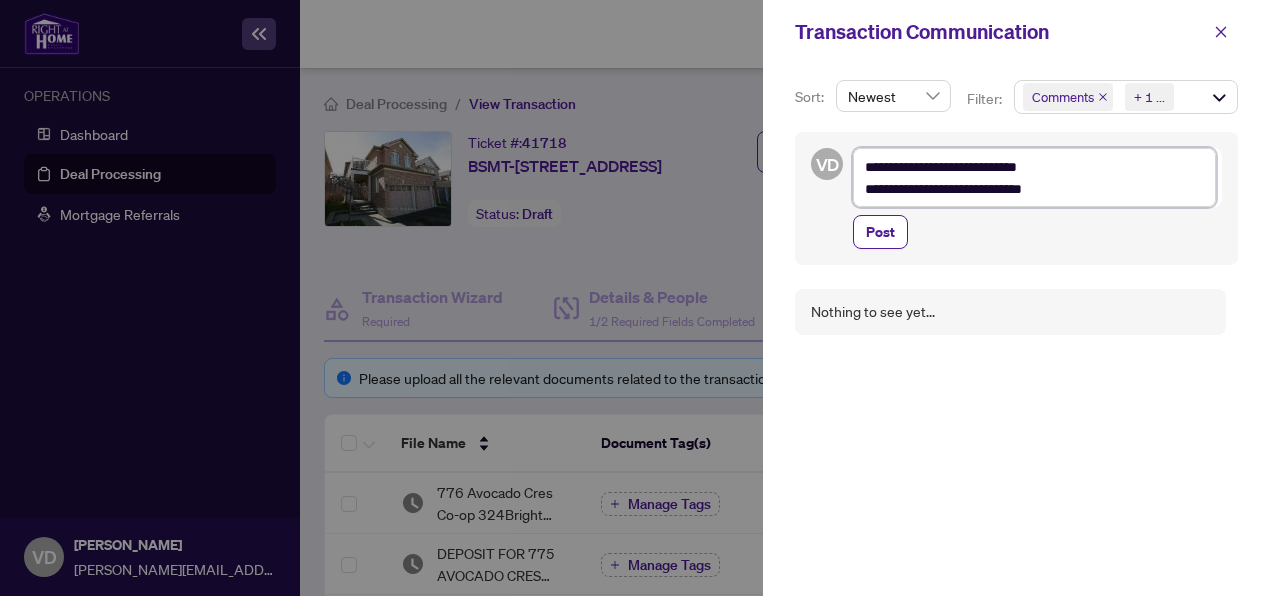 type on "**********" 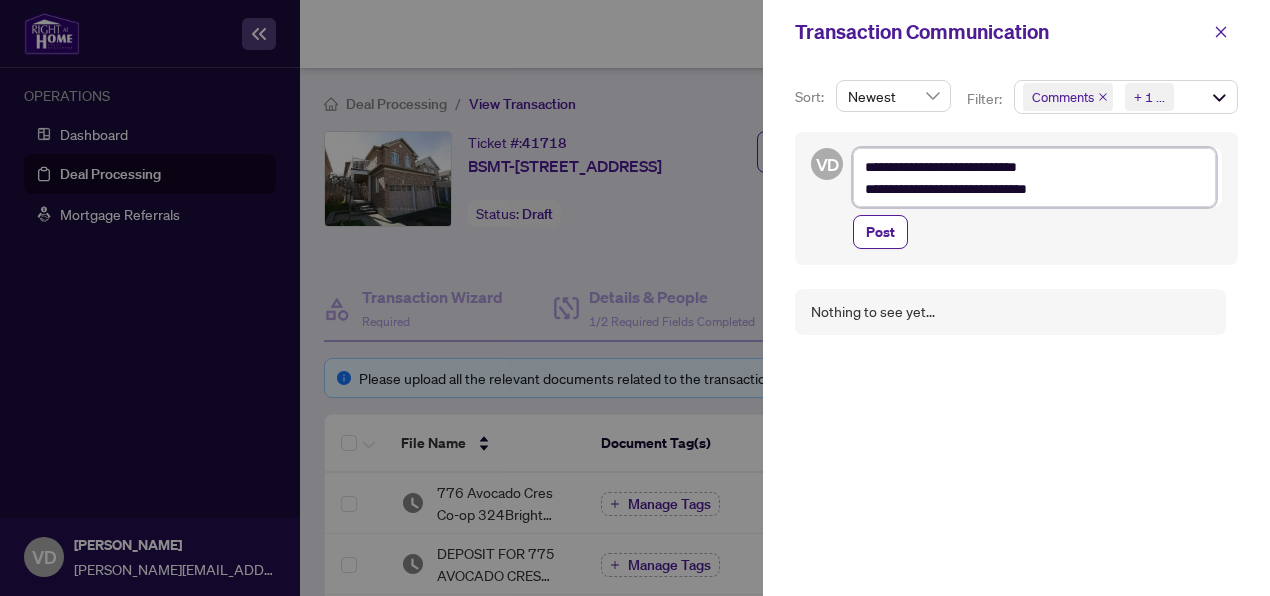 type on "**********" 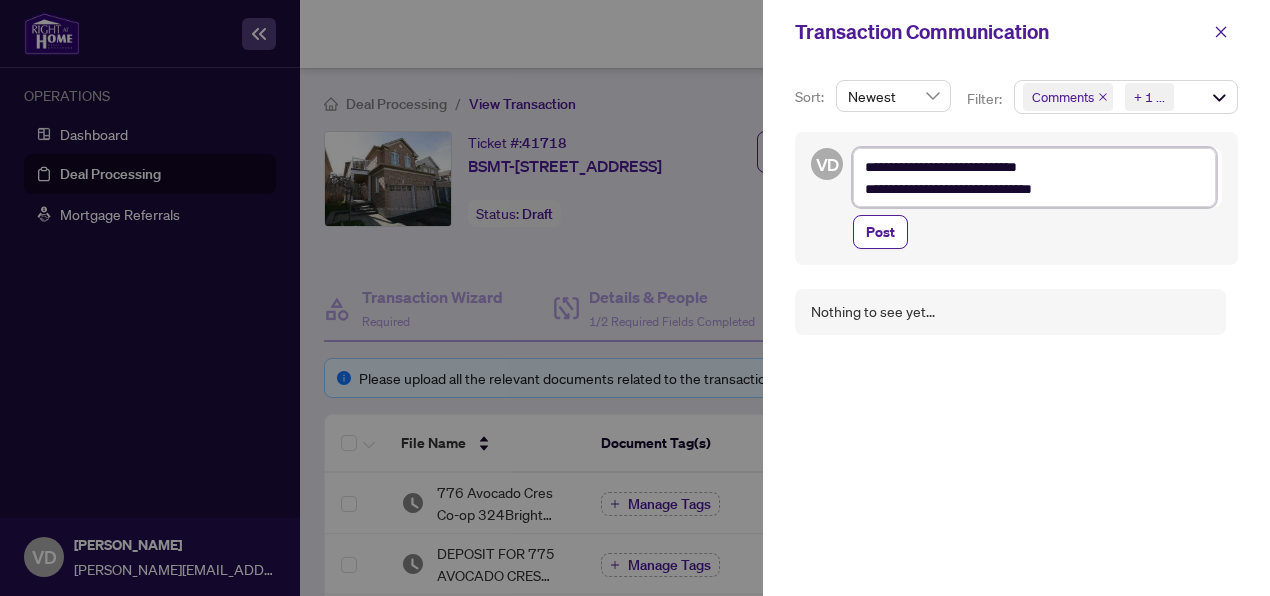type on "**********" 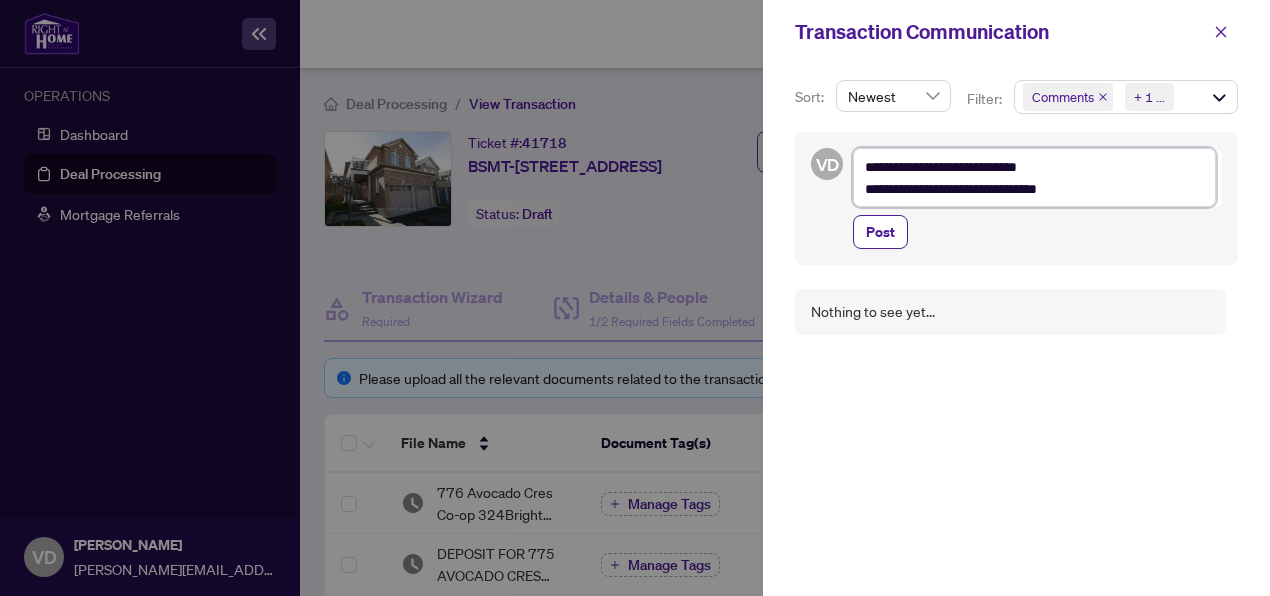 type on "**********" 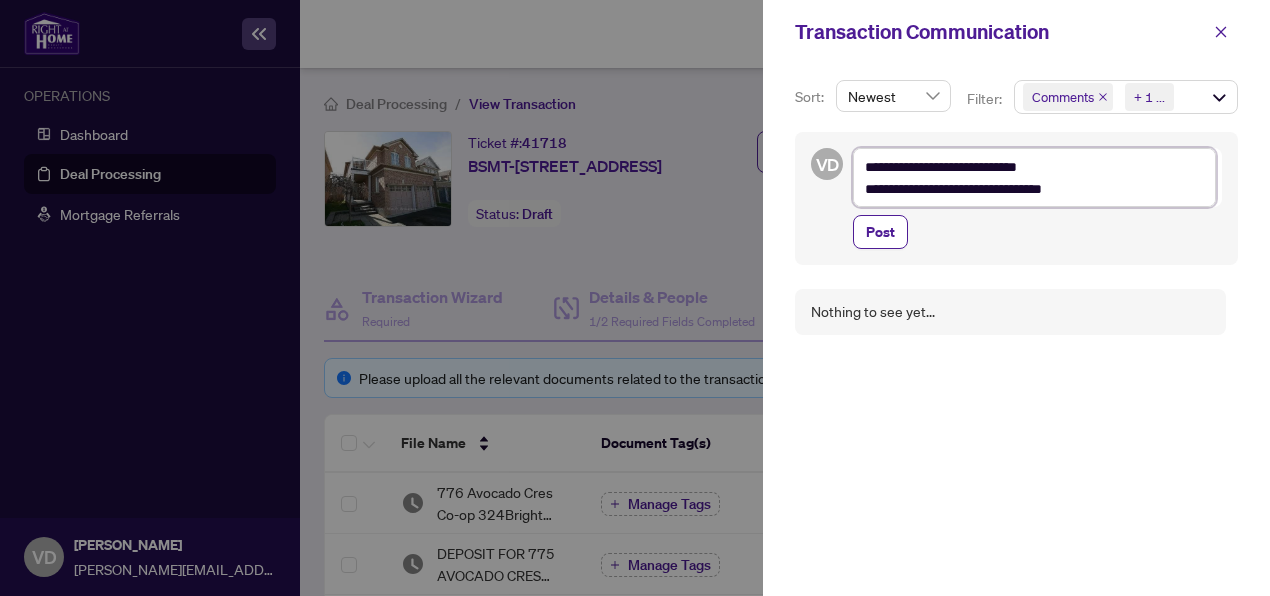 type on "**********" 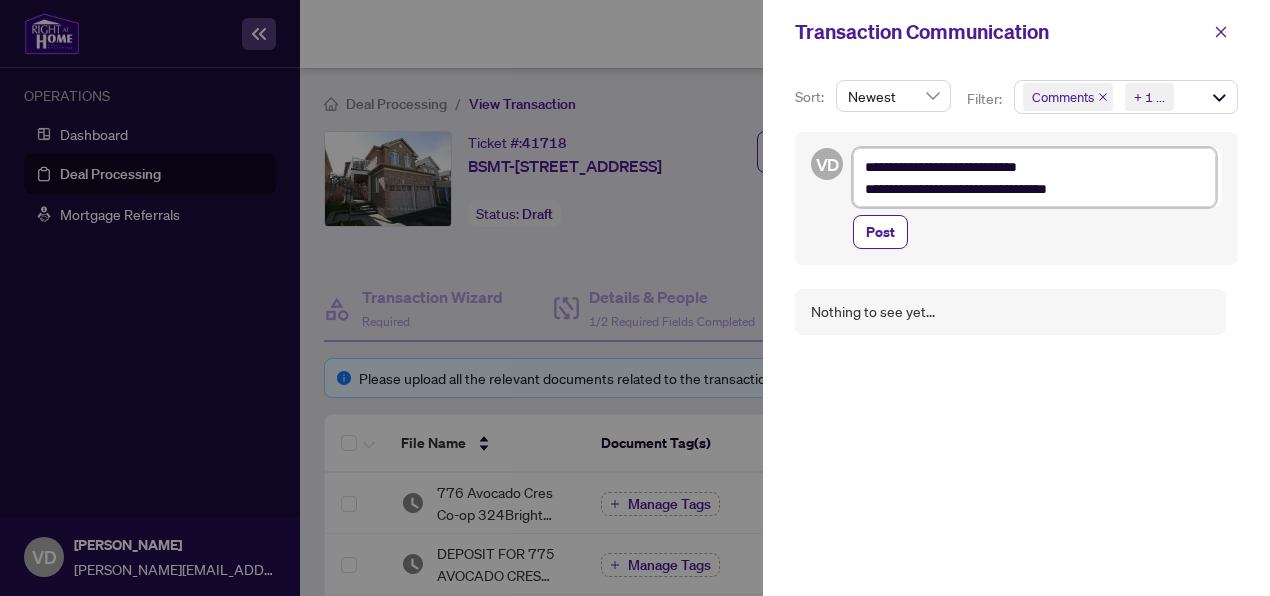 type on "**********" 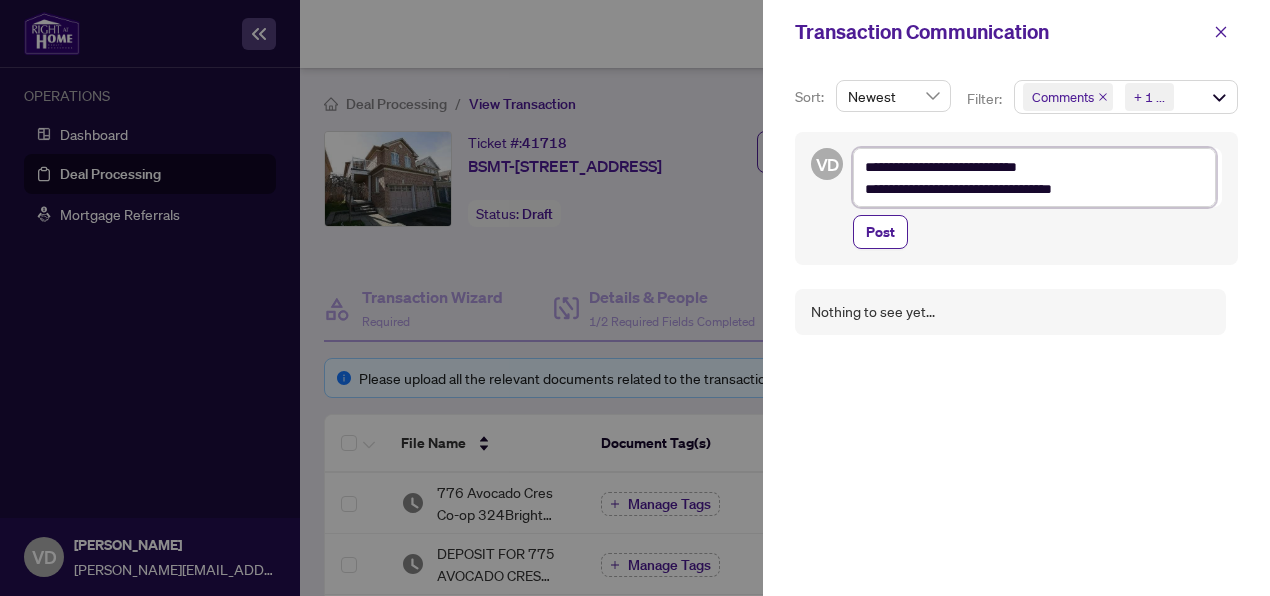 type on "**********" 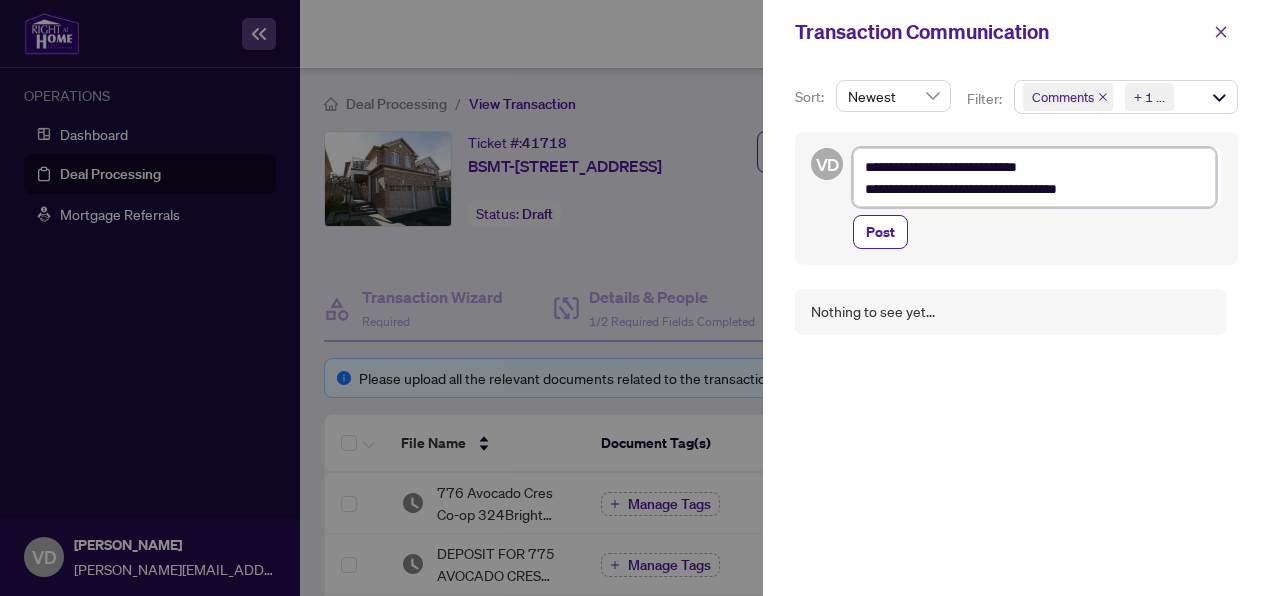 type on "**********" 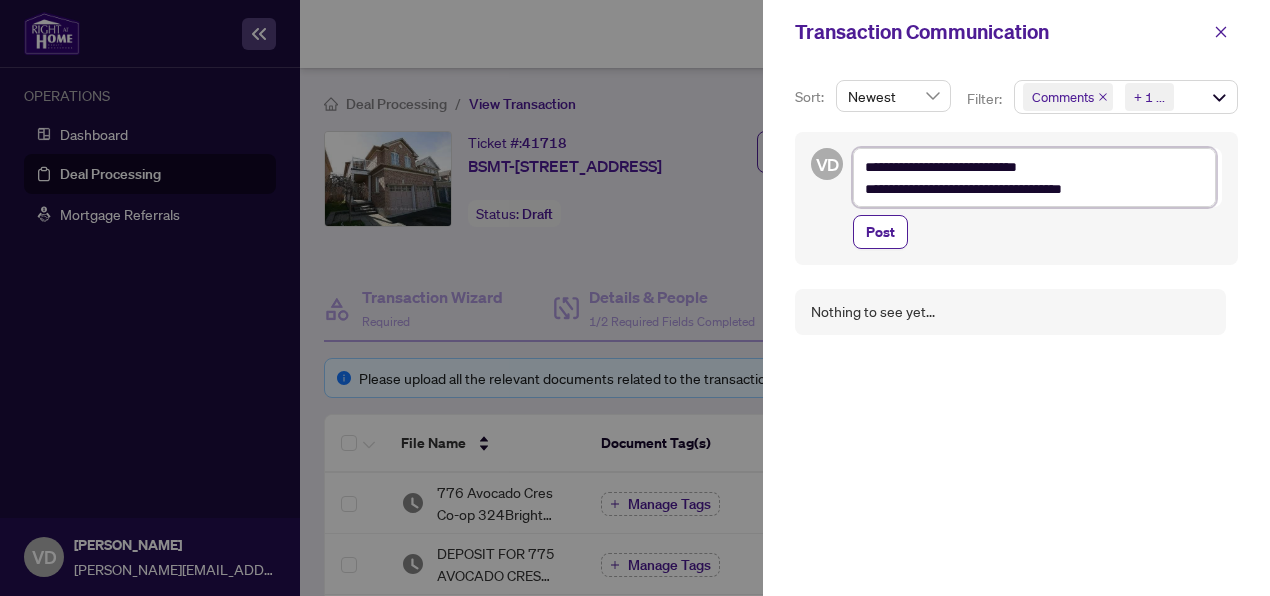 type on "**********" 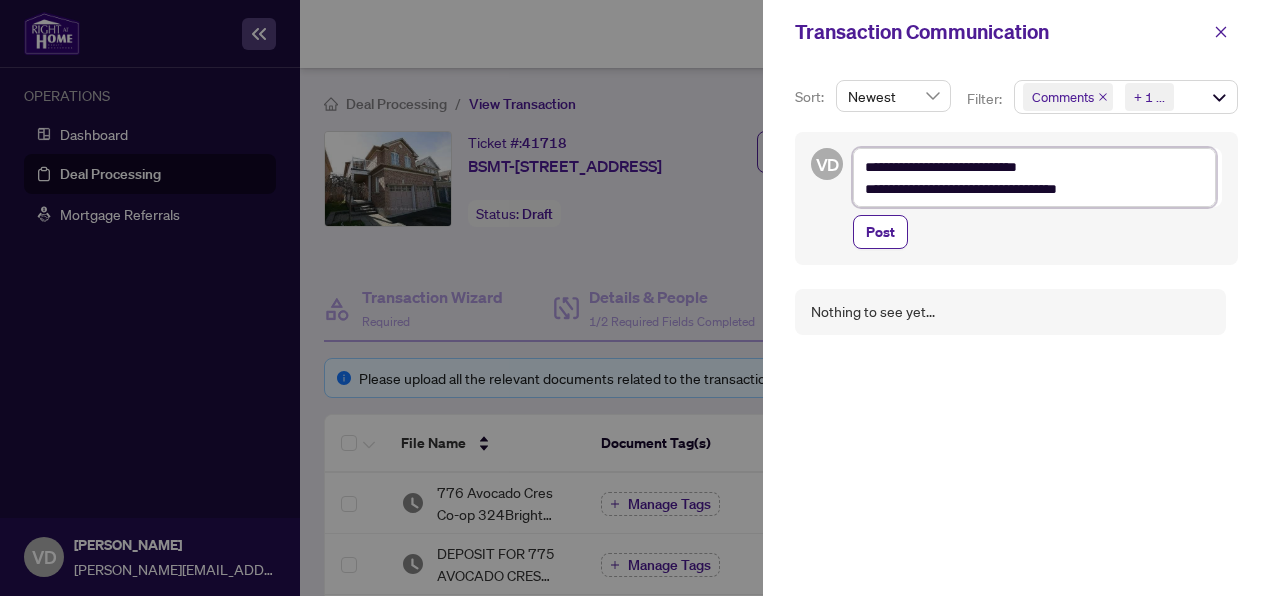 type on "**********" 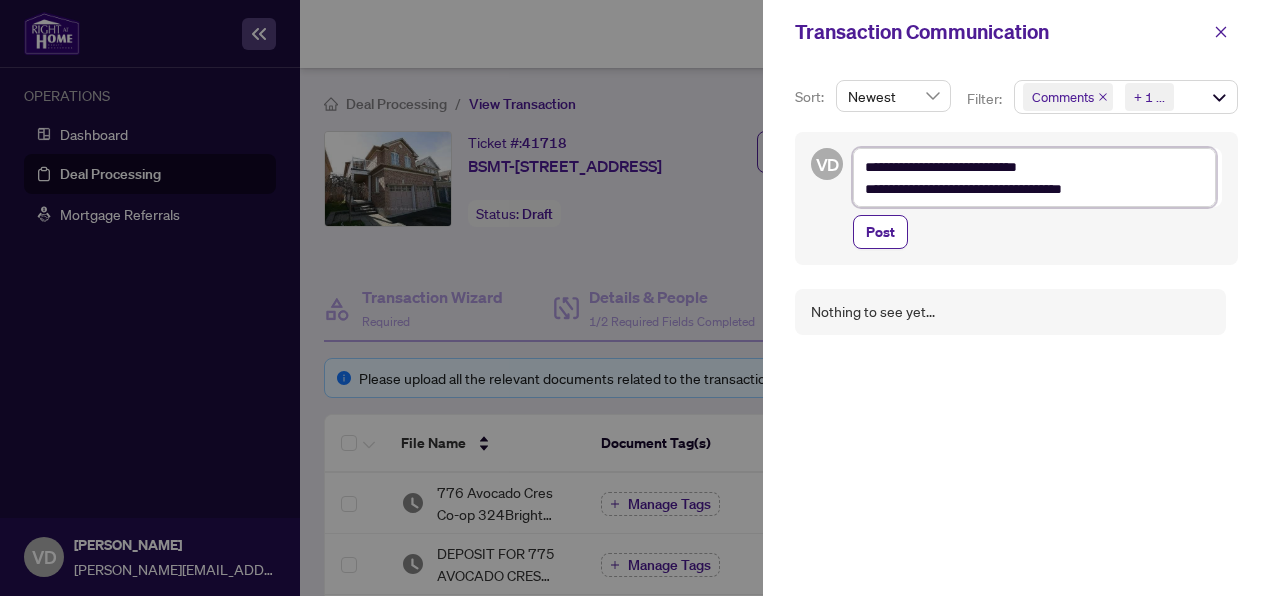 type on "**********" 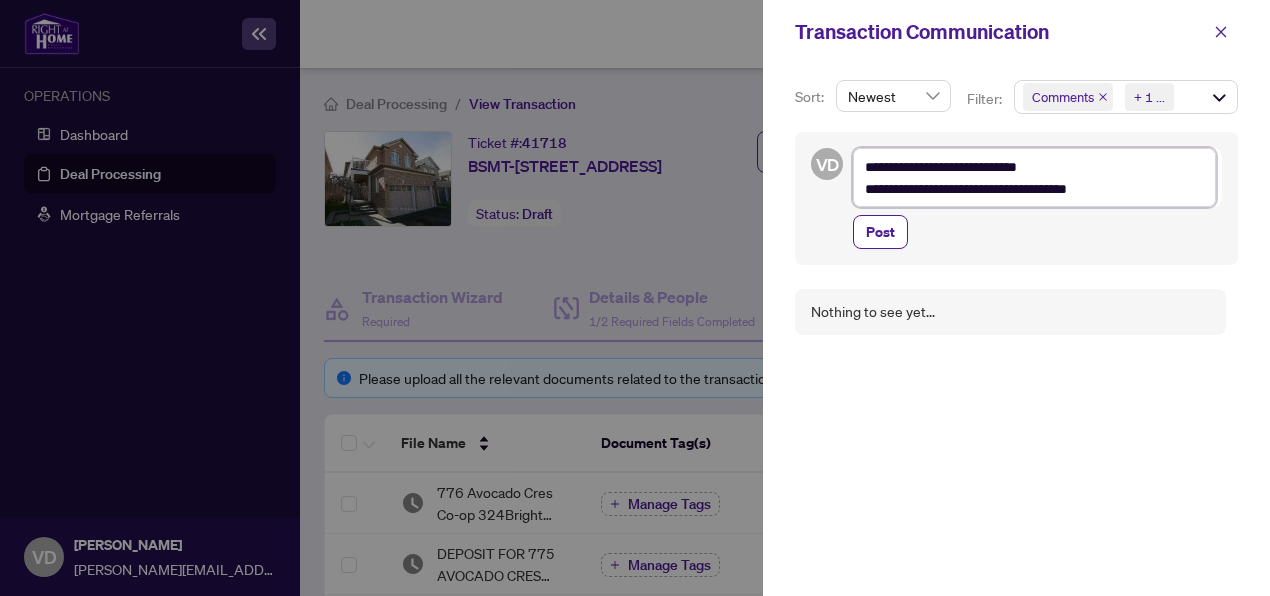 type on "**********" 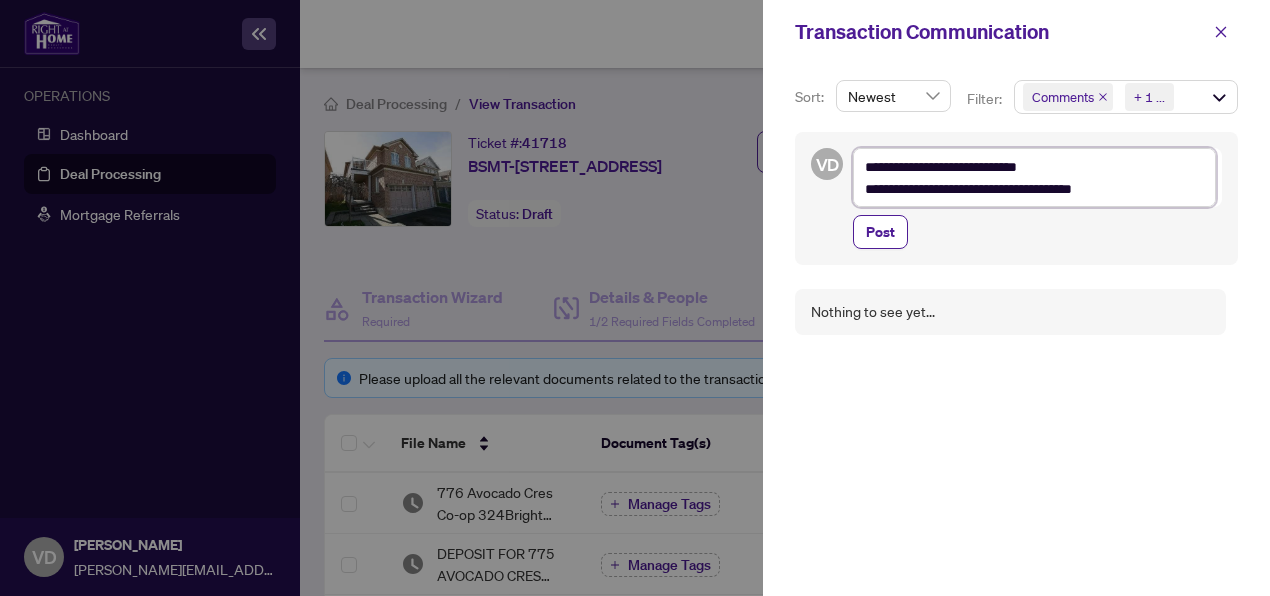 type on "**********" 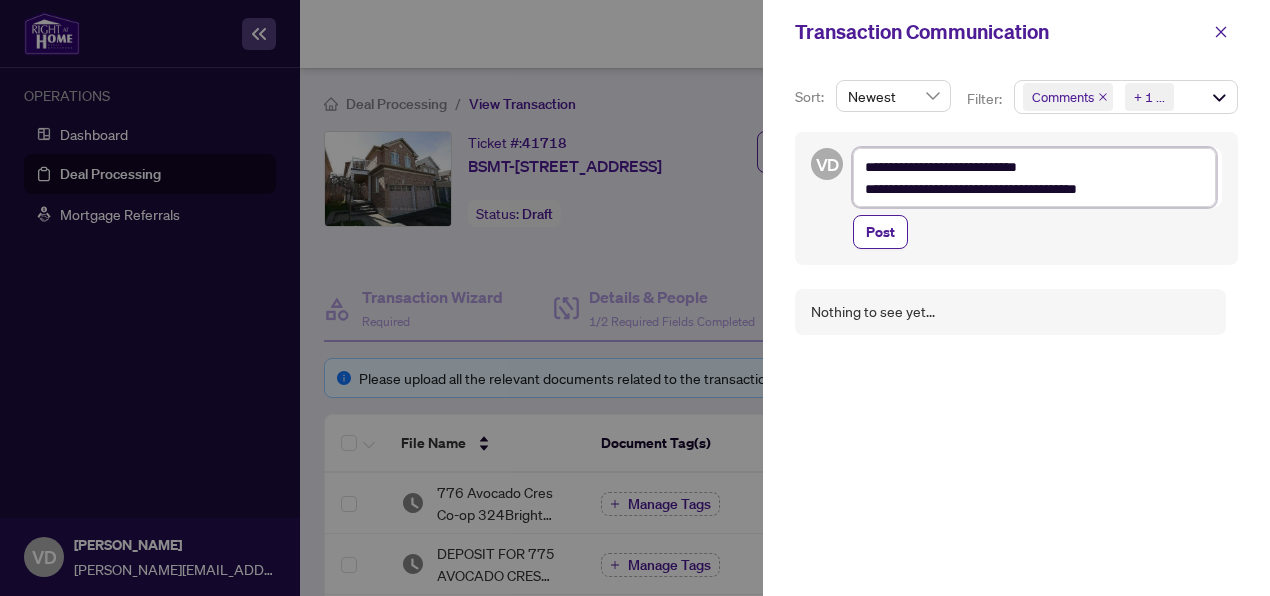 type on "**********" 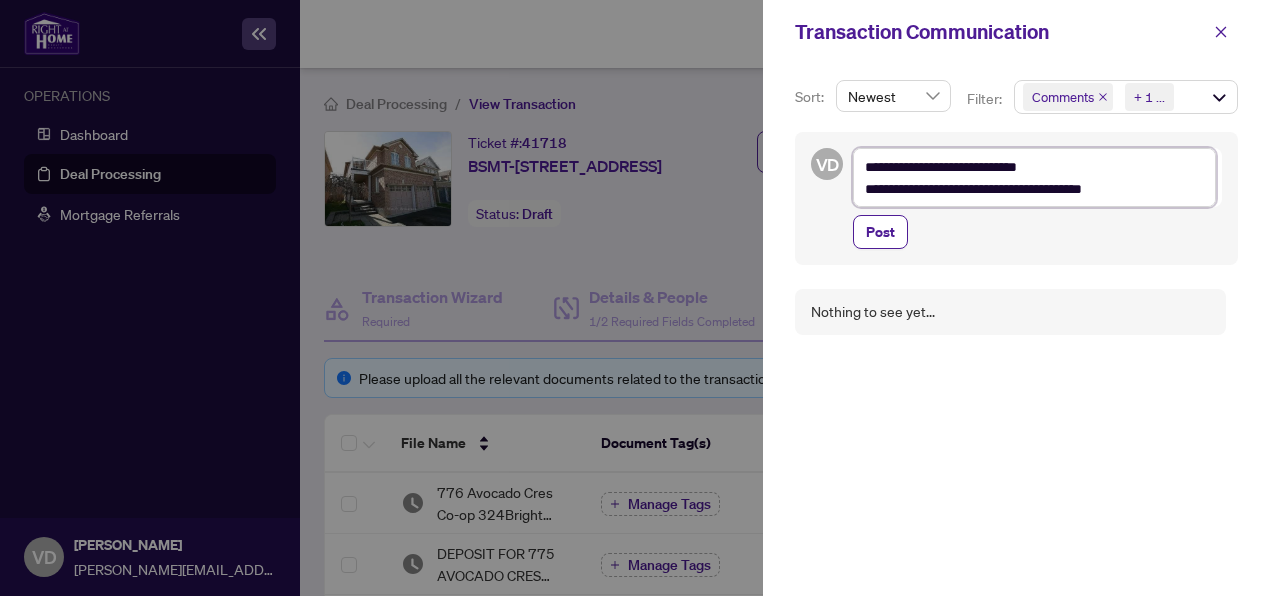 type on "**********" 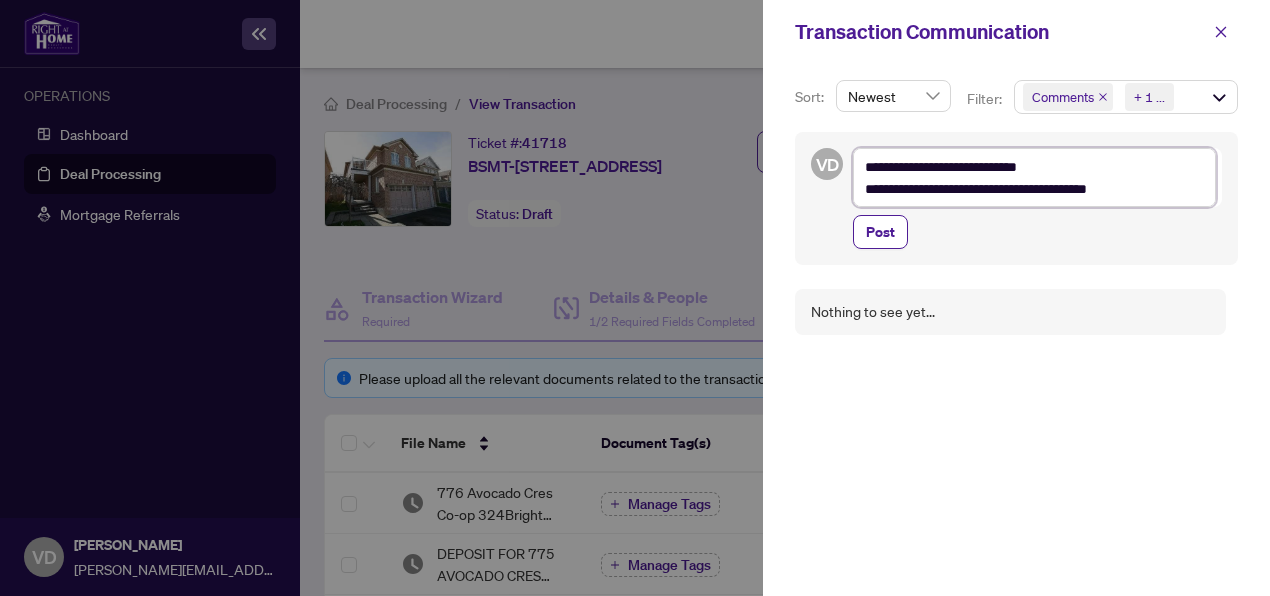 type on "**********" 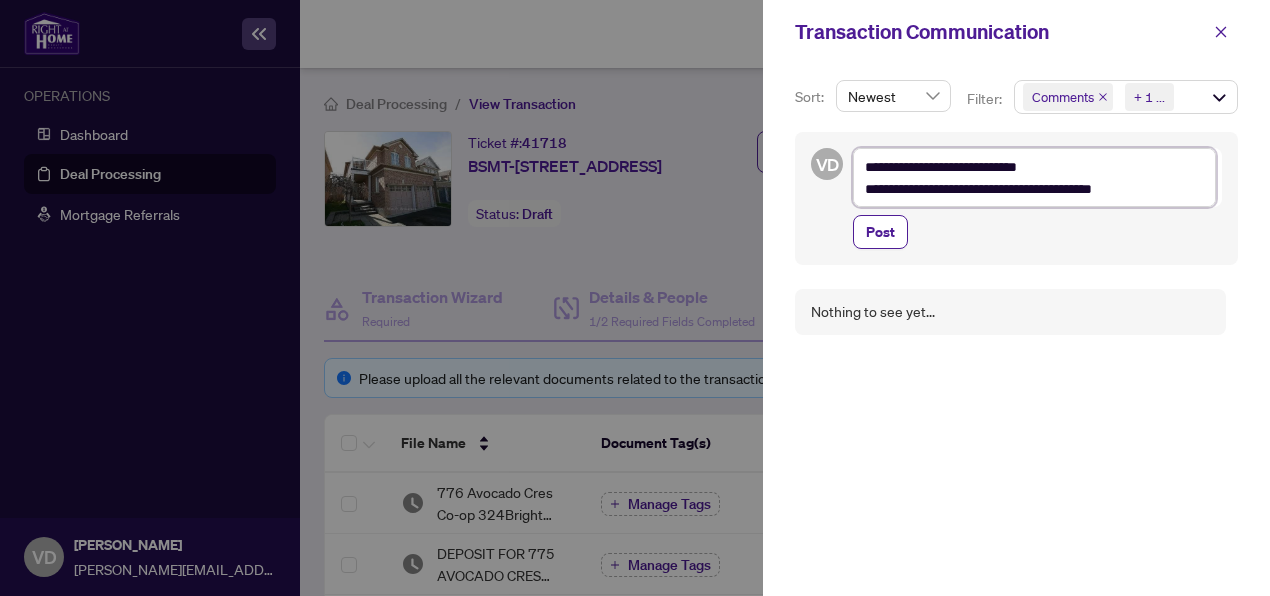 type on "**********" 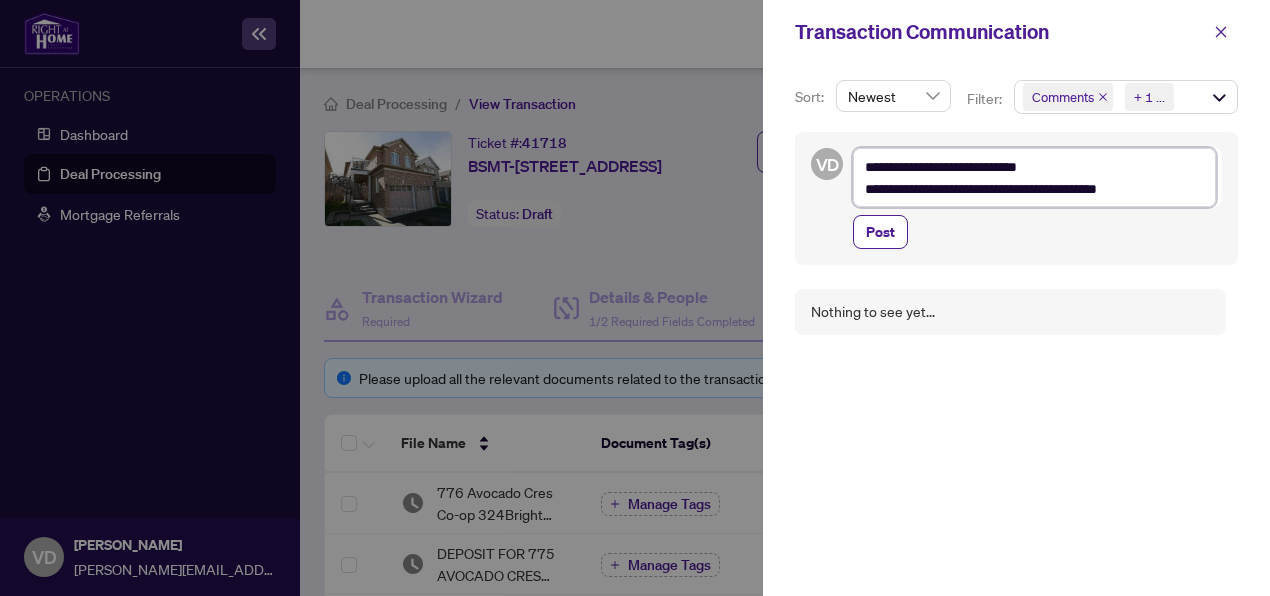 type on "**********" 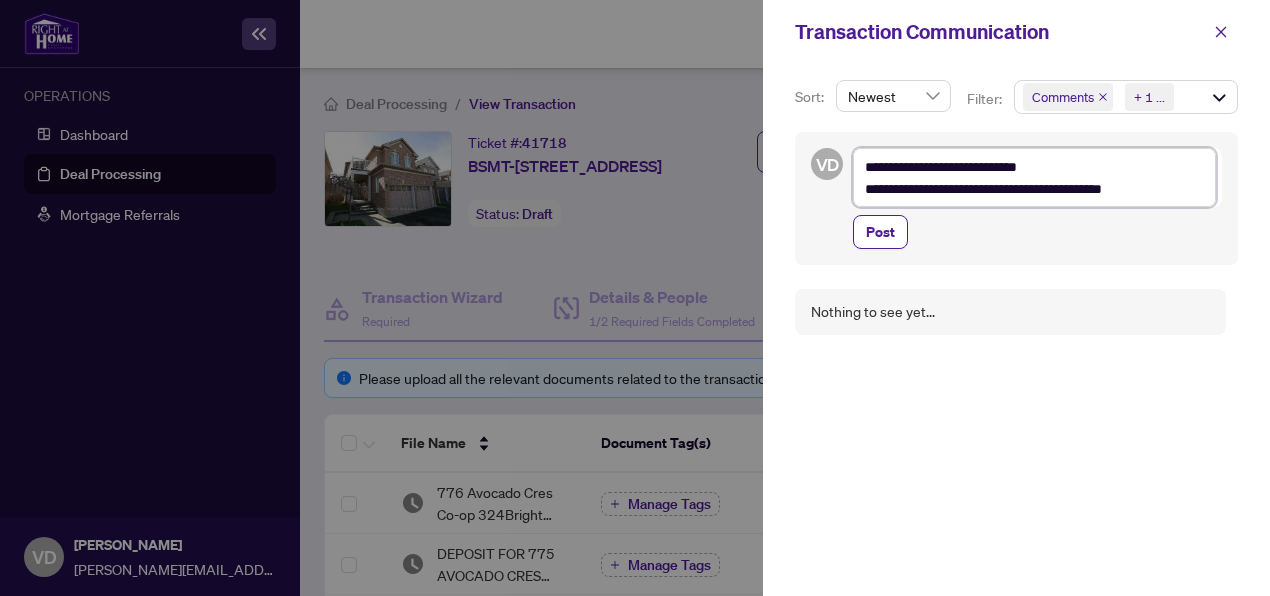 type on "**********" 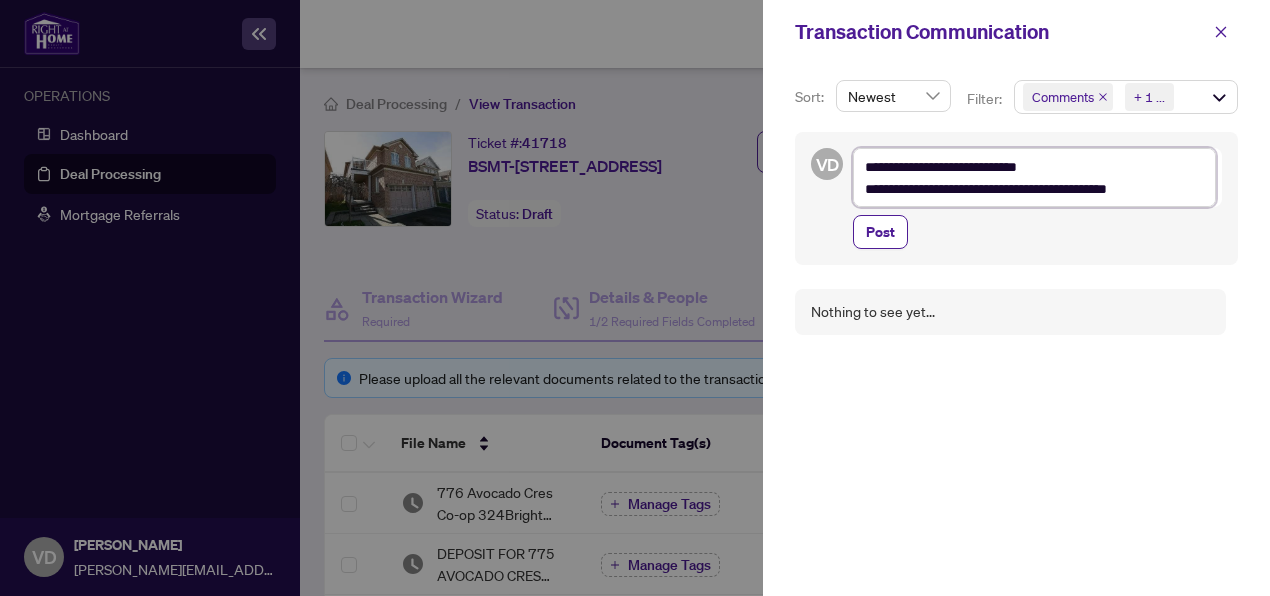 type on "**********" 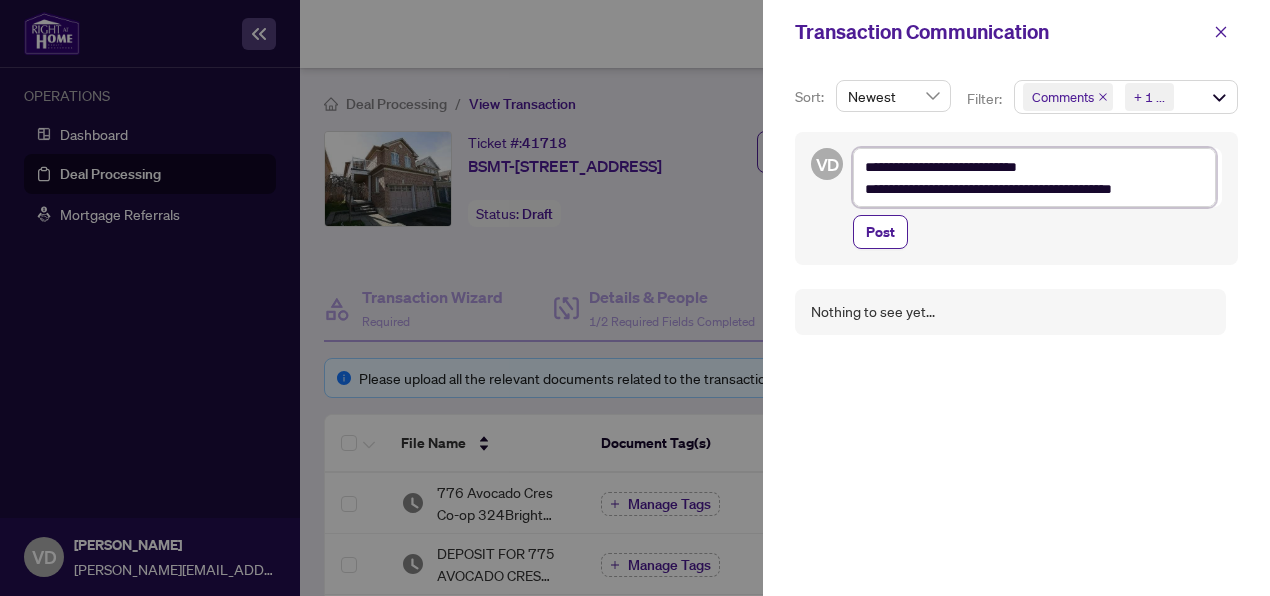 type on "**********" 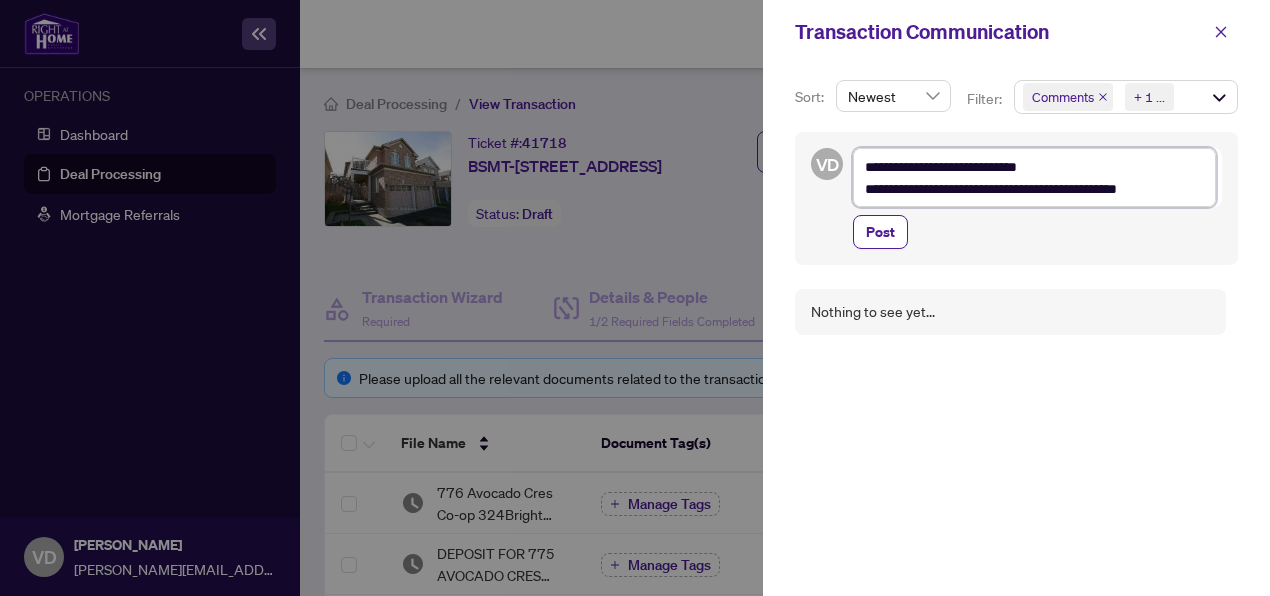 type on "**********" 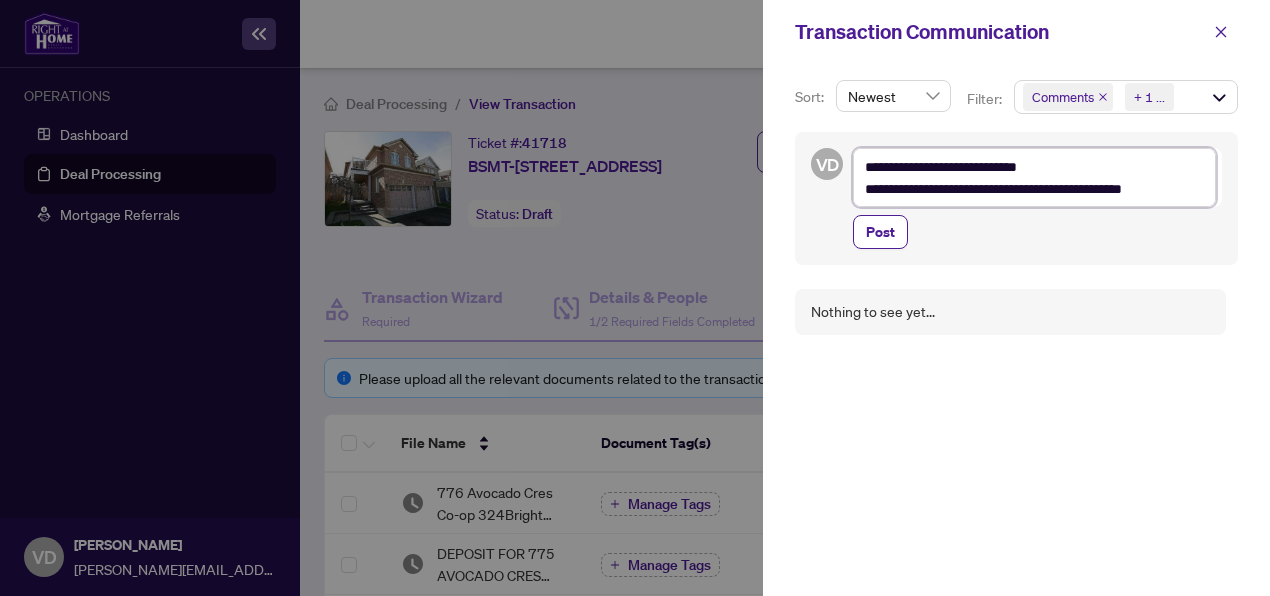 type on "**********" 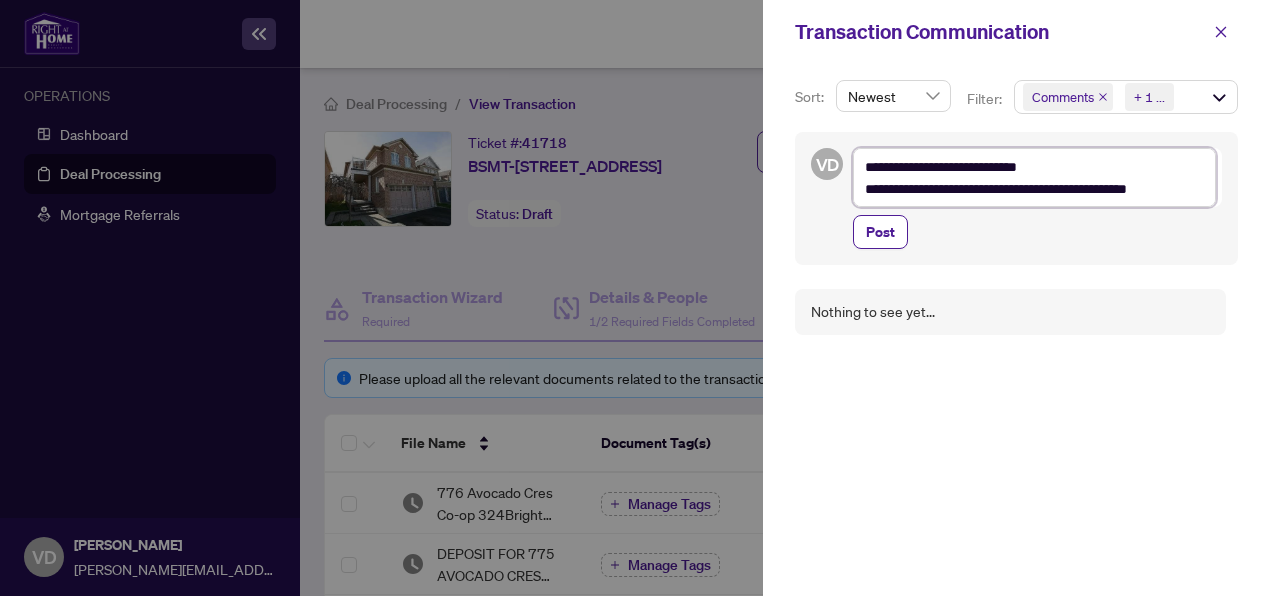 type on "**********" 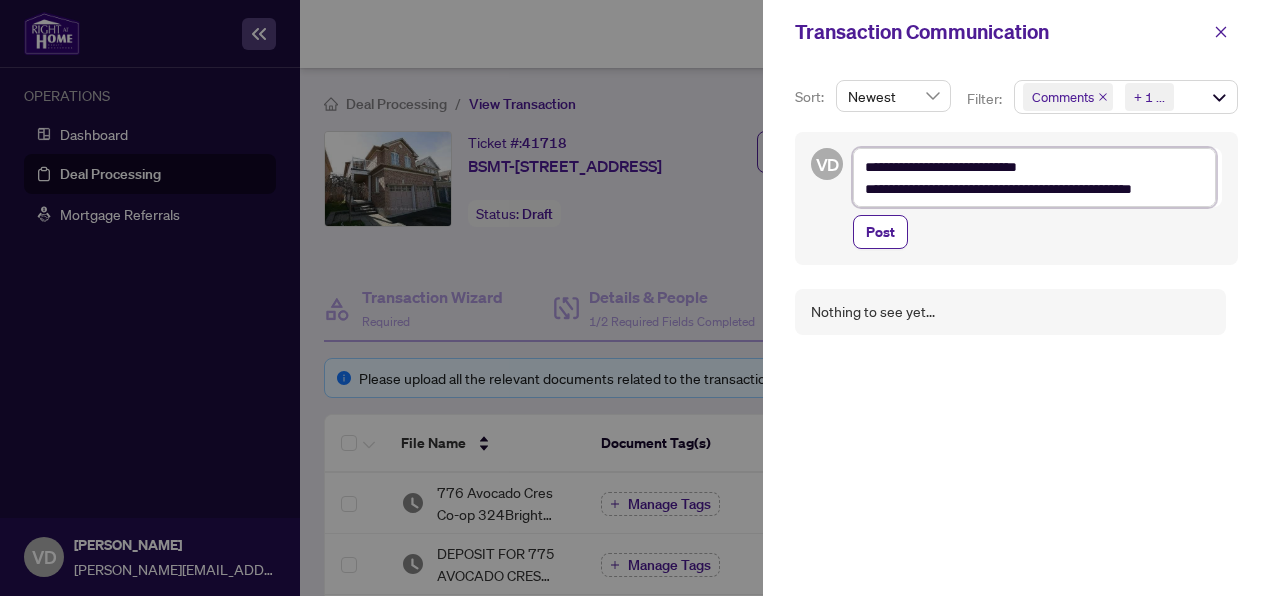 type on "**********" 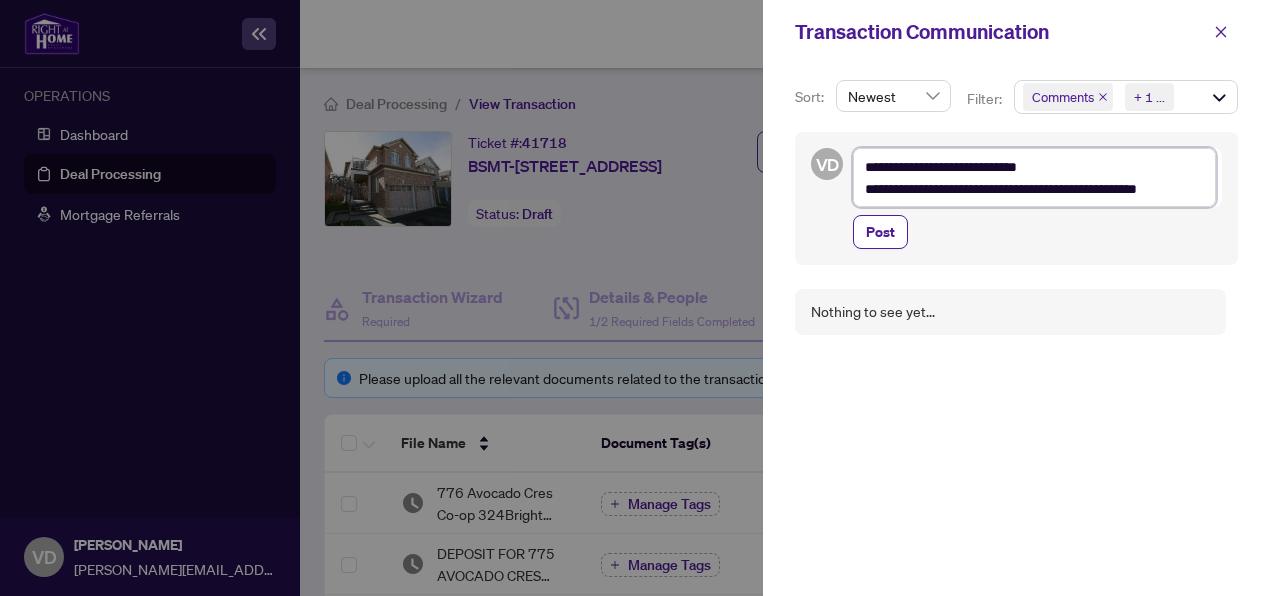 type on "**********" 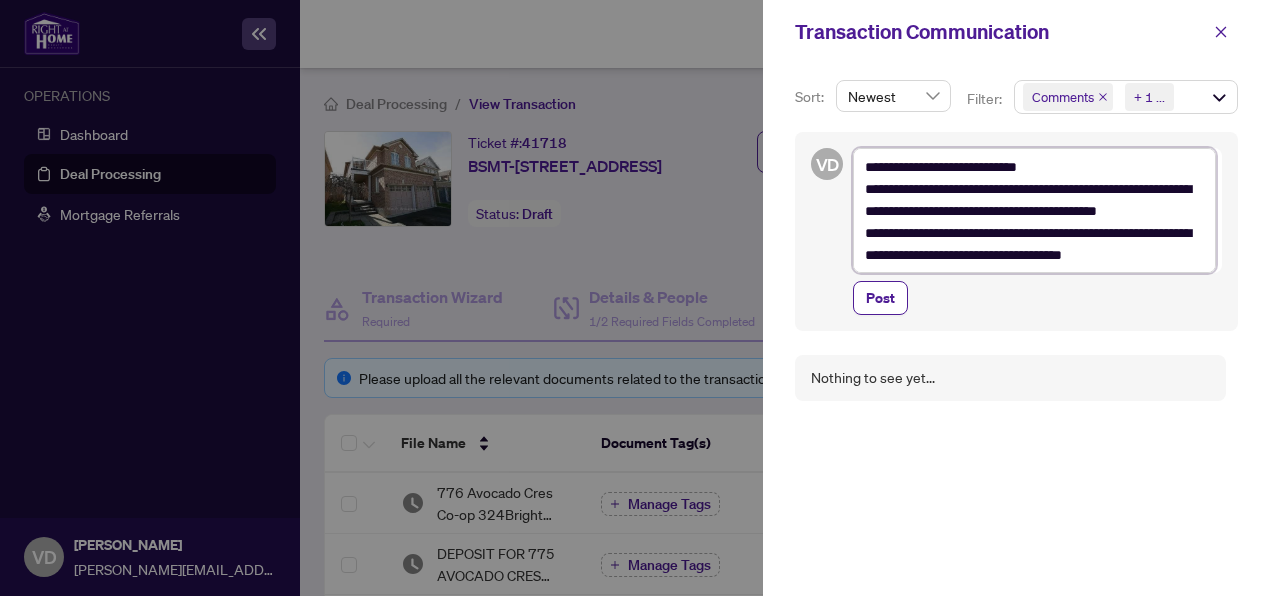 click on "**********" at bounding box center (1034, 210) 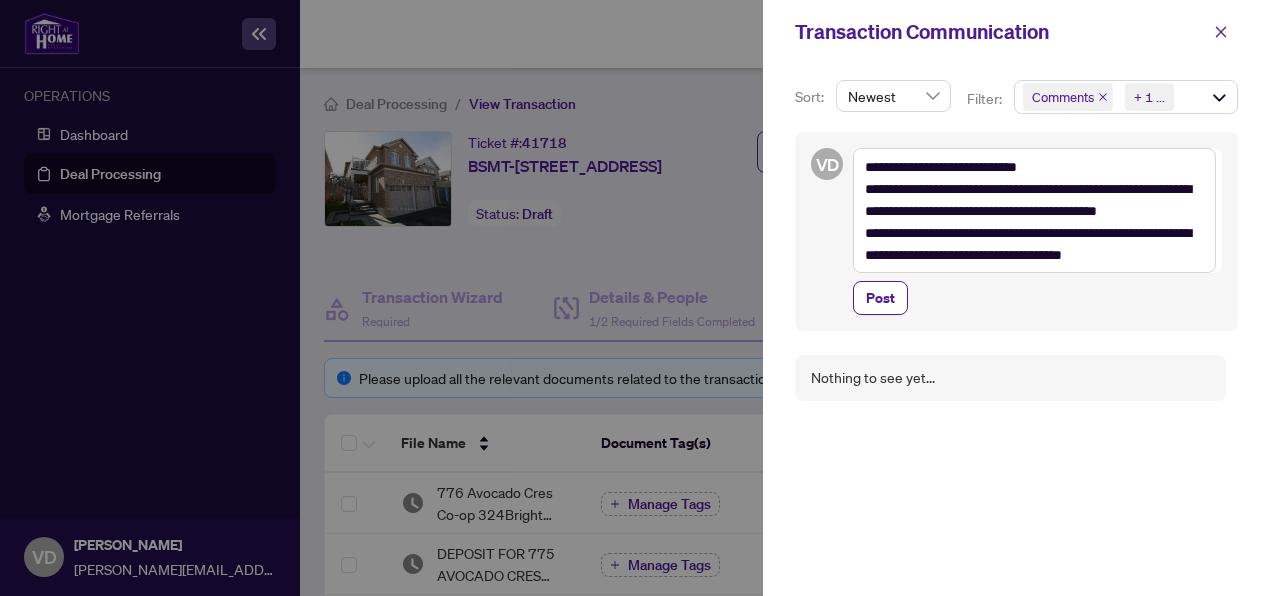 click on "**********" at bounding box center (1016, 231) 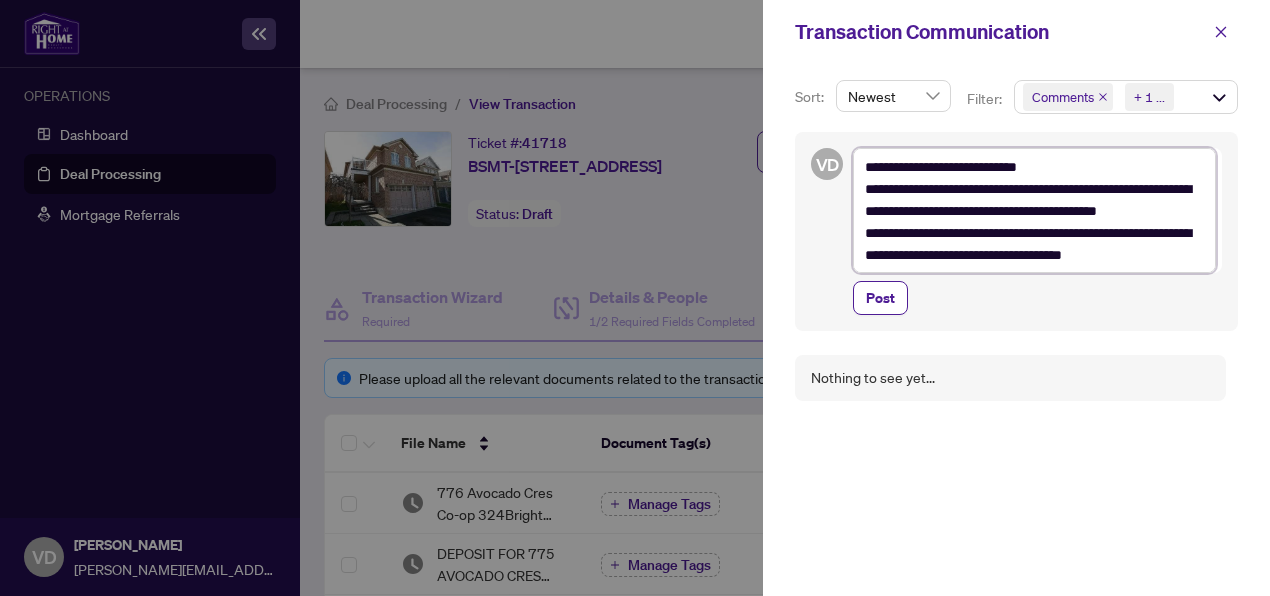 click on "**********" at bounding box center (1034, 210) 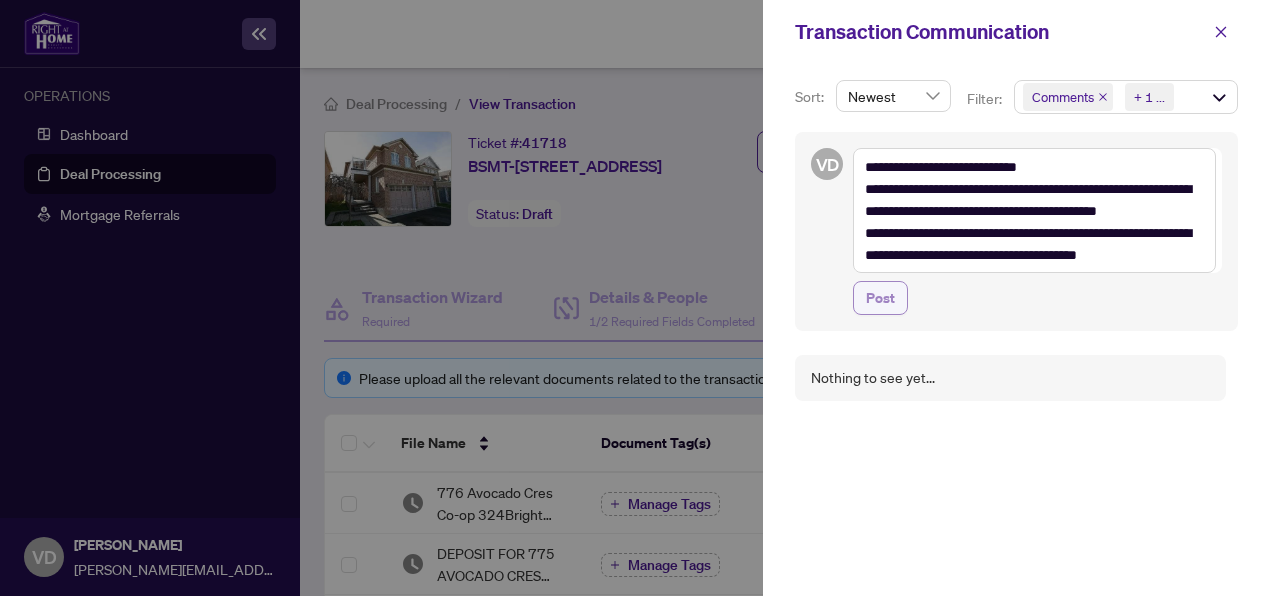 click on "Post" at bounding box center [880, 298] 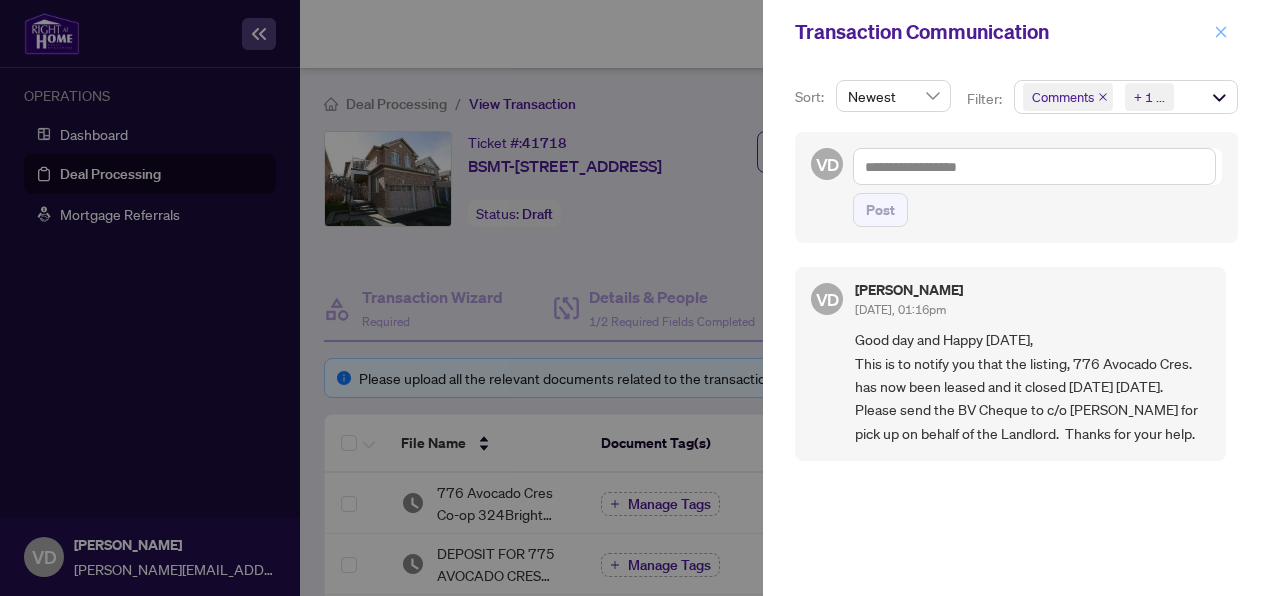 click 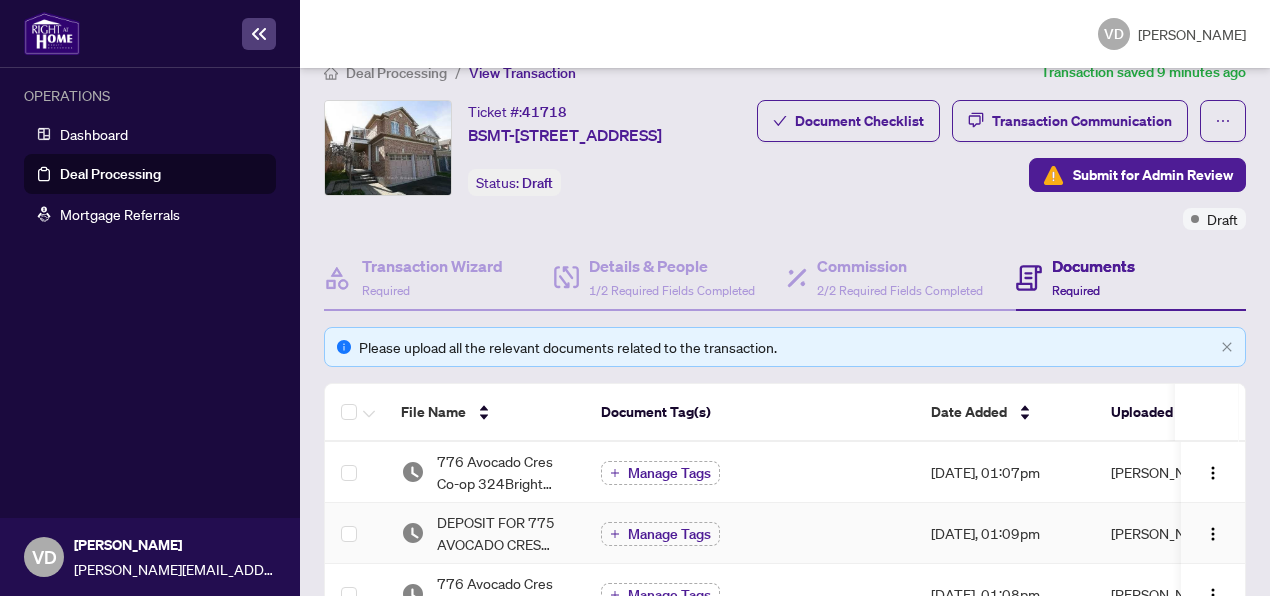 scroll, scrollTop: 0, scrollLeft: 0, axis: both 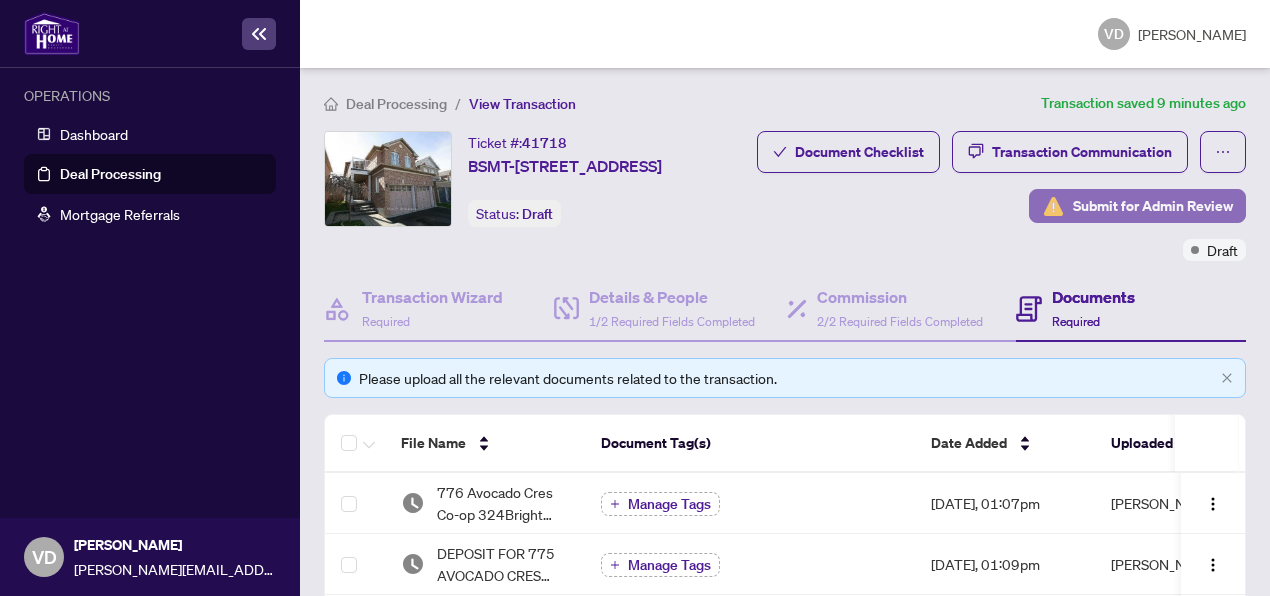 click on "Submit for Admin Review" at bounding box center (1153, 206) 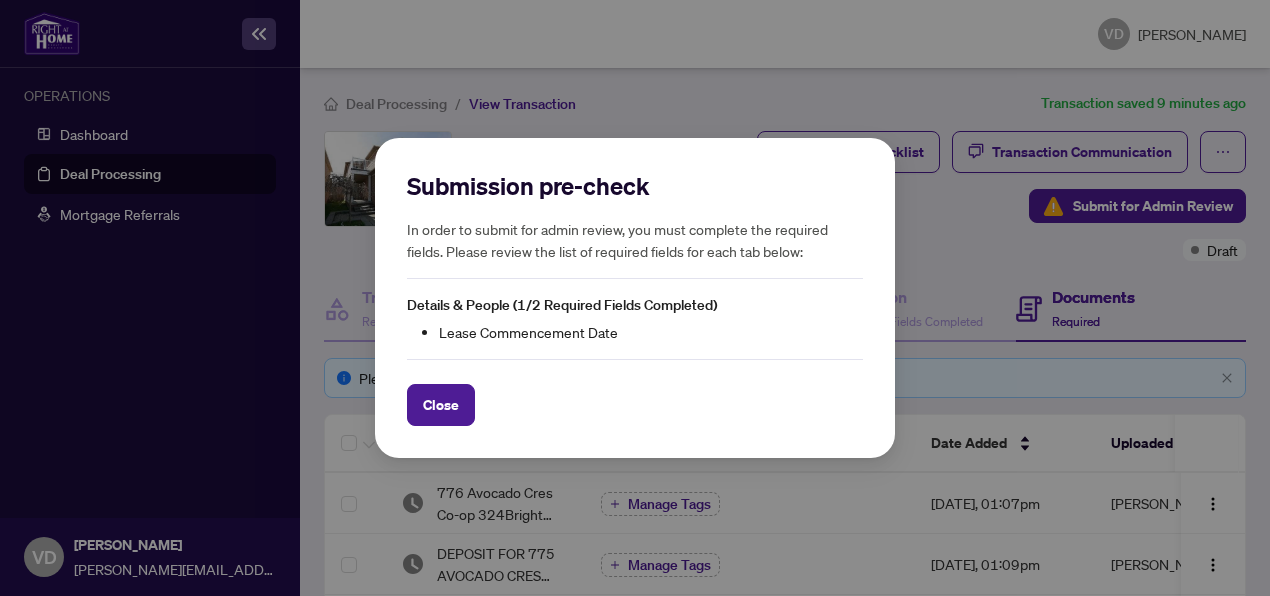 click on "Lease Commencement Date" at bounding box center (651, 332) 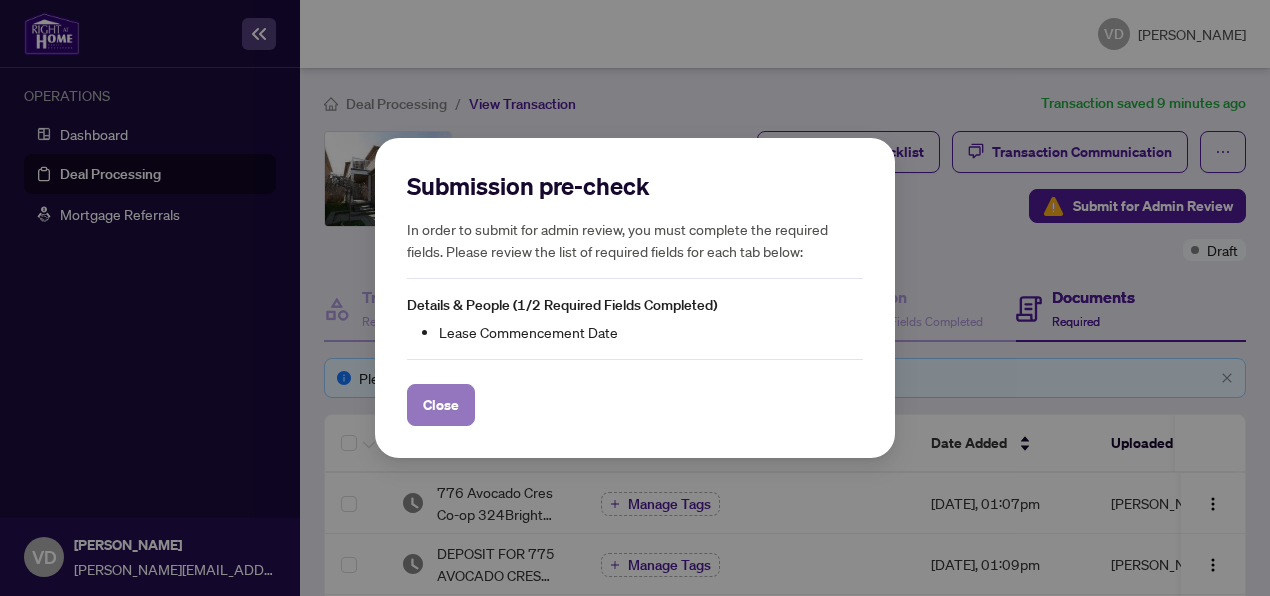 click on "Close" at bounding box center [441, 405] 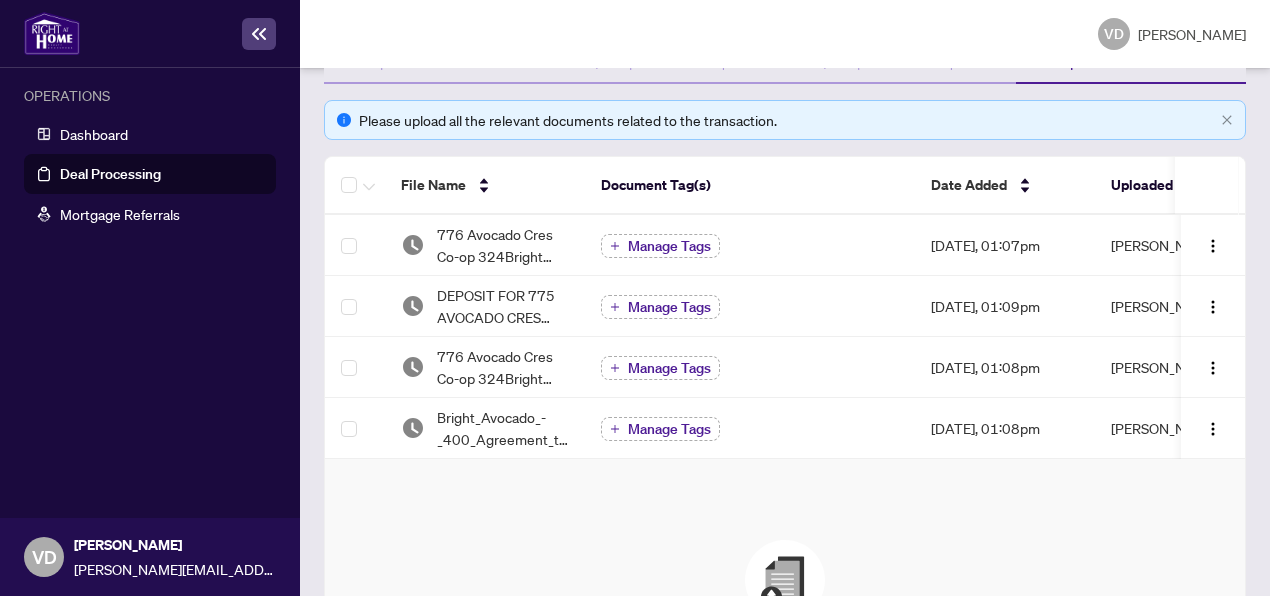 scroll, scrollTop: 300, scrollLeft: 0, axis: vertical 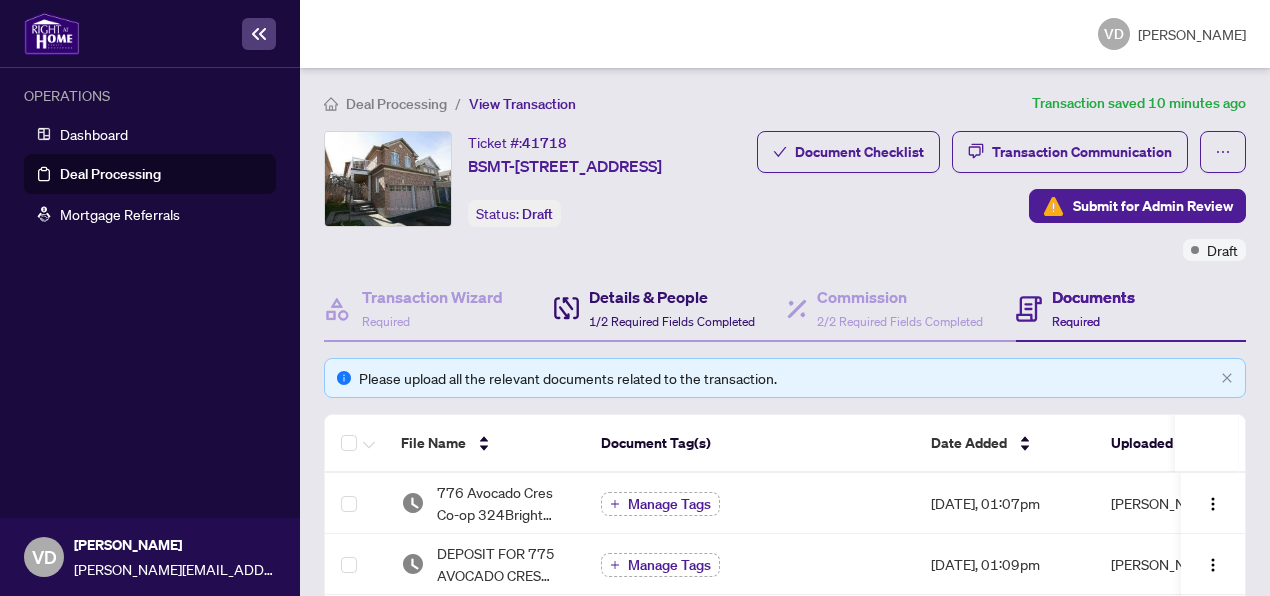 click on "Details & People" at bounding box center (672, 297) 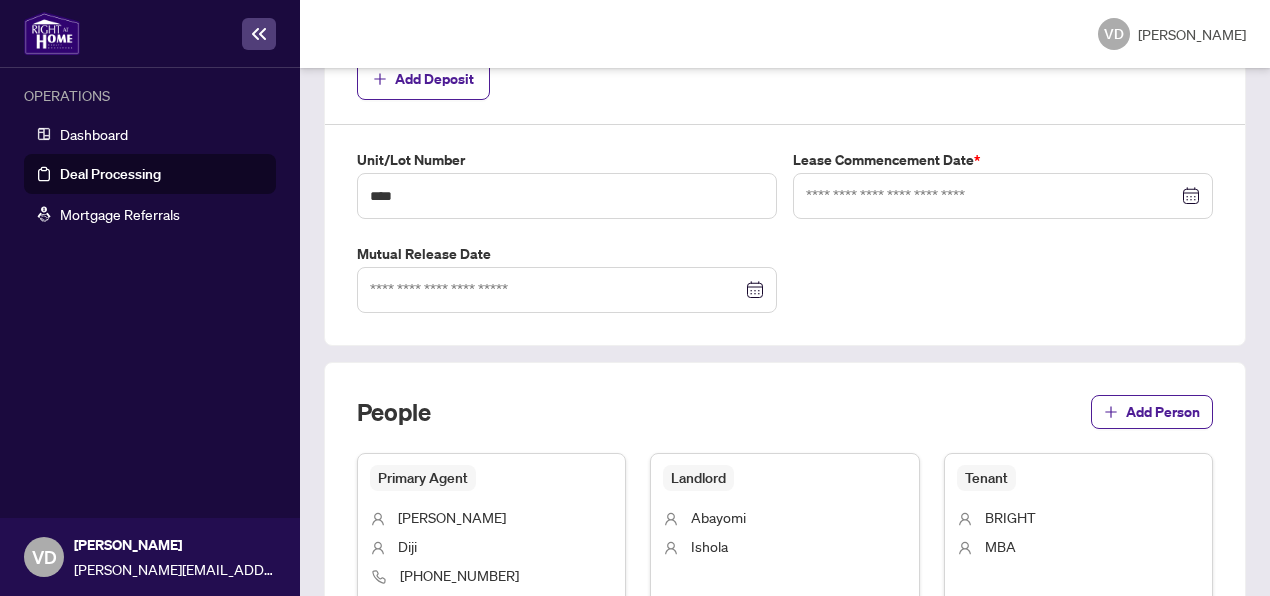 scroll, scrollTop: 1017, scrollLeft: 0, axis: vertical 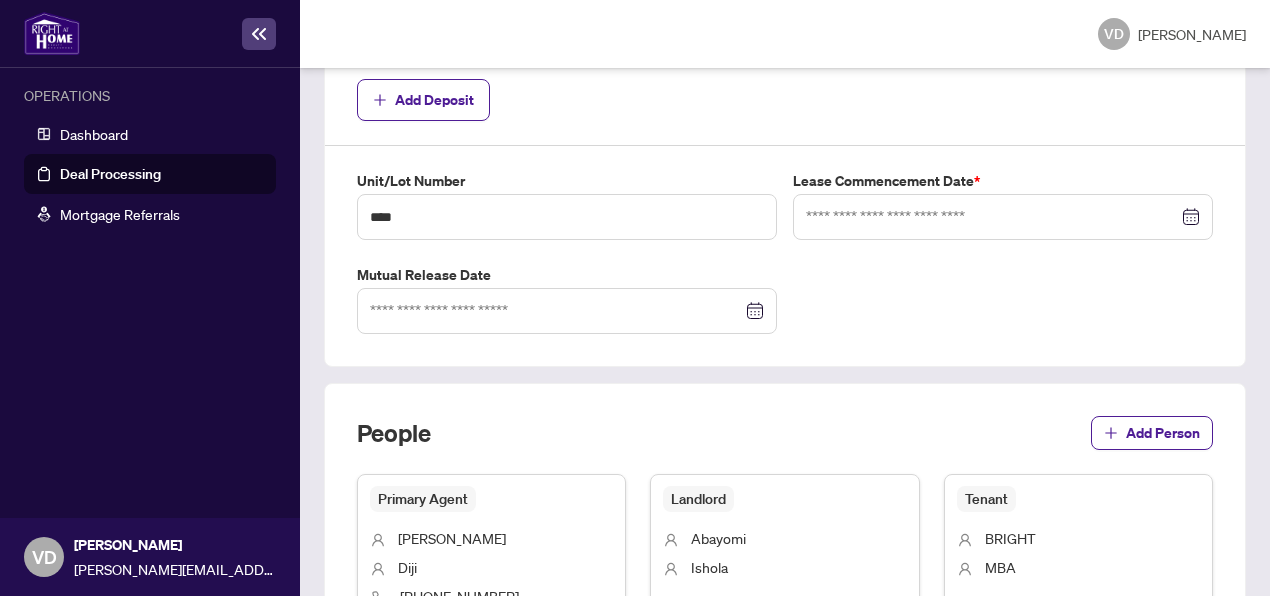 click at bounding box center (1003, 217) 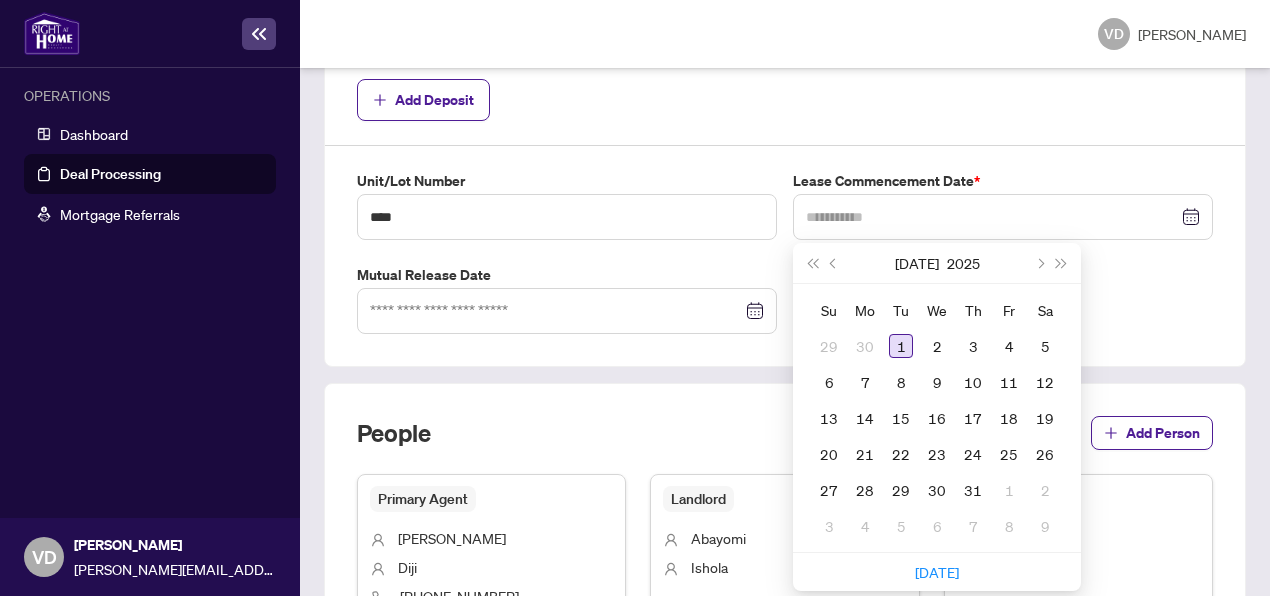click on "1" at bounding box center [901, 346] 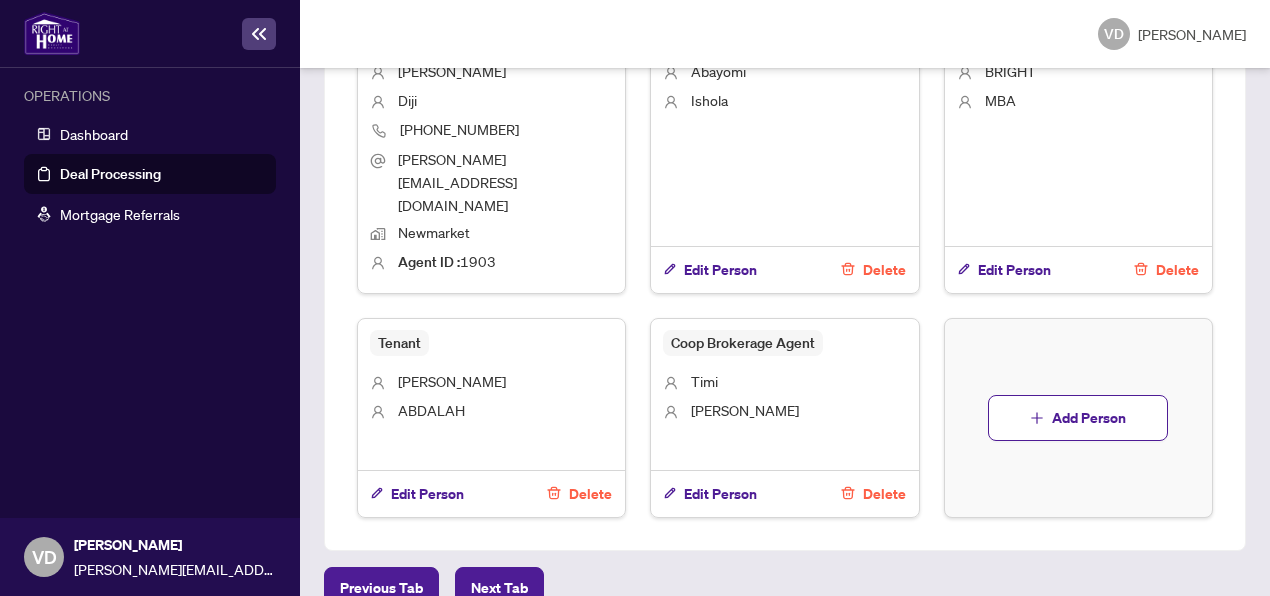 scroll, scrollTop: 1517, scrollLeft: 0, axis: vertical 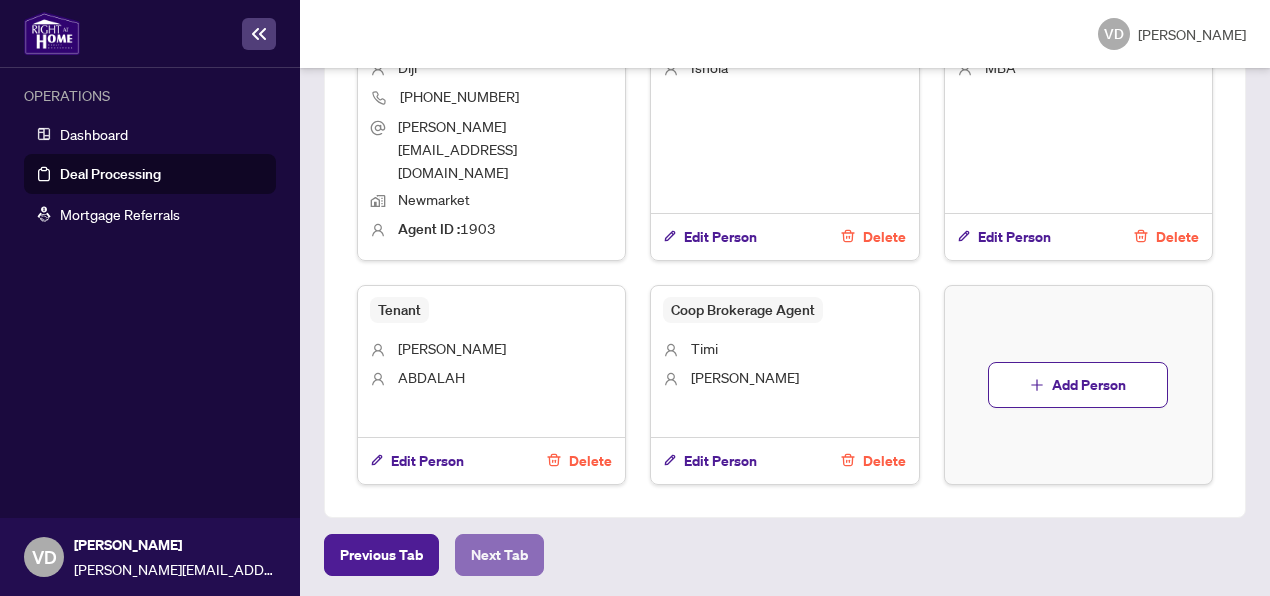 click on "Next Tab" at bounding box center (499, 555) 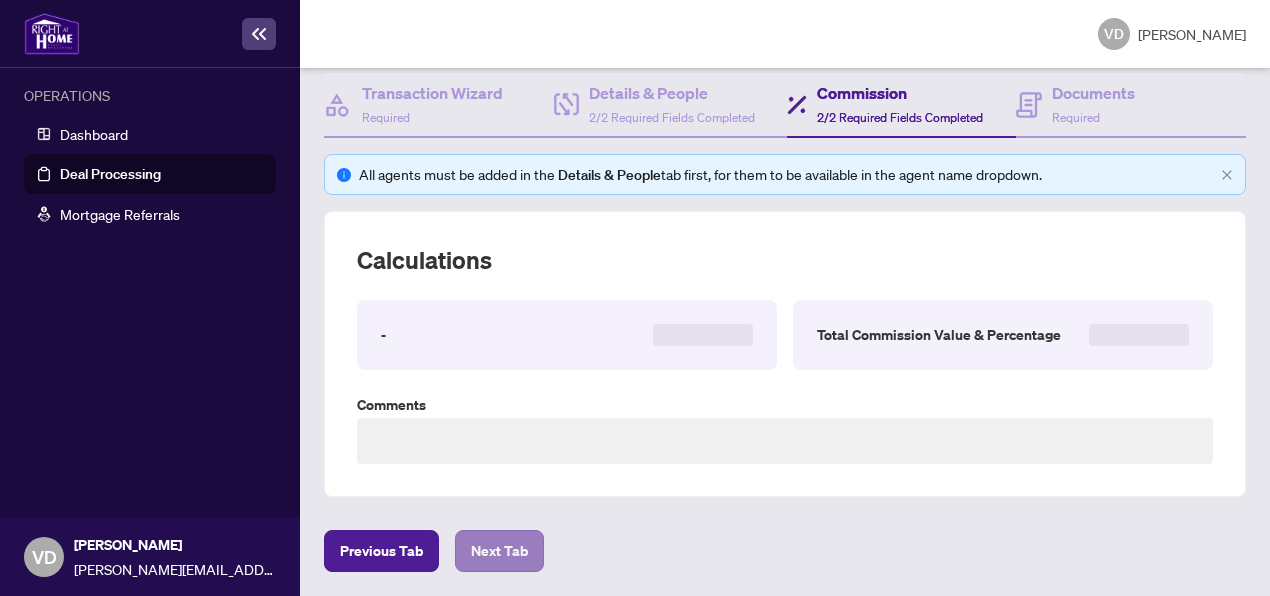 scroll, scrollTop: 1025, scrollLeft: 0, axis: vertical 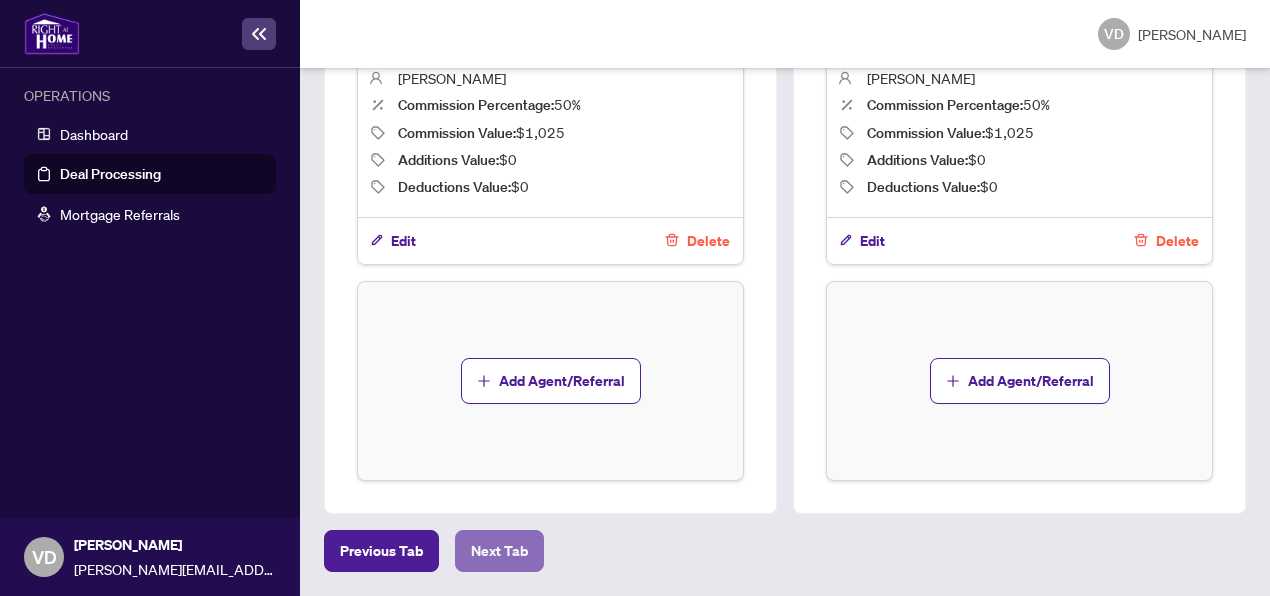 click on "Next Tab" at bounding box center (499, 551) 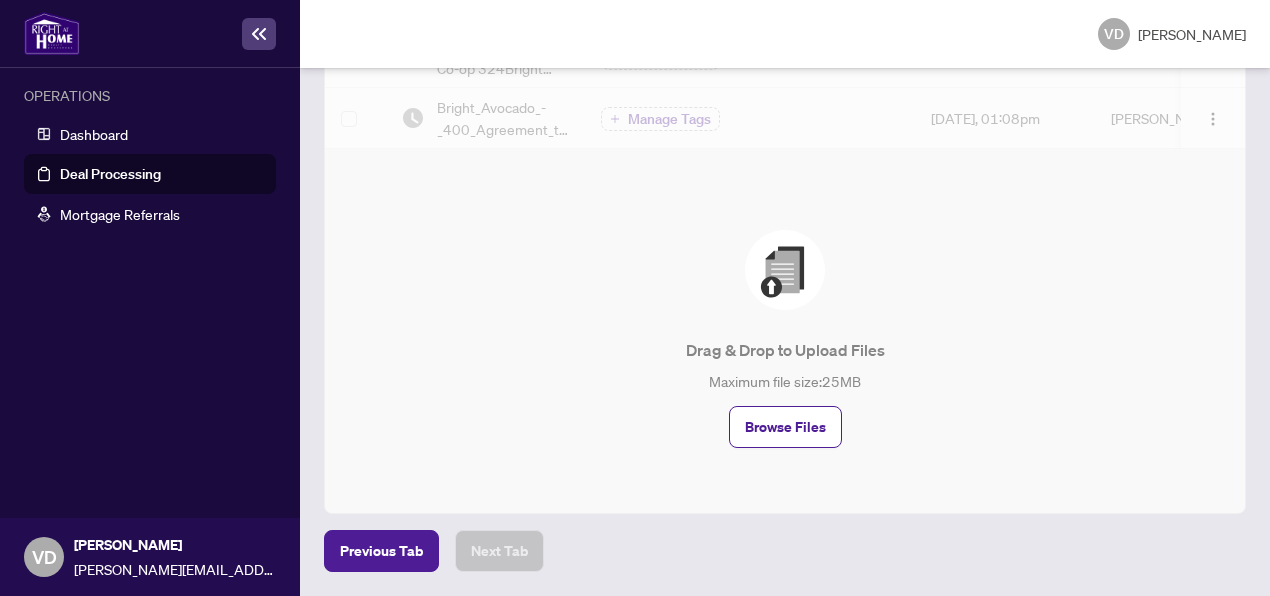 scroll, scrollTop: 0, scrollLeft: 0, axis: both 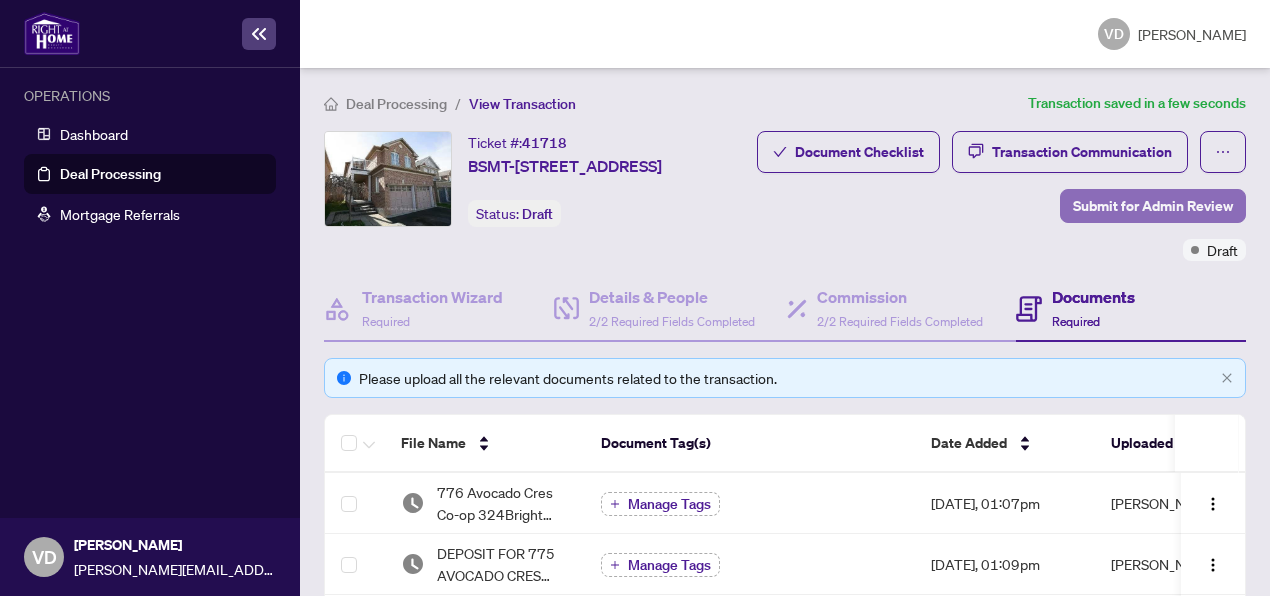 click on "Submit for Admin Review" at bounding box center (1153, 206) 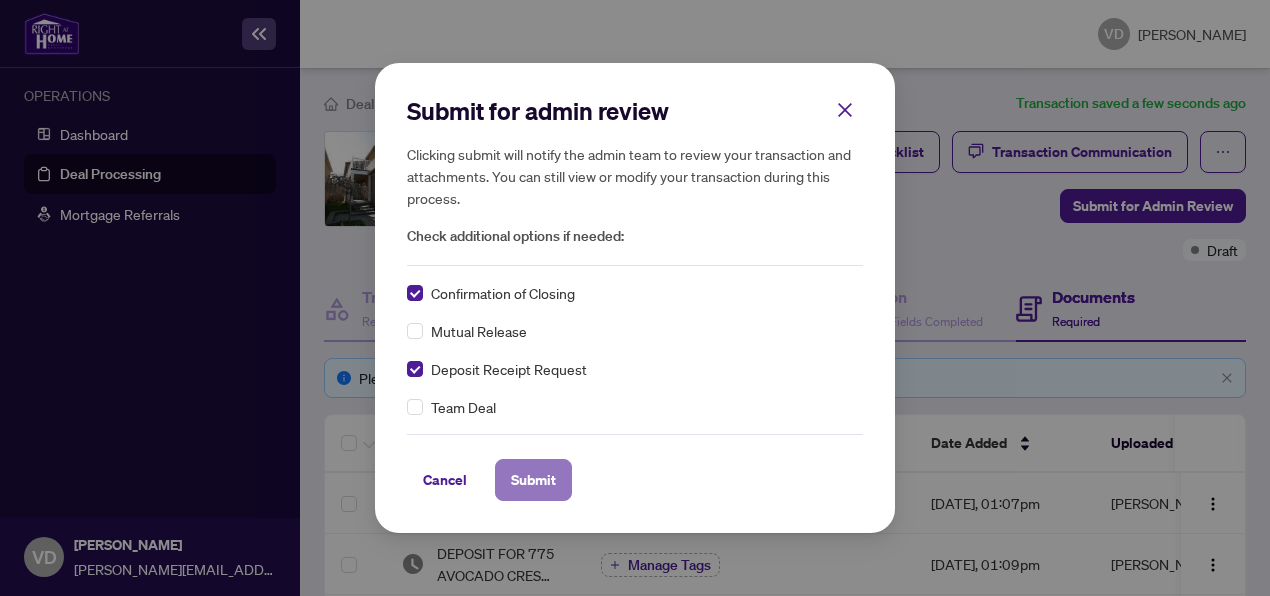 click on "Submit" at bounding box center (533, 480) 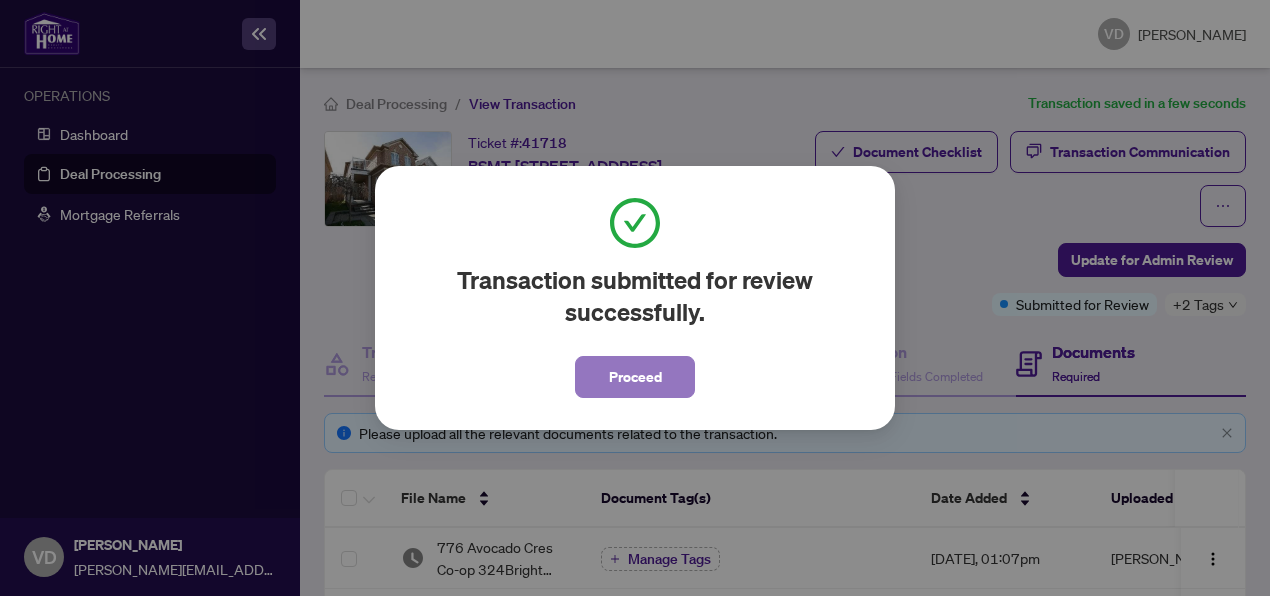 click on "Proceed" at bounding box center [635, 377] 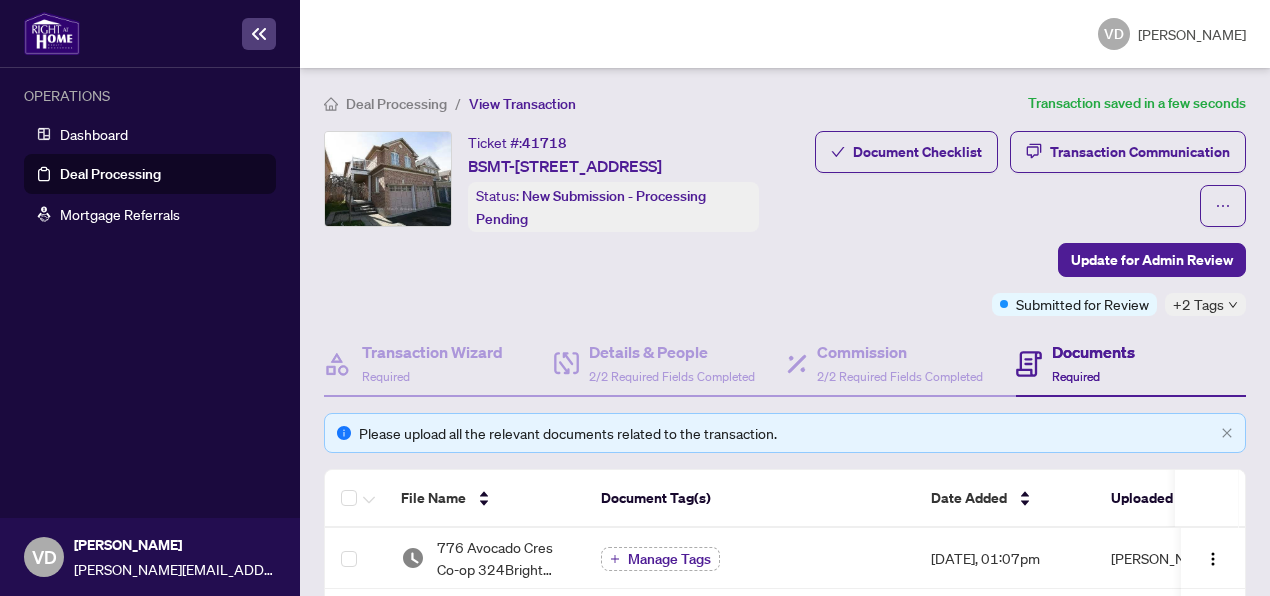 click 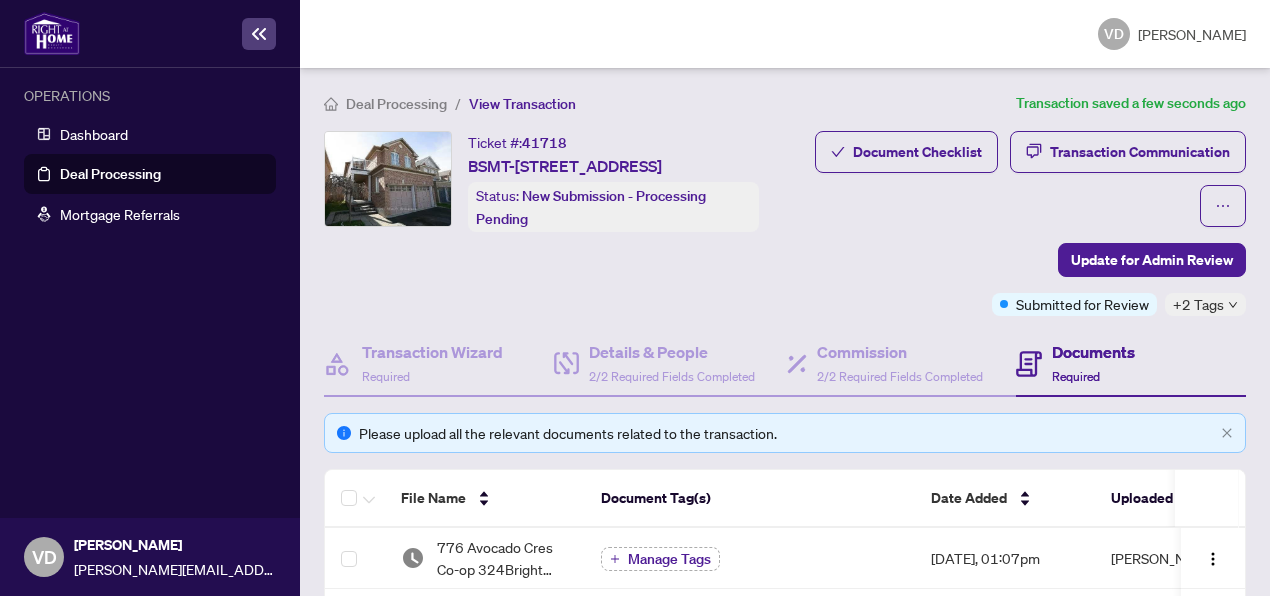 click on "Document Checklist Transaction Communication Update for Admin Review Submitted for Review +2 Tags" at bounding box center (1006, 223) 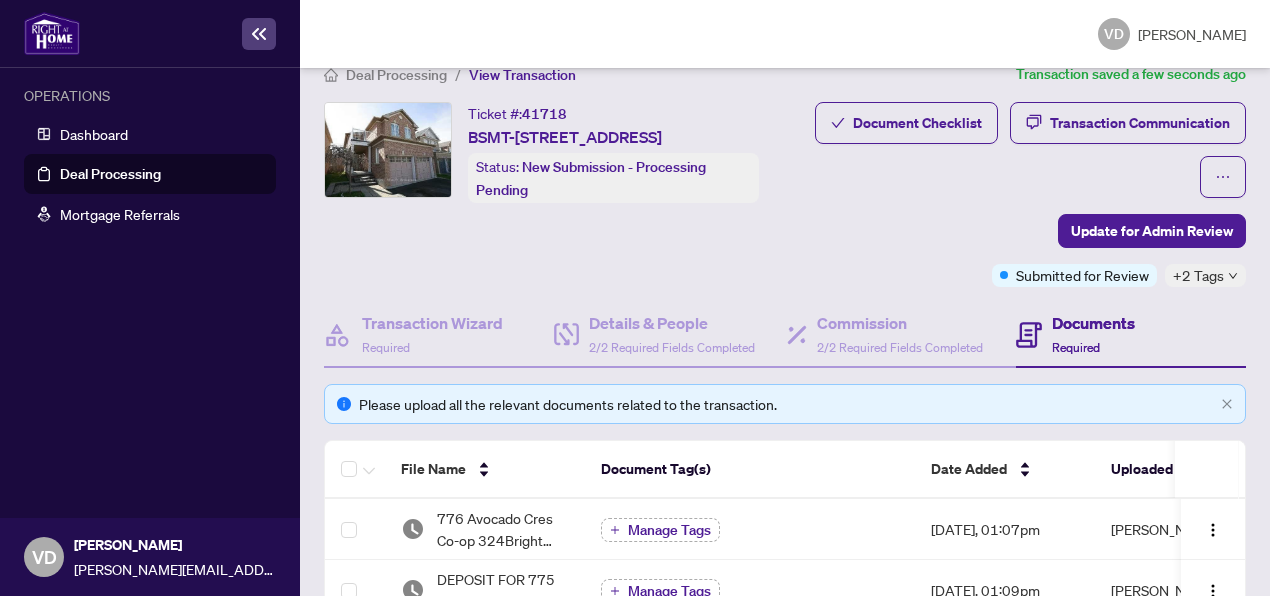scroll, scrollTop: 0, scrollLeft: 0, axis: both 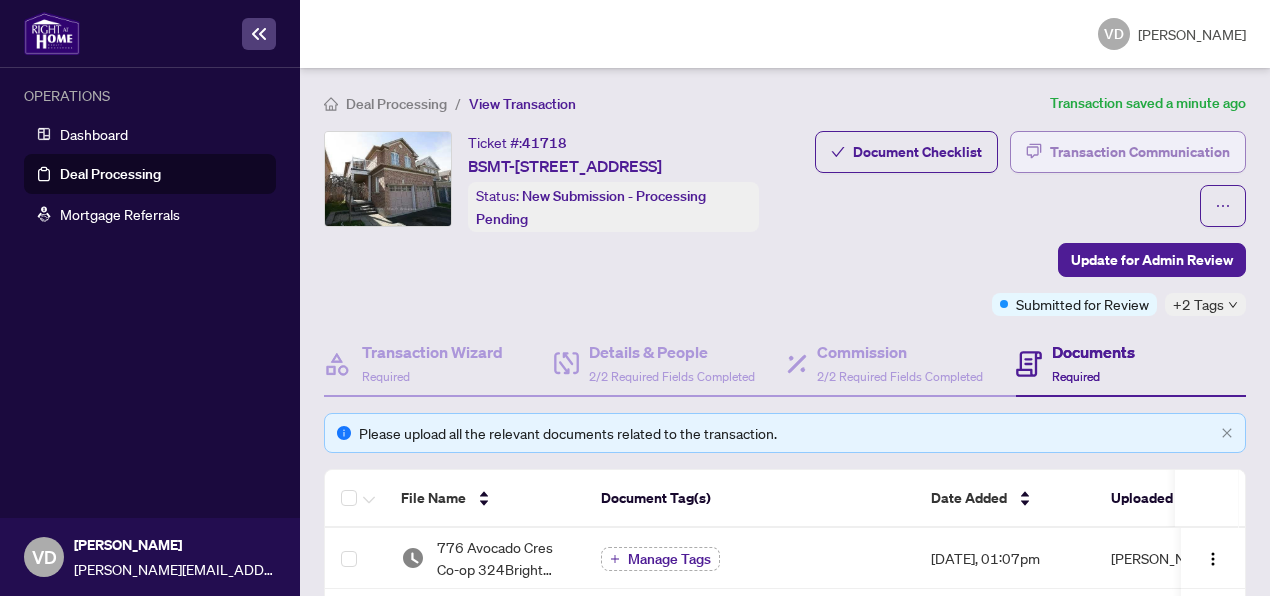 click on "Transaction Communication" at bounding box center (1140, 152) 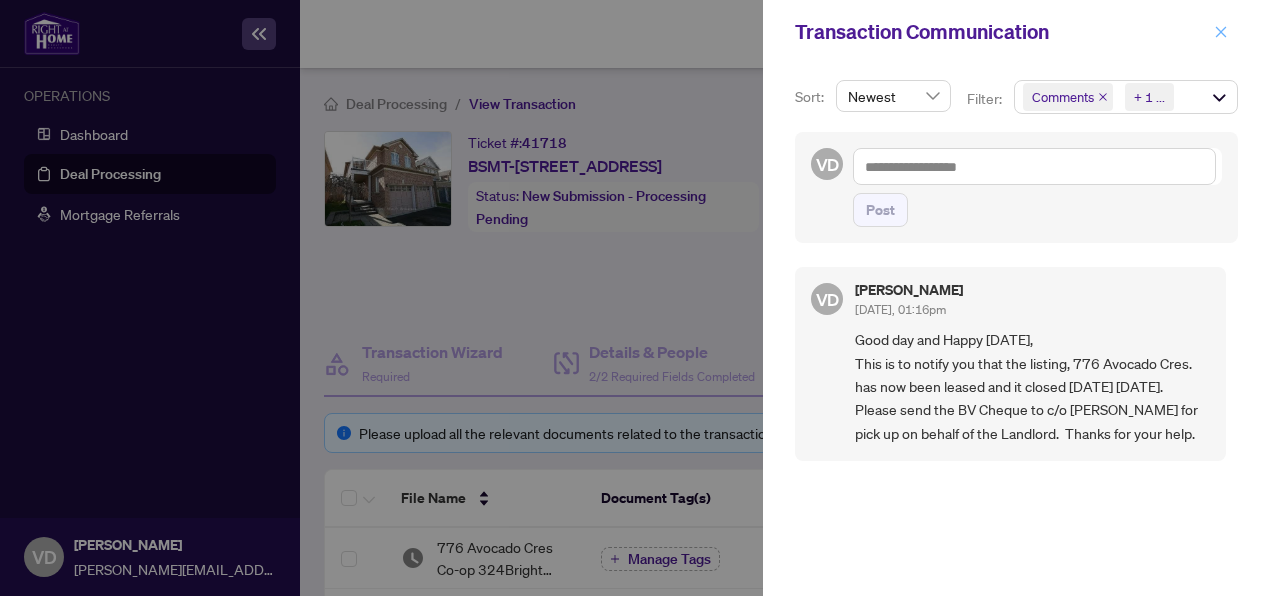 click 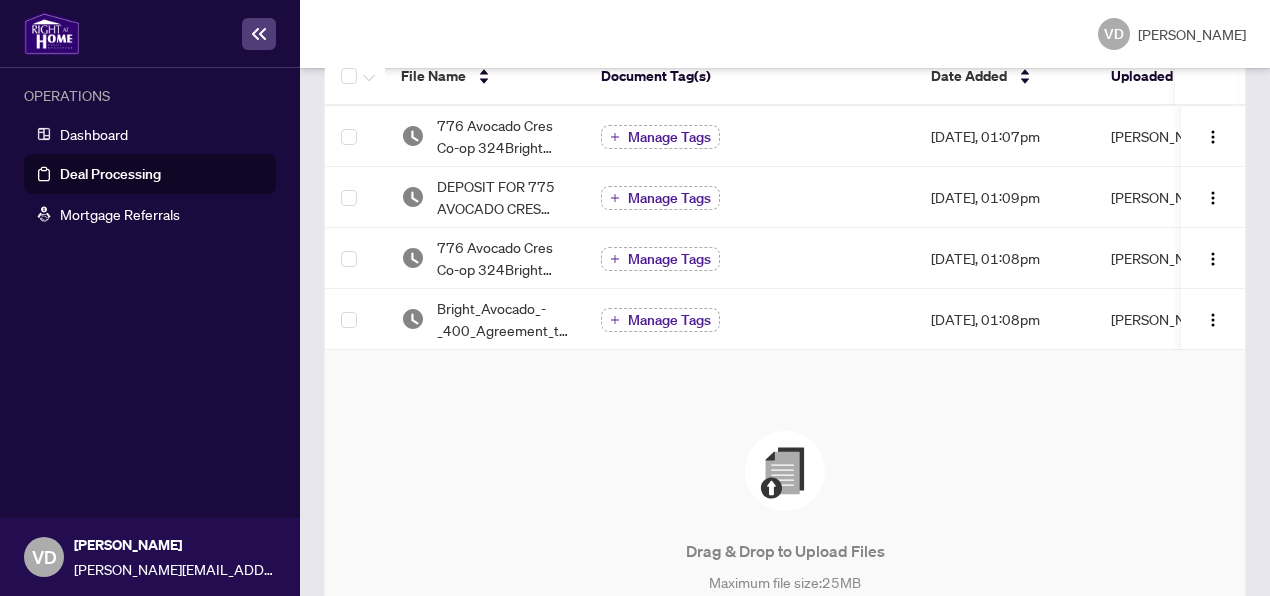 scroll, scrollTop: 0, scrollLeft: 0, axis: both 